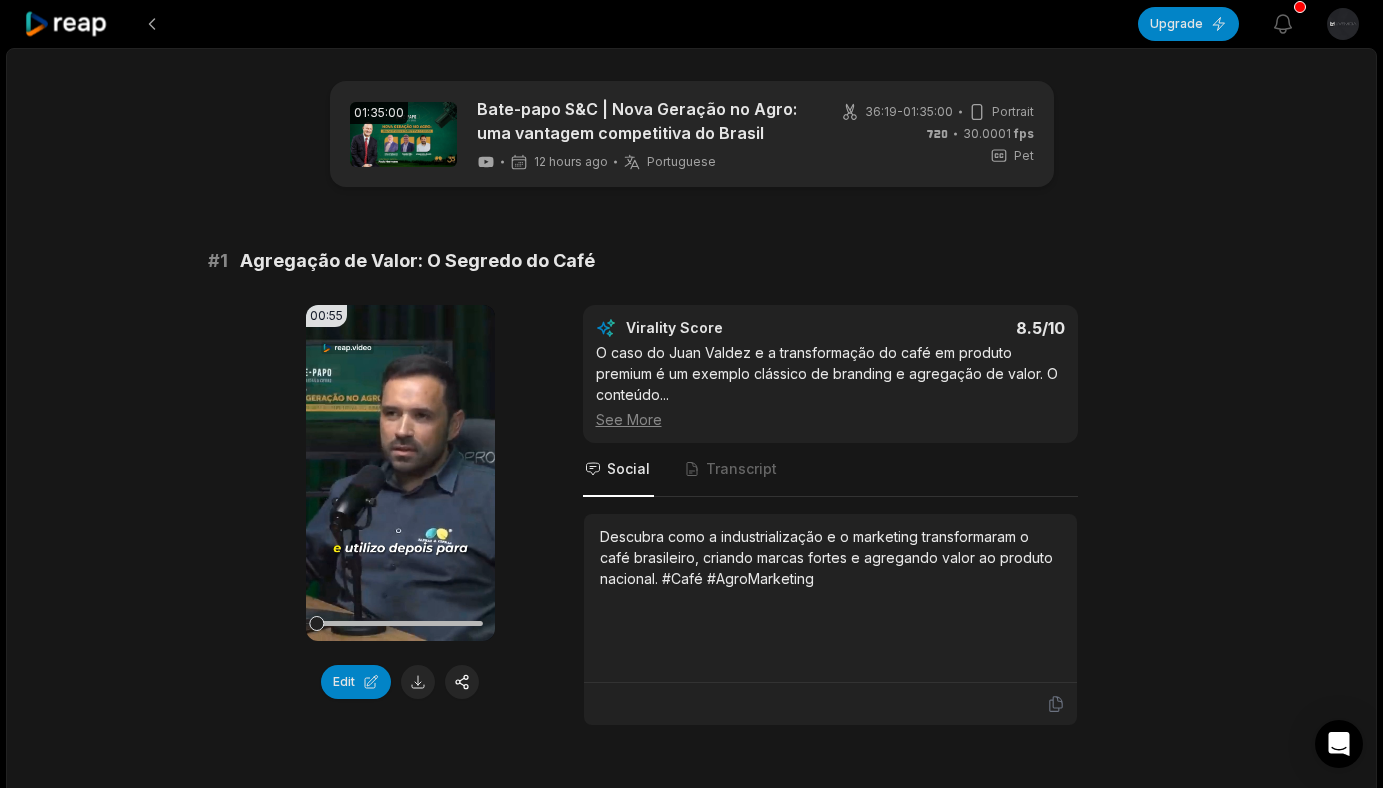 scroll, scrollTop: 0, scrollLeft: 0, axis: both 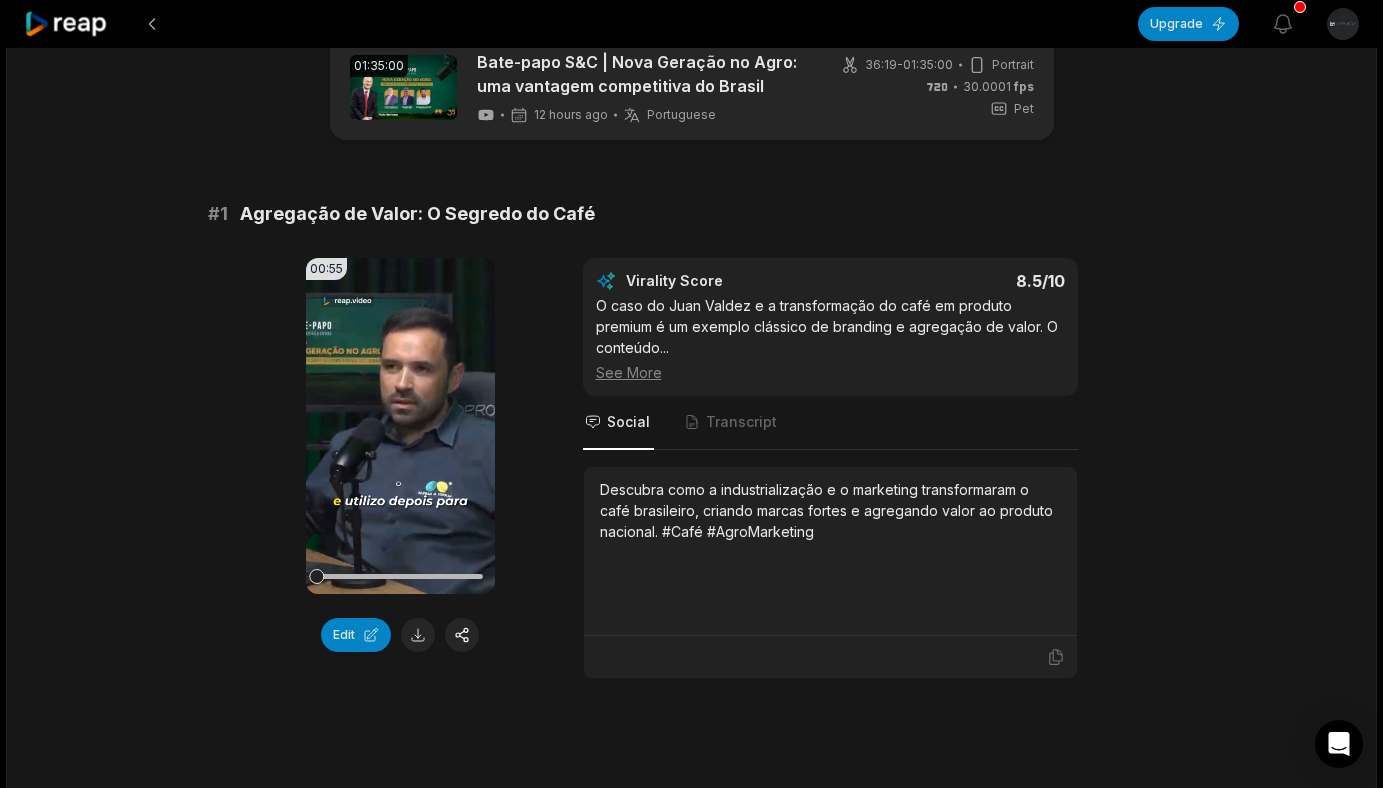 click on "See More" at bounding box center (830, 372) 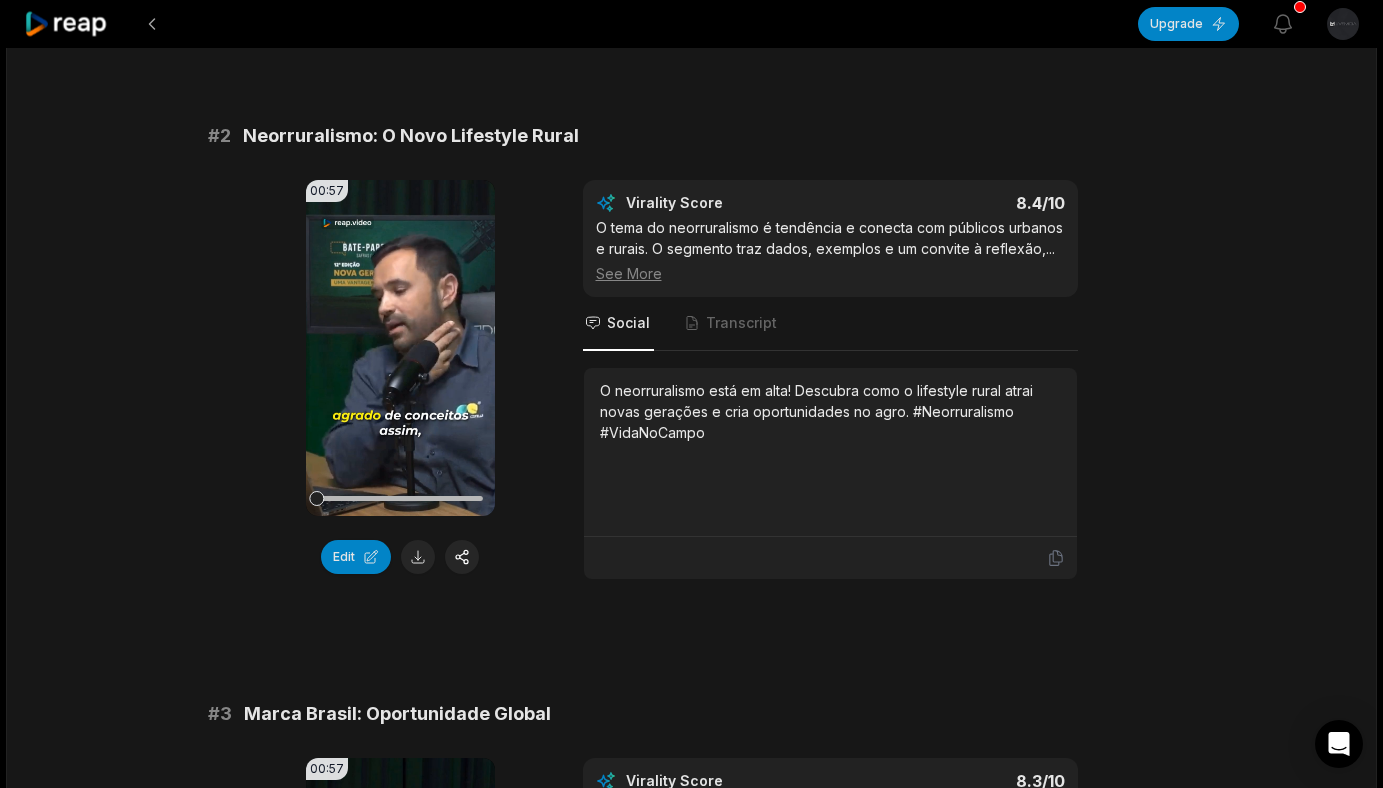 scroll, scrollTop: 729, scrollLeft: 0, axis: vertical 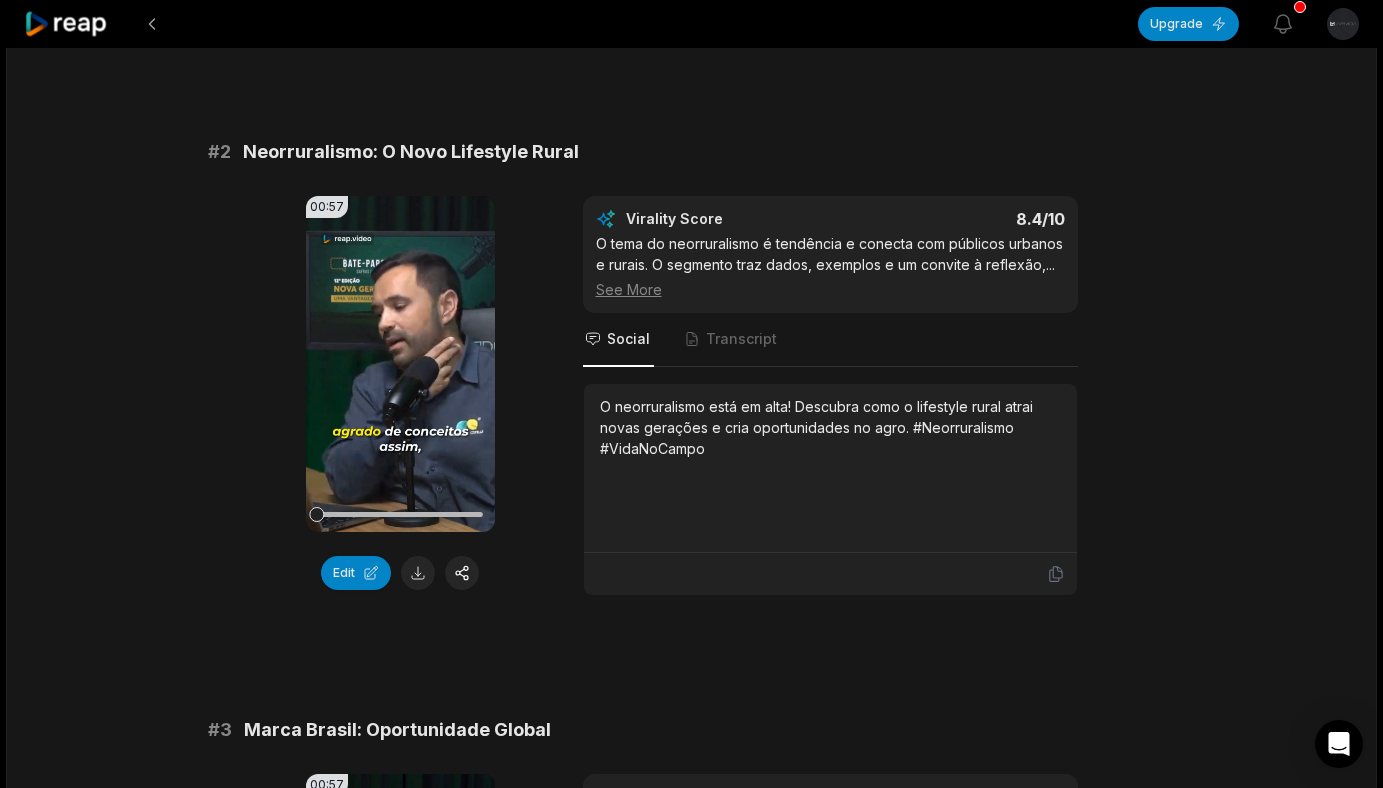 click on "See More" at bounding box center (830, 289) 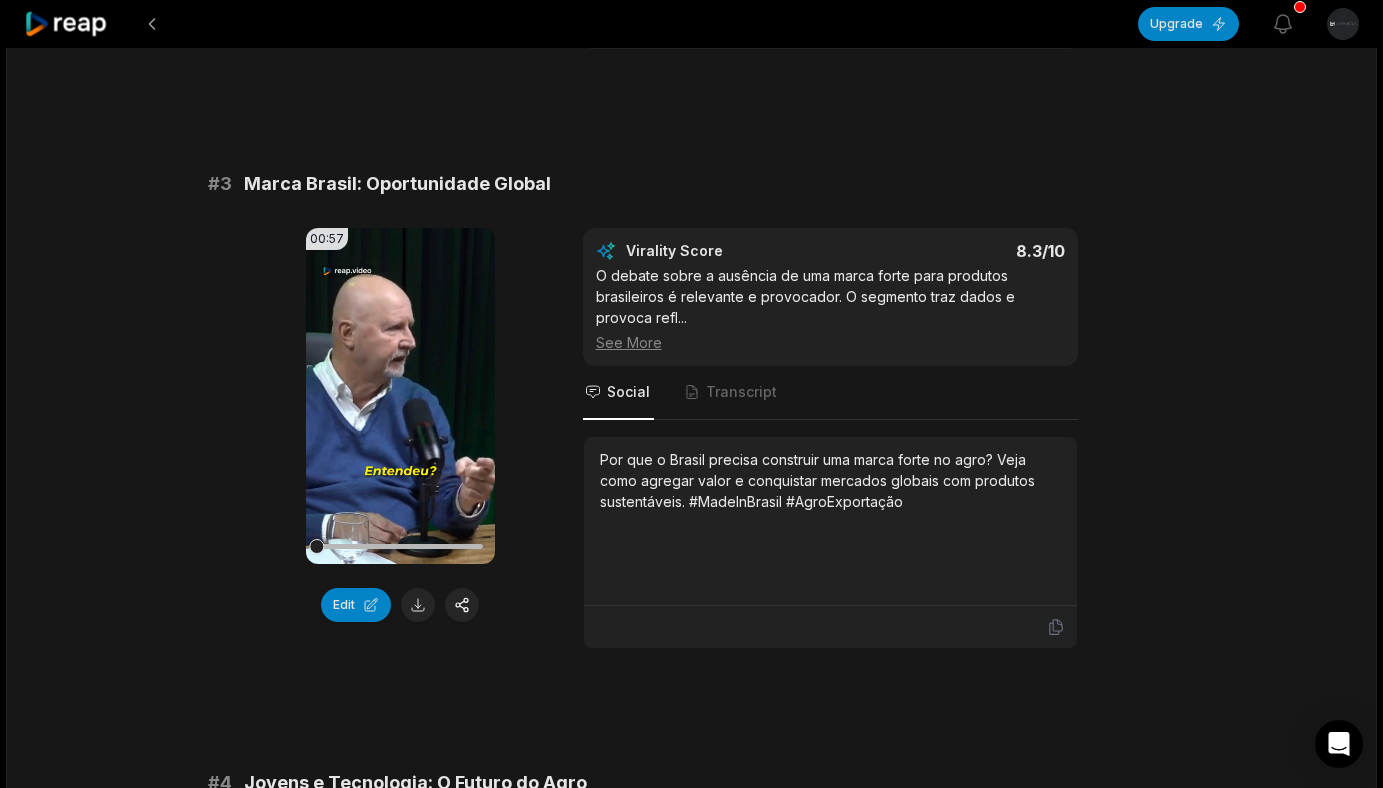 scroll, scrollTop: 1290, scrollLeft: 0, axis: vertical 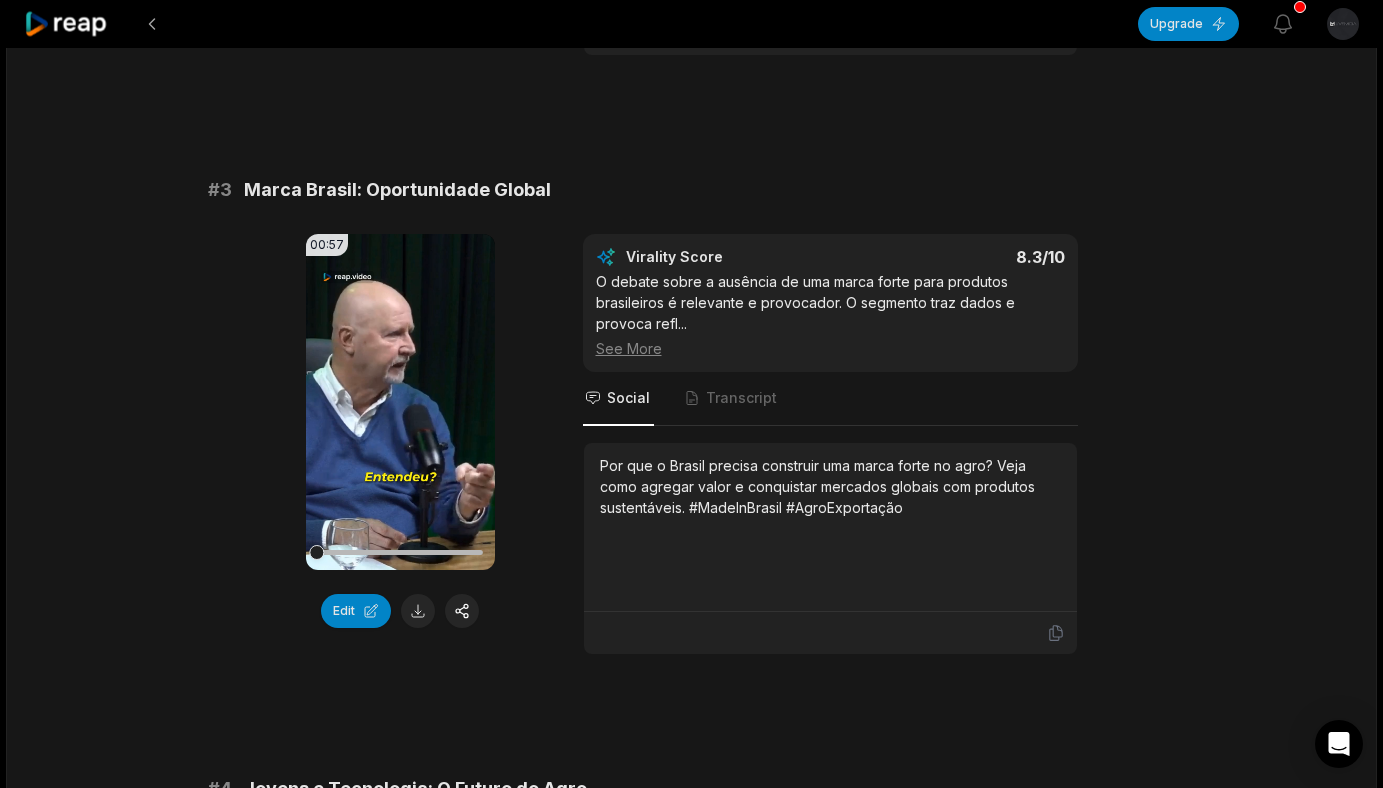 click on "See More" at bounding box center (830, 348) 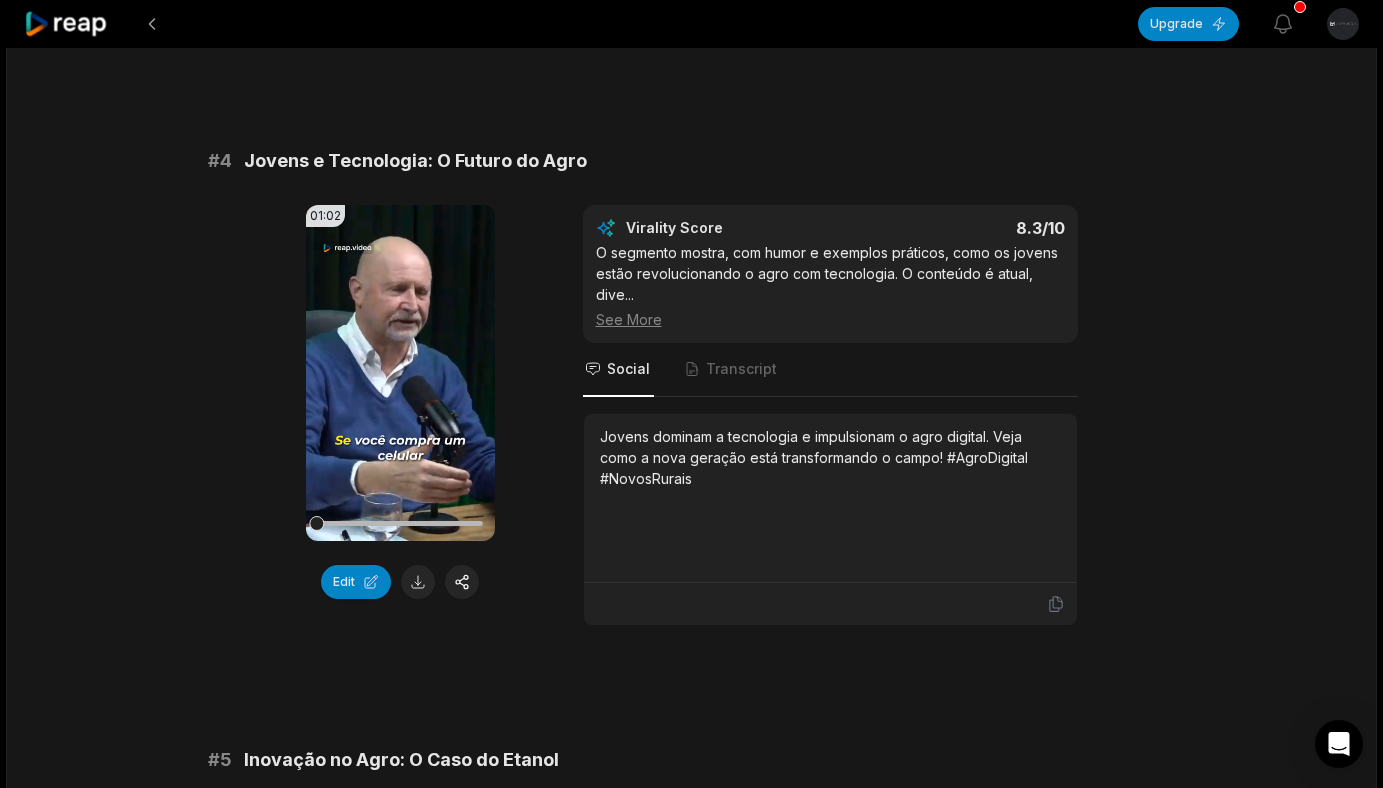 scroll, scrollTop: 1940, scrollLeft: 0, axis: vertical 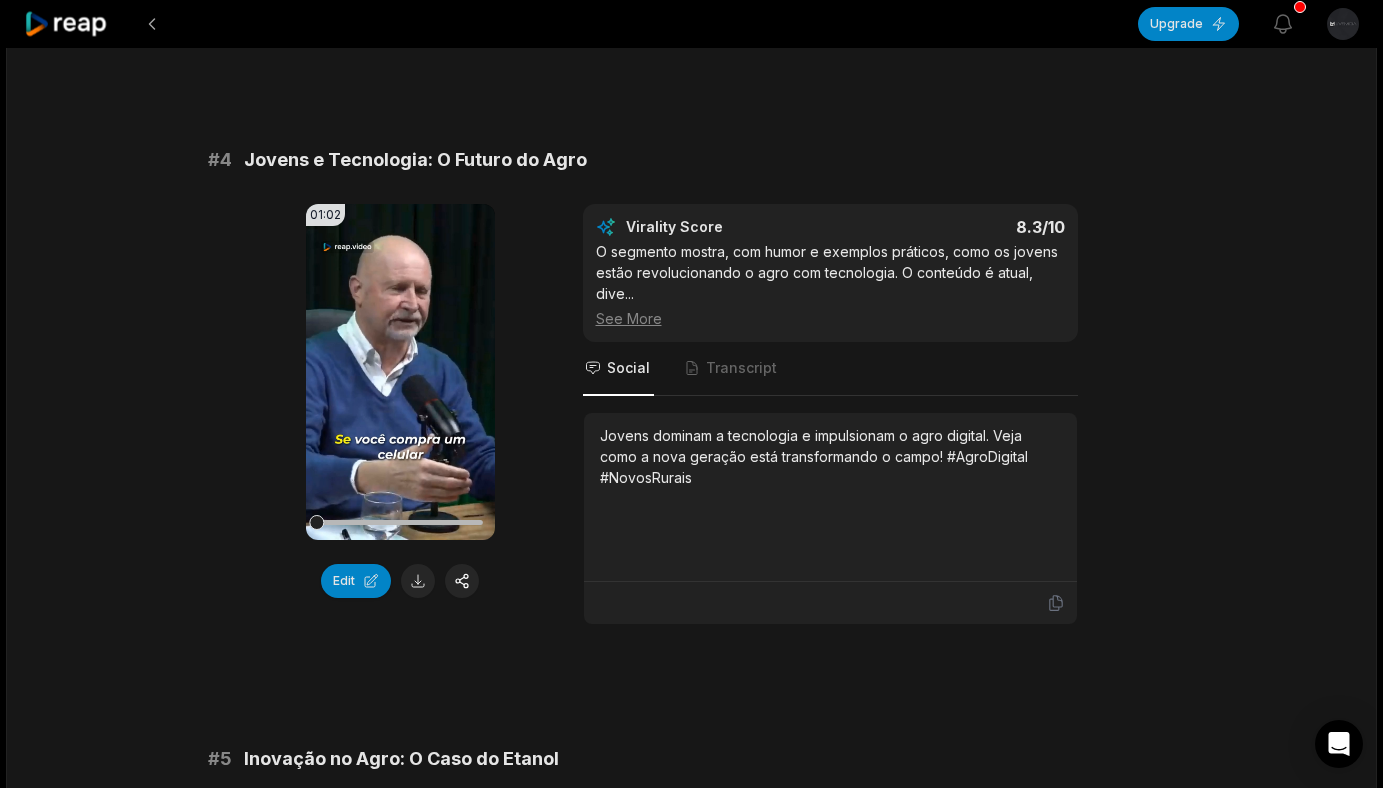 click on "See More" at bounding box center (830, 318) 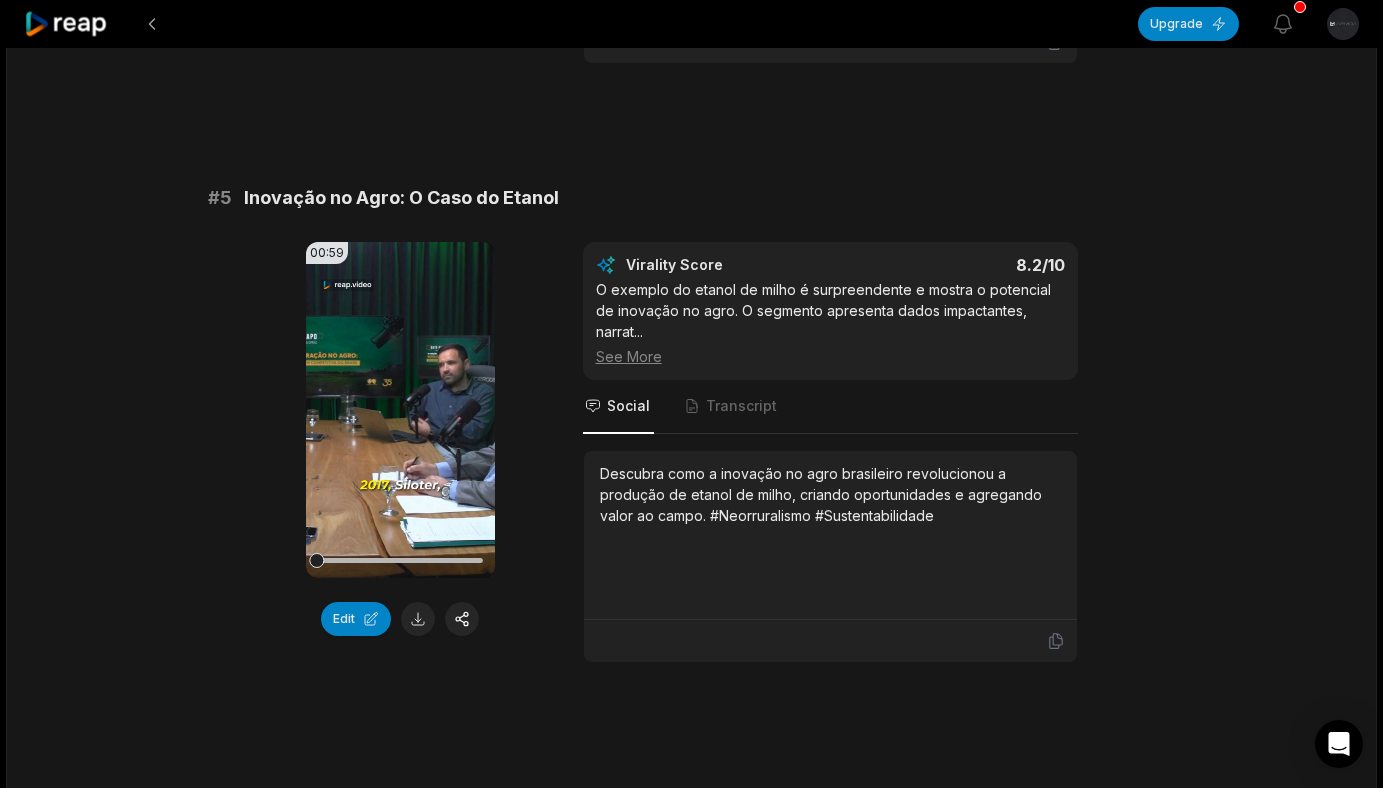 scroll, scrollTop: 2504, scrollLeft: 0, axis: vertical 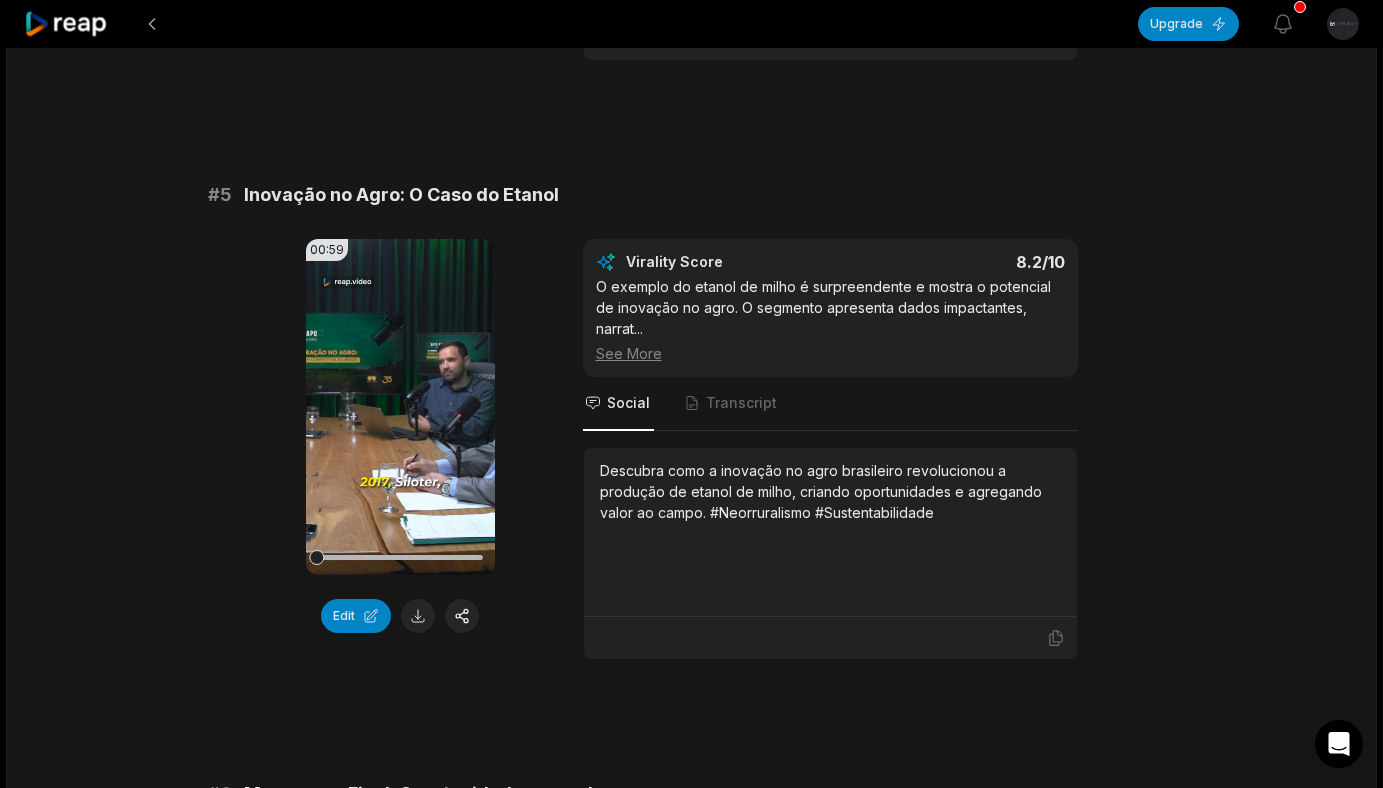click on "See More" at bounding box center (830, 353) 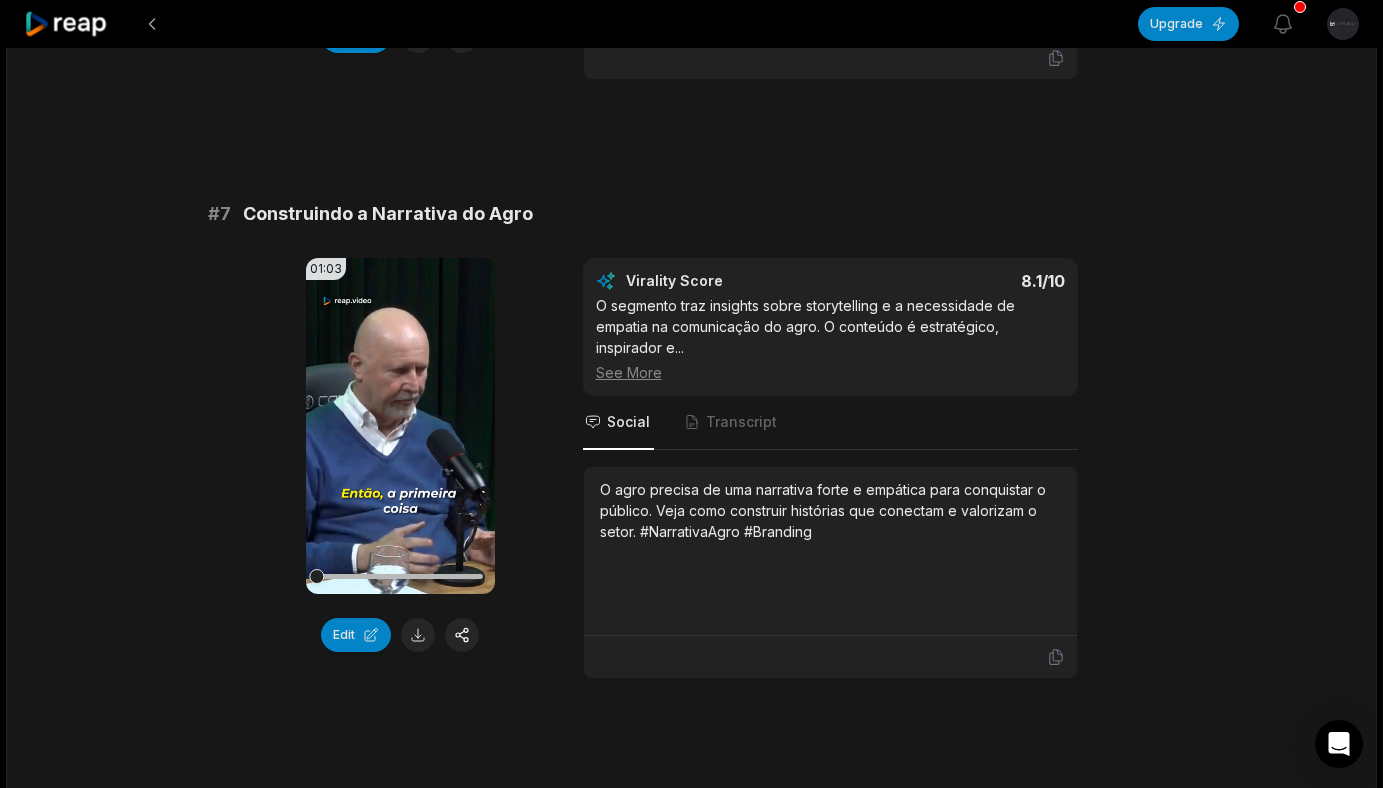 scroll, scrollTop: 3706, scrollLeft: 0, axis: vertical 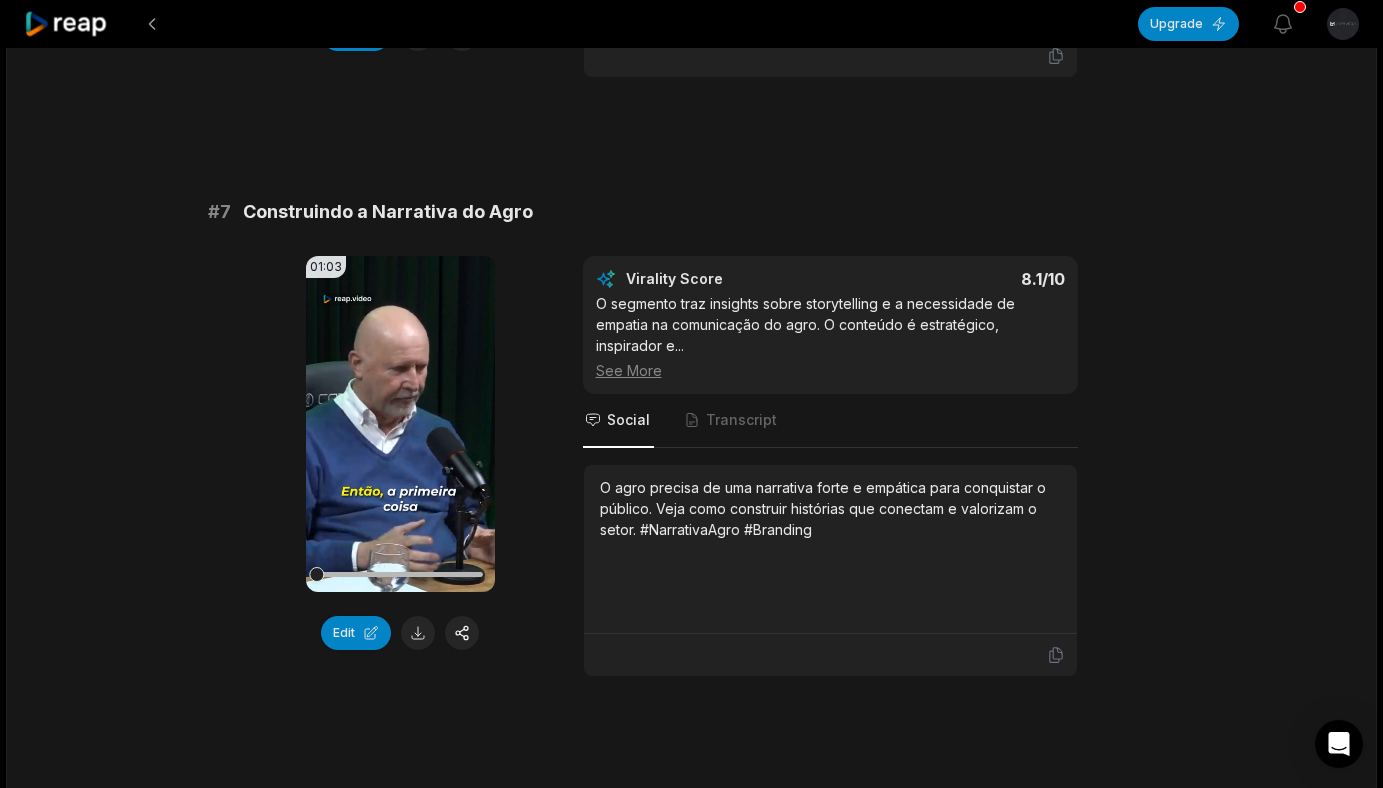 click on "See More" at bounding box center (830, 370) 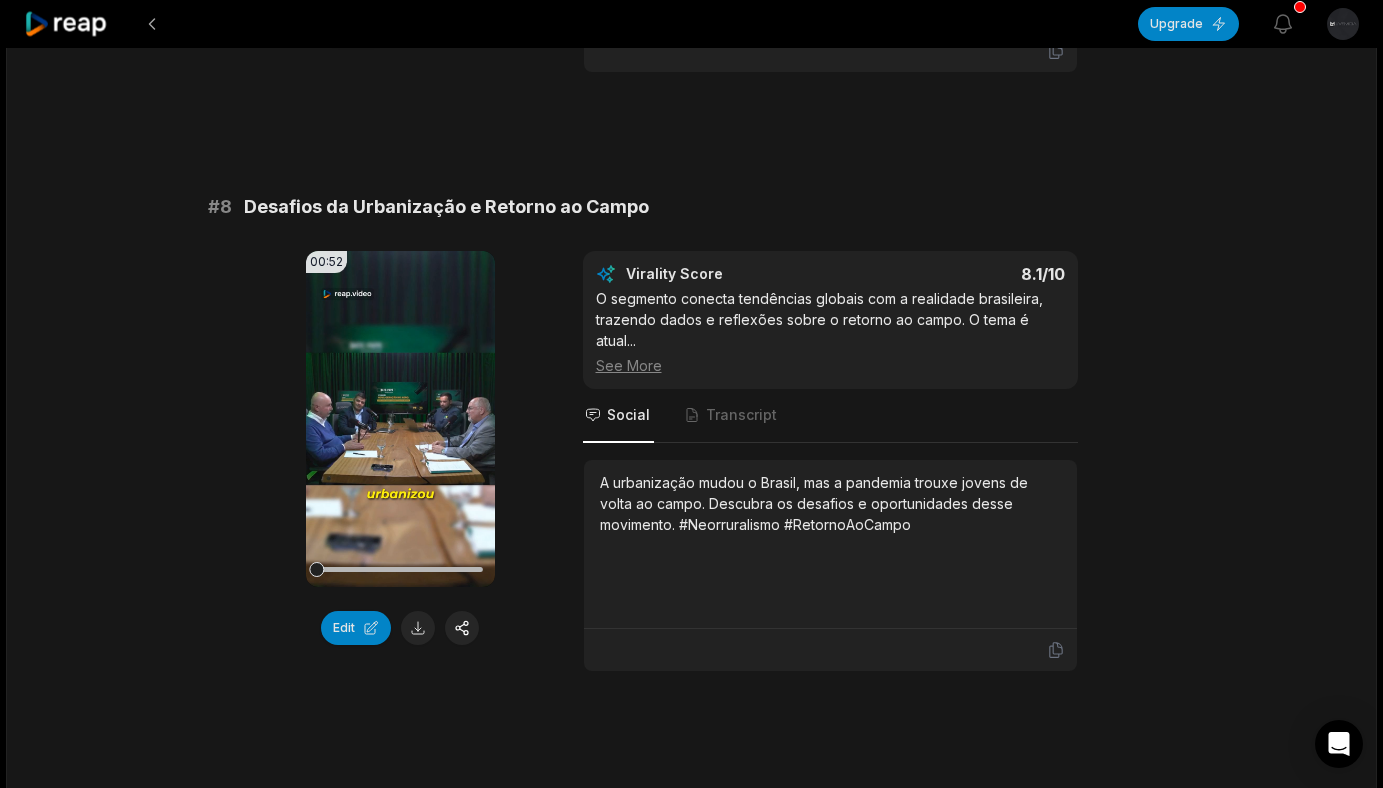 scroll, scrollTop: 4312, scrollLeft: 0, axis: vertical 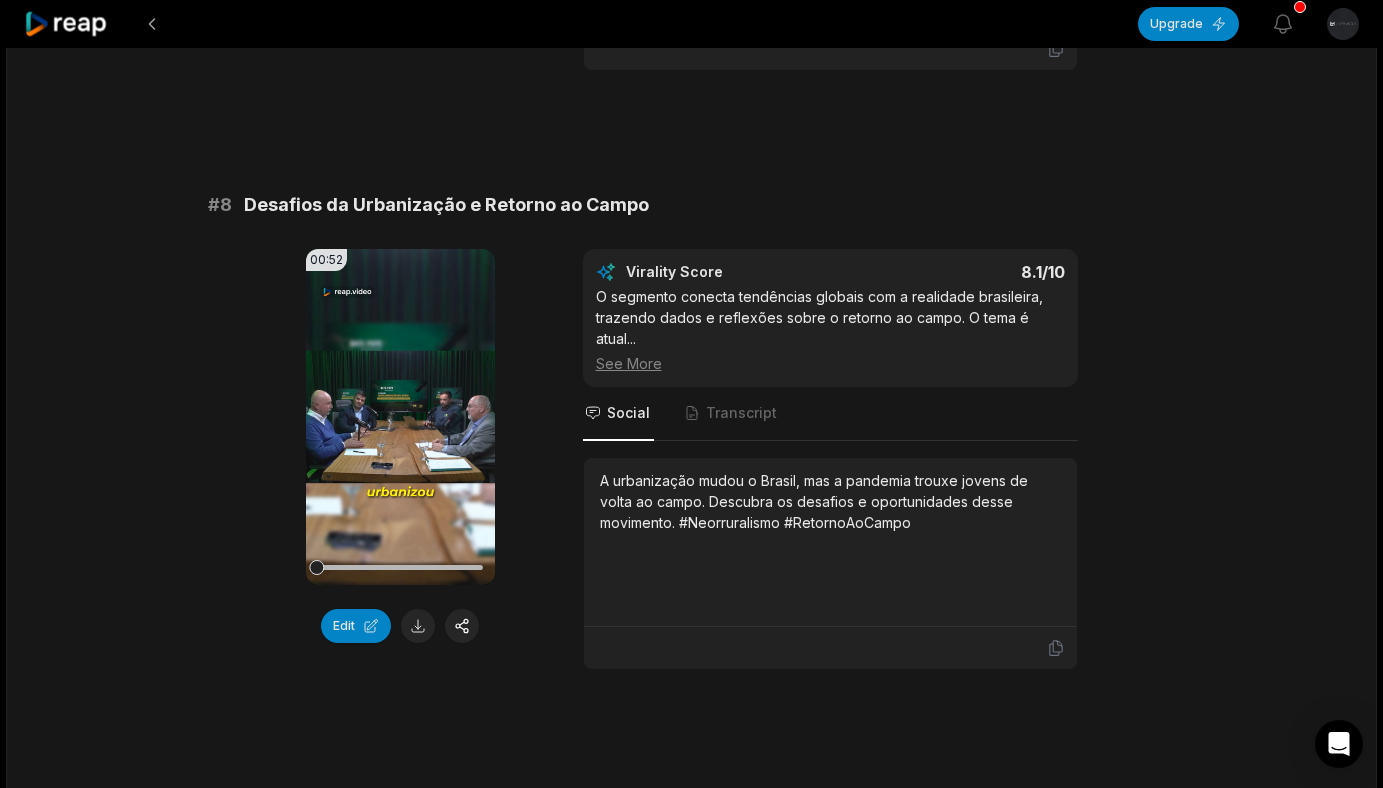 click on "See More" at bounding box center (830, 363) 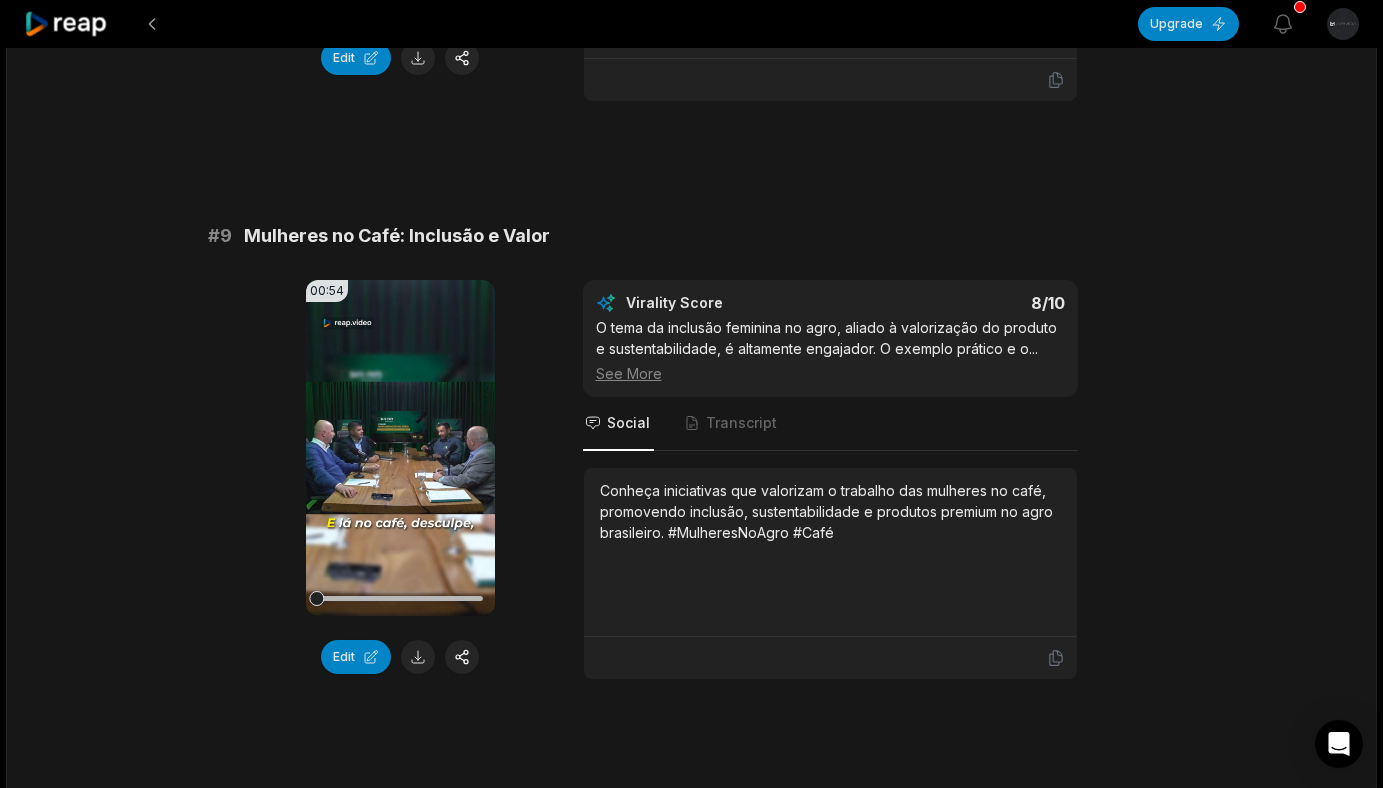 scroll, scrollTop: 4879, scrollLeft: 0, axis: vertical 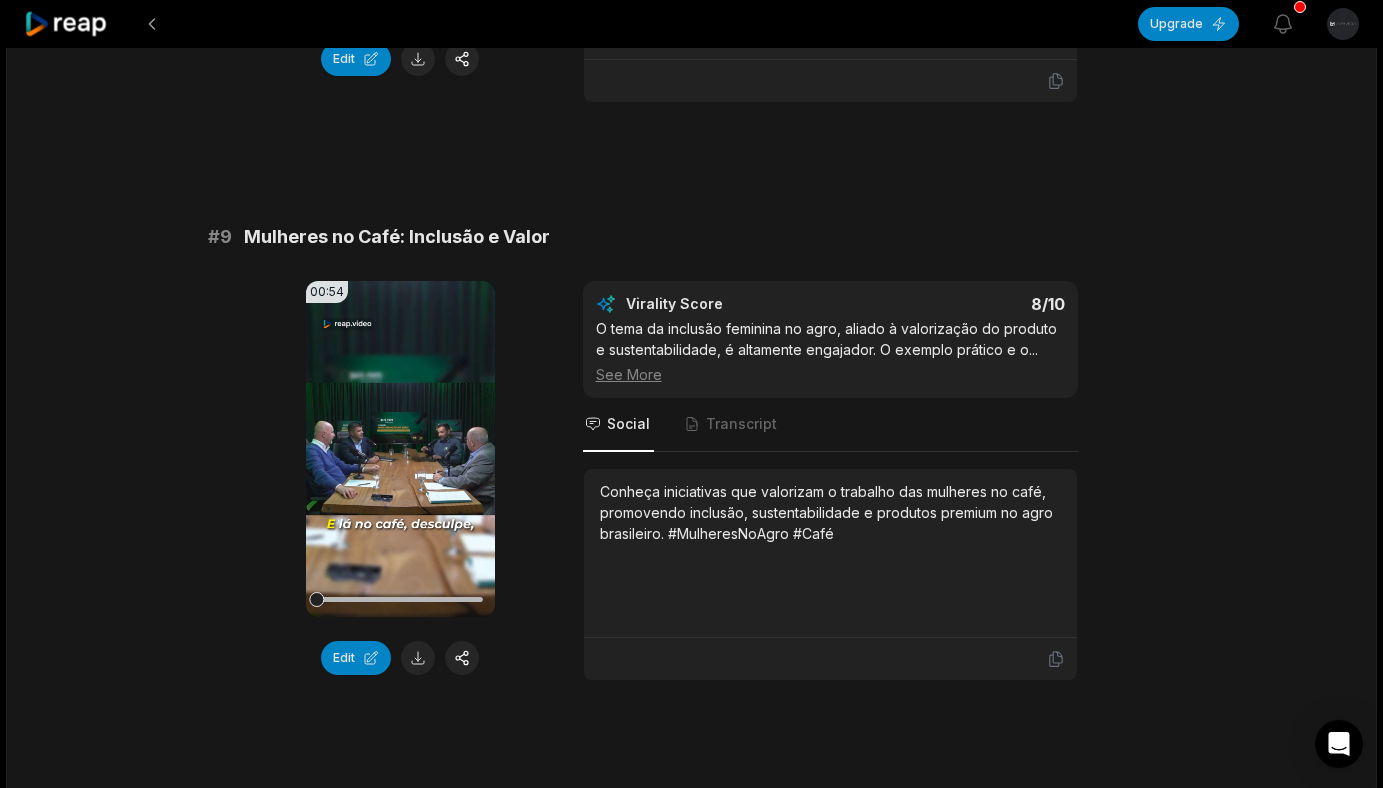 click on "See More" at bounding box center [830, 374] 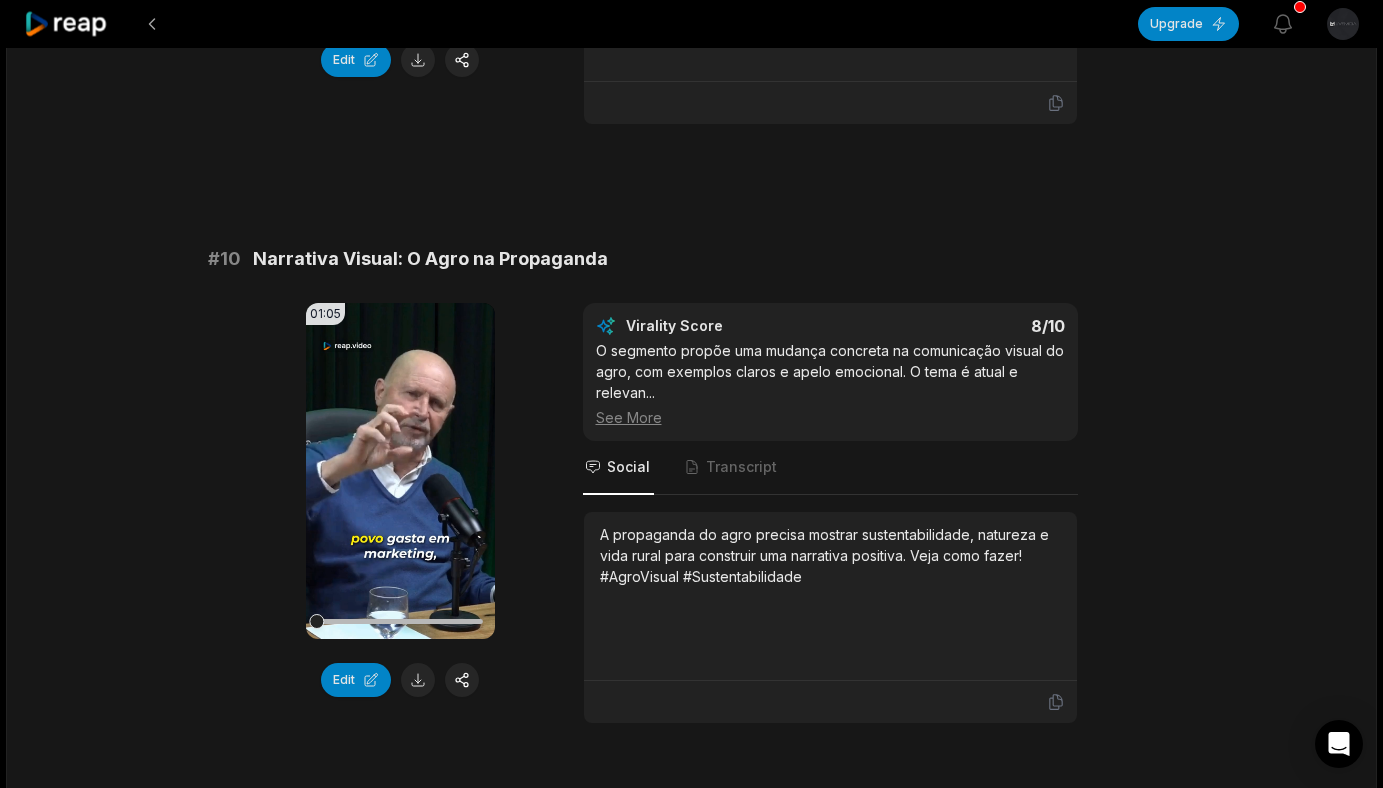 scroll, scrollTop: 5480, scrollLeft: 0, axis: vertical 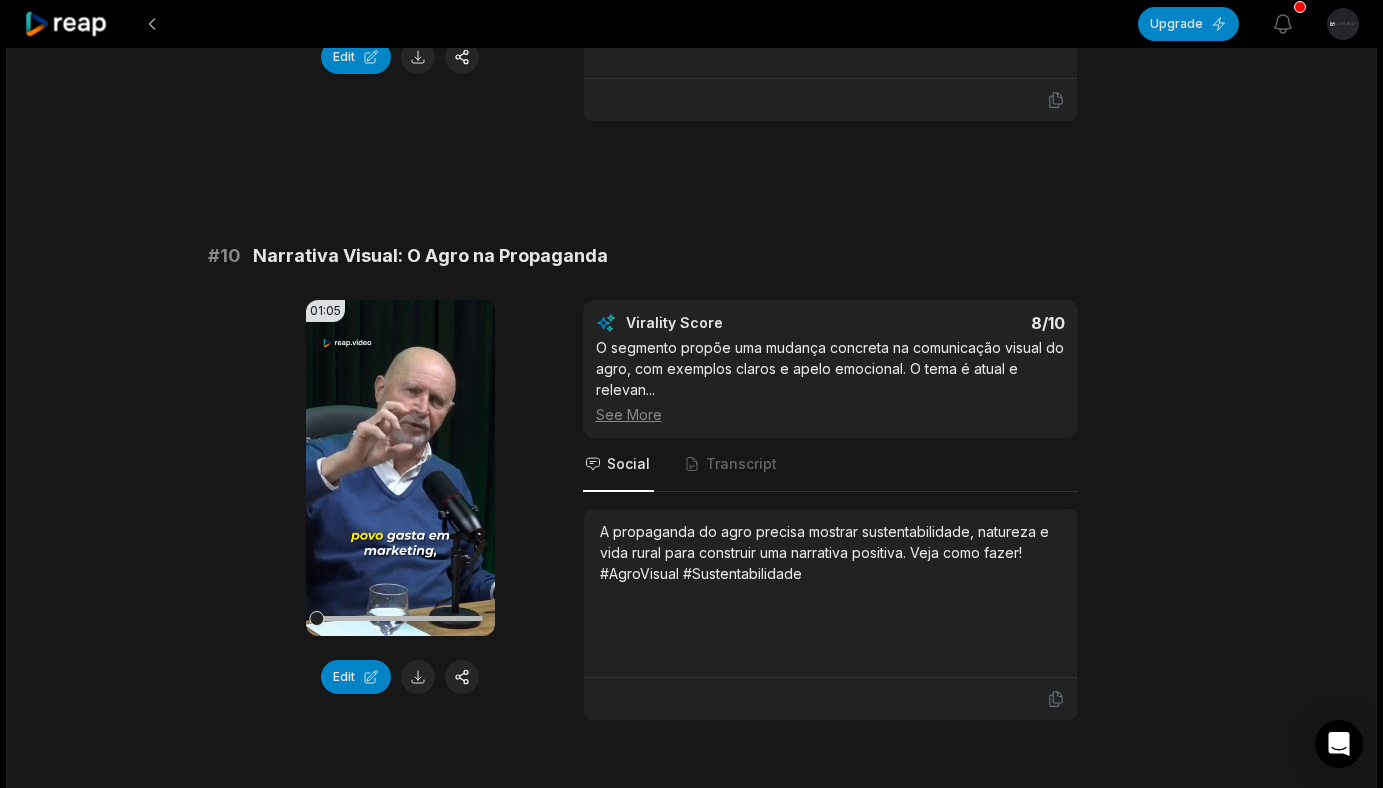 click on "See More" at bounding box center (830, 414) 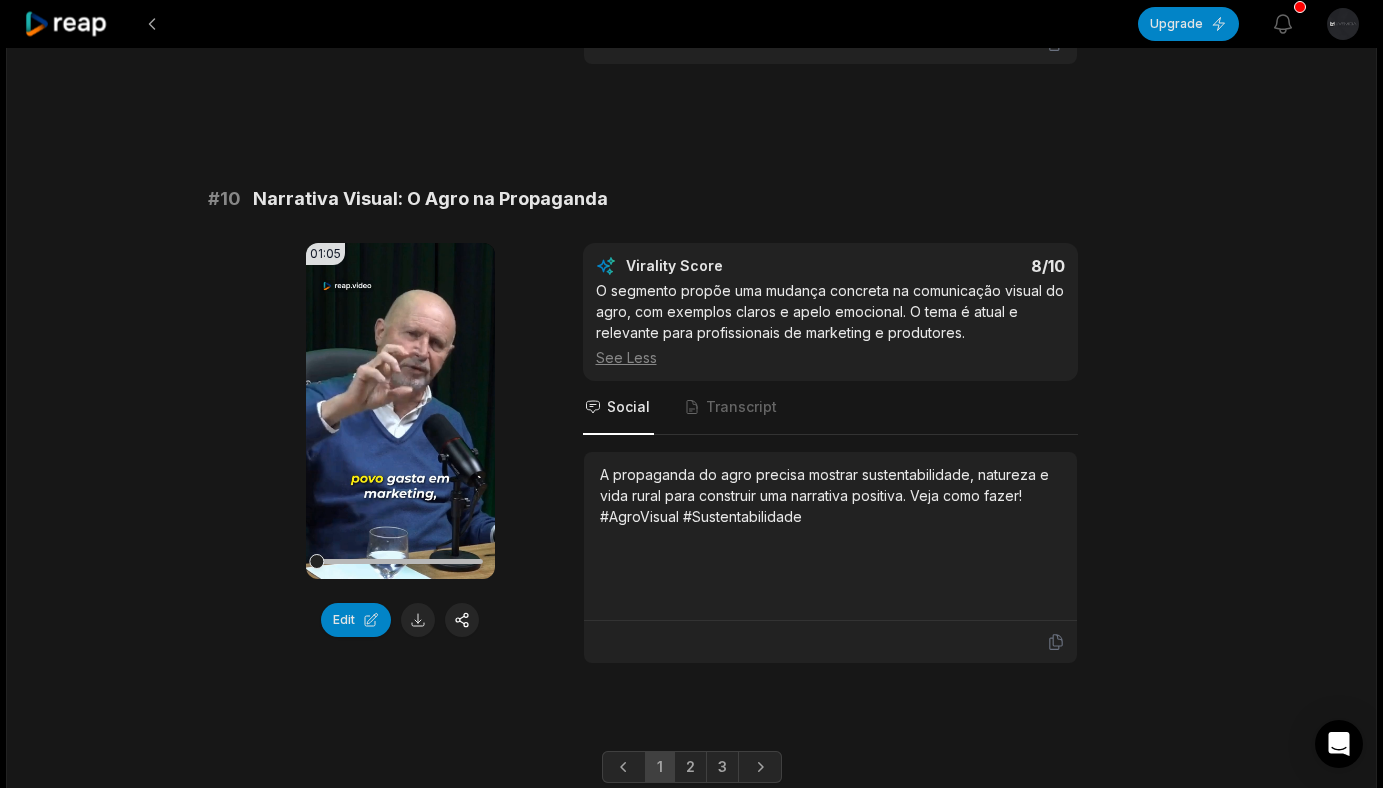 scroll, scrollTop: 5538, scrollLeft: 0, axis: vertical 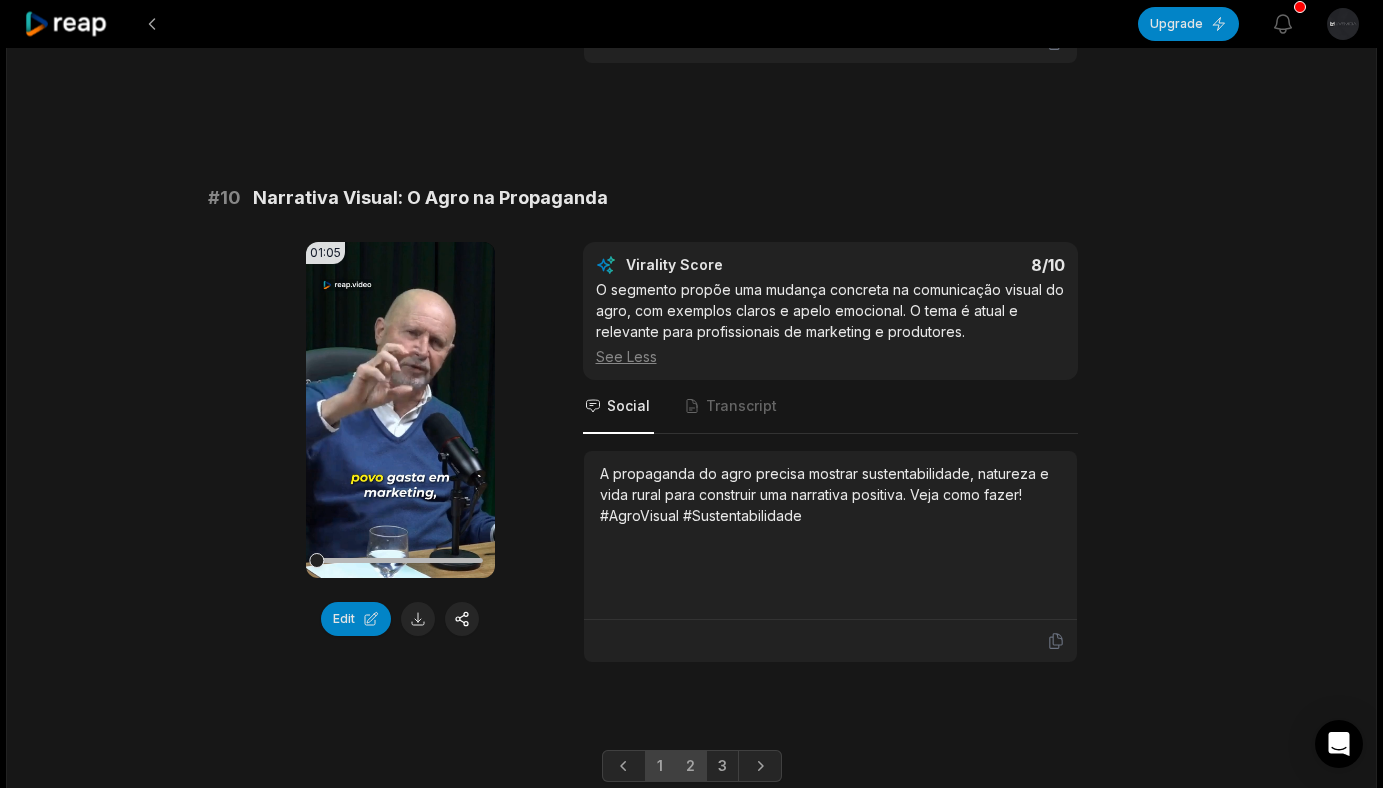 click on "2" at bounding box center [690, 766] 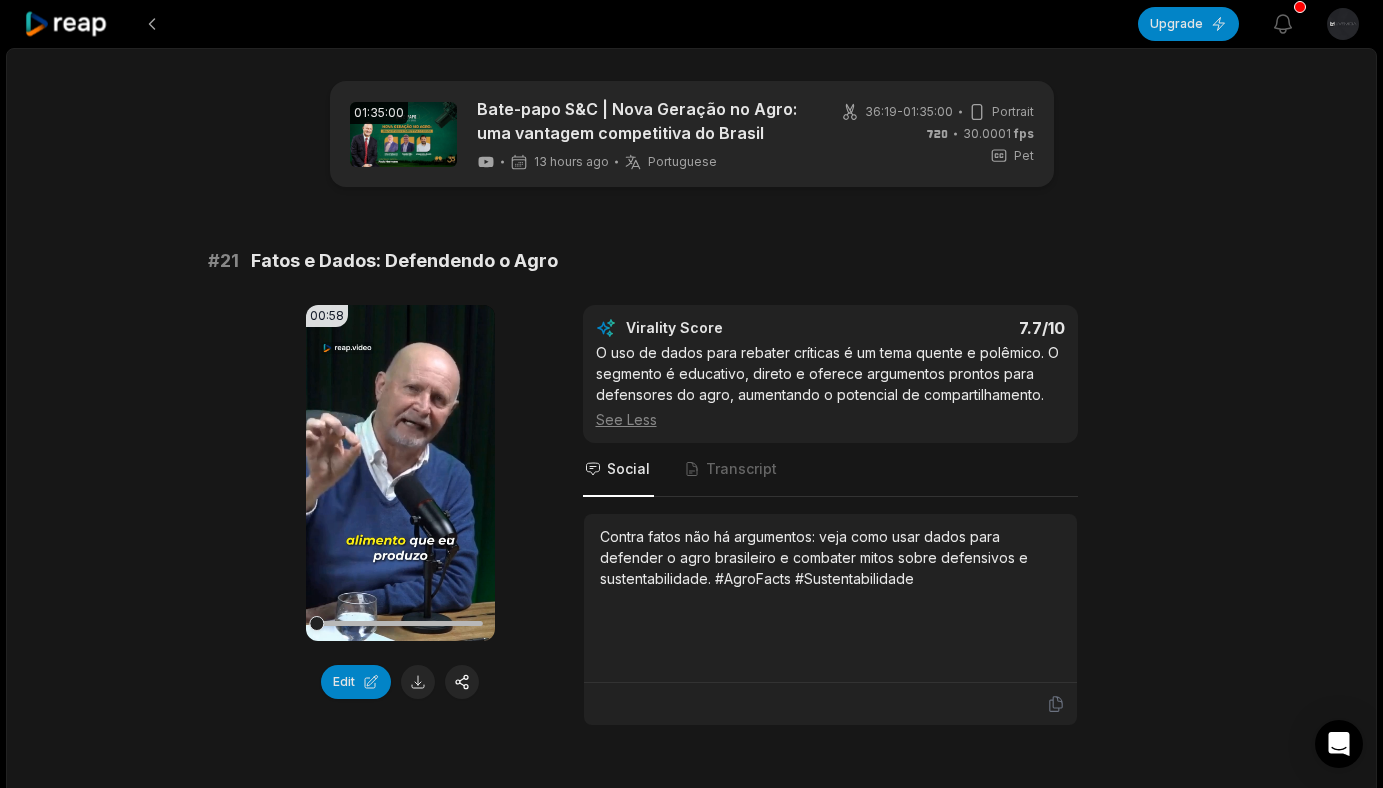 scroll, scrollTop: 471, scrollLeft: 0, axis: vertical 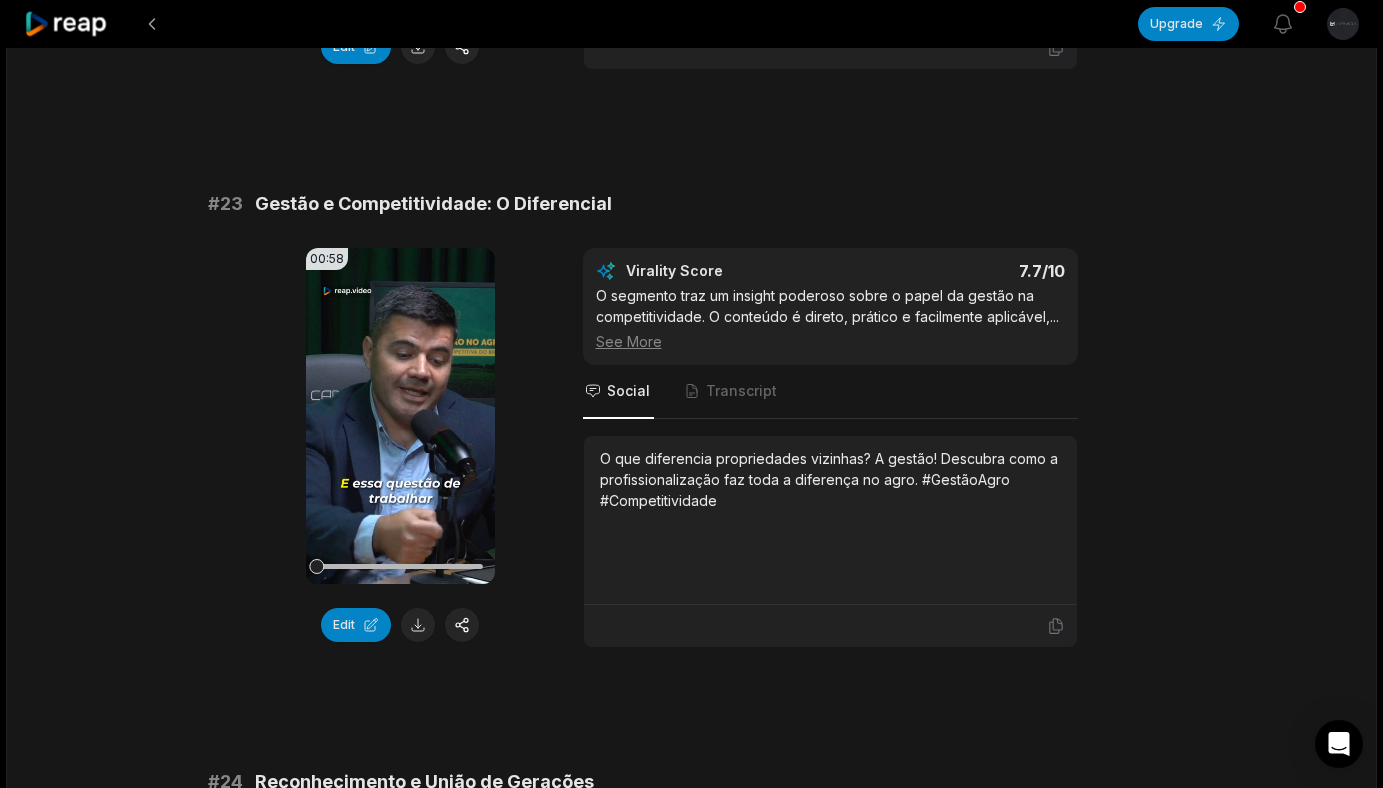 click on "See More" at bounding box center [830, 341] 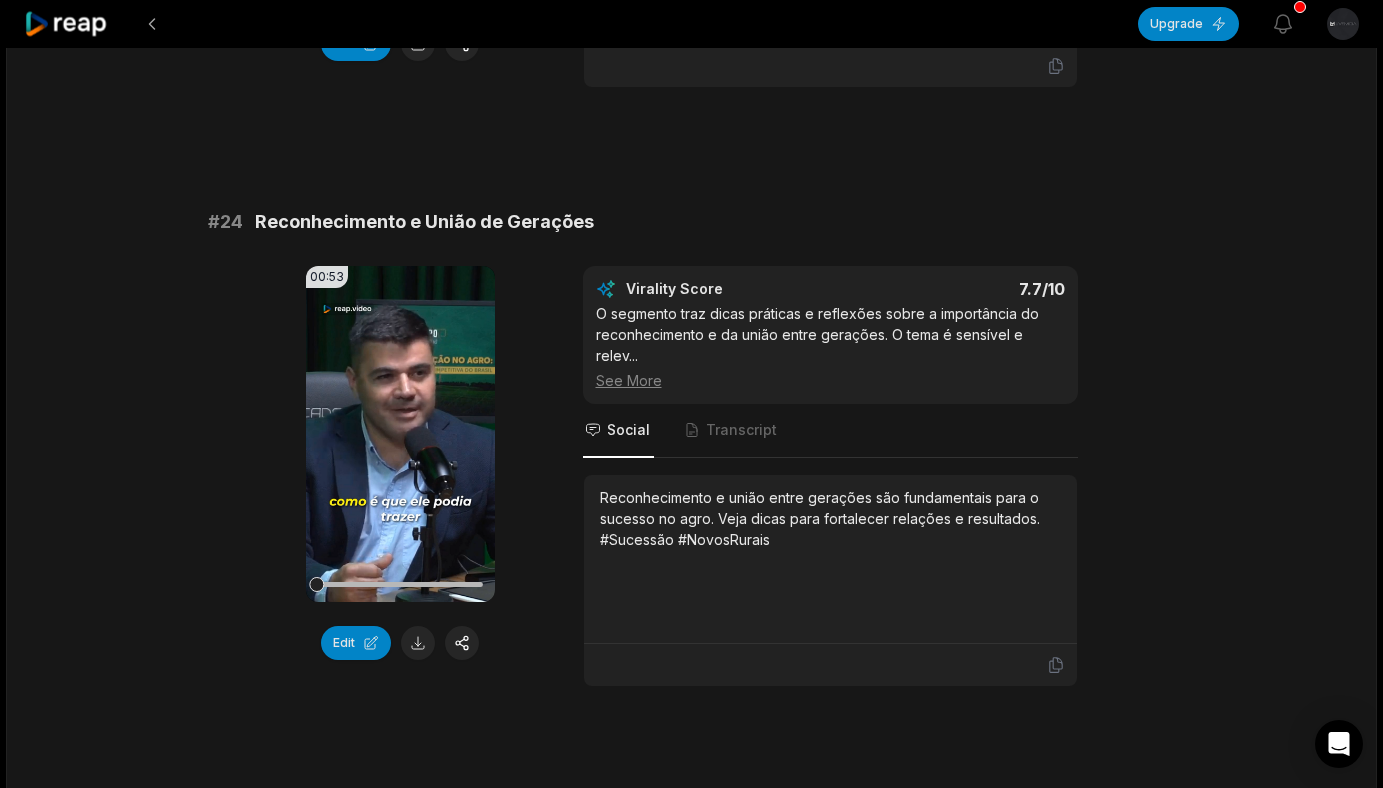 scroll, scrollTop: 1816, scrollLeft: 0, axis: vertical 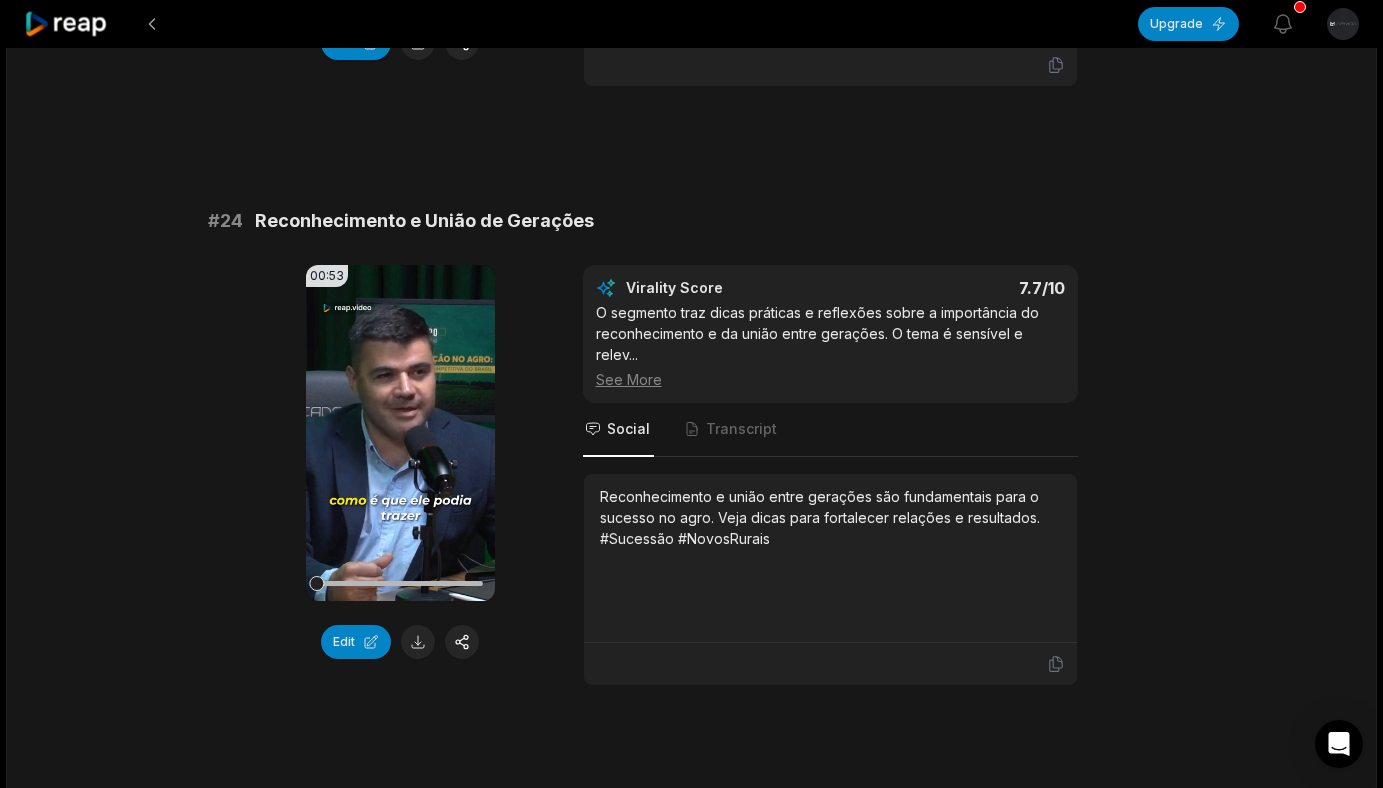 click on "See More" at bounding box center [830, 379] 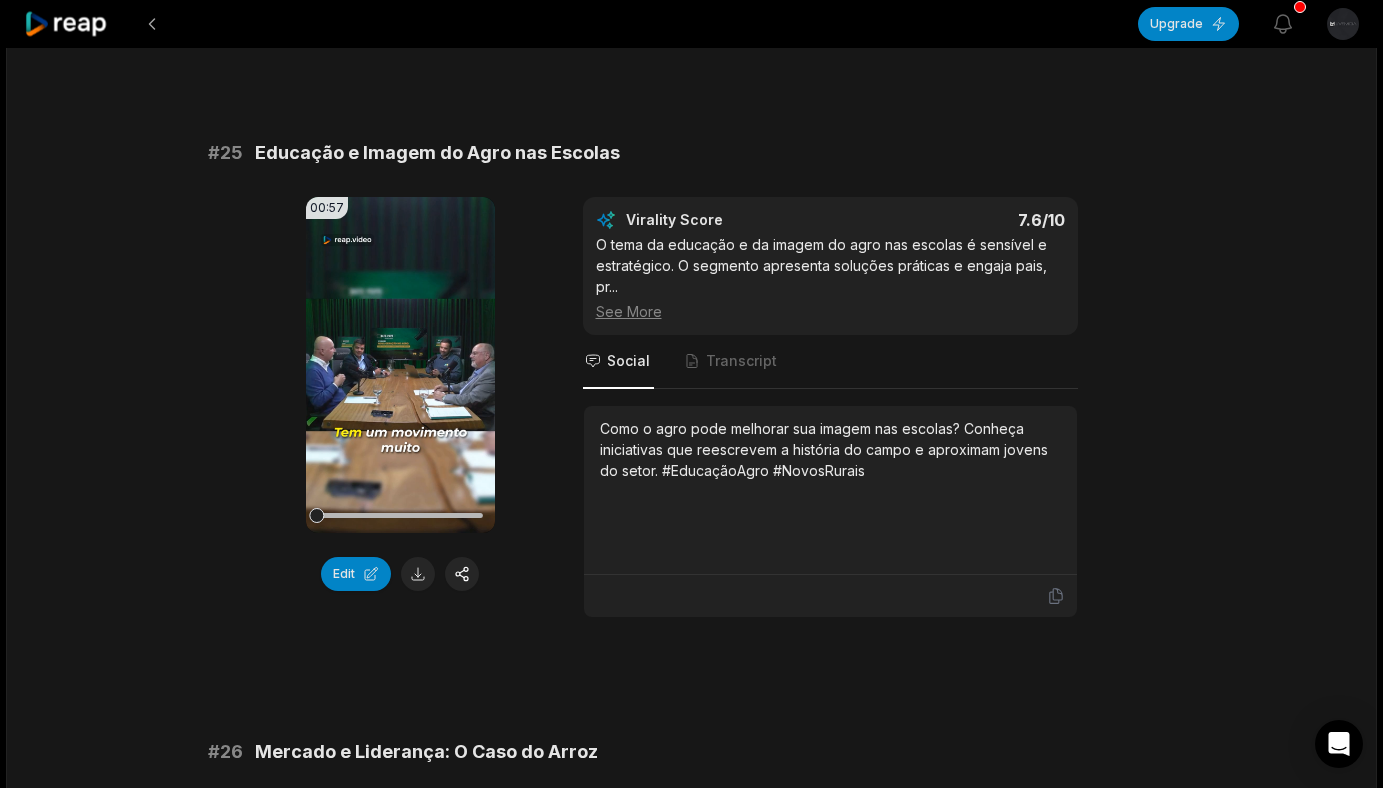 scroll, scrollTop: 2478, scrollLeft: 0, axis: vertical 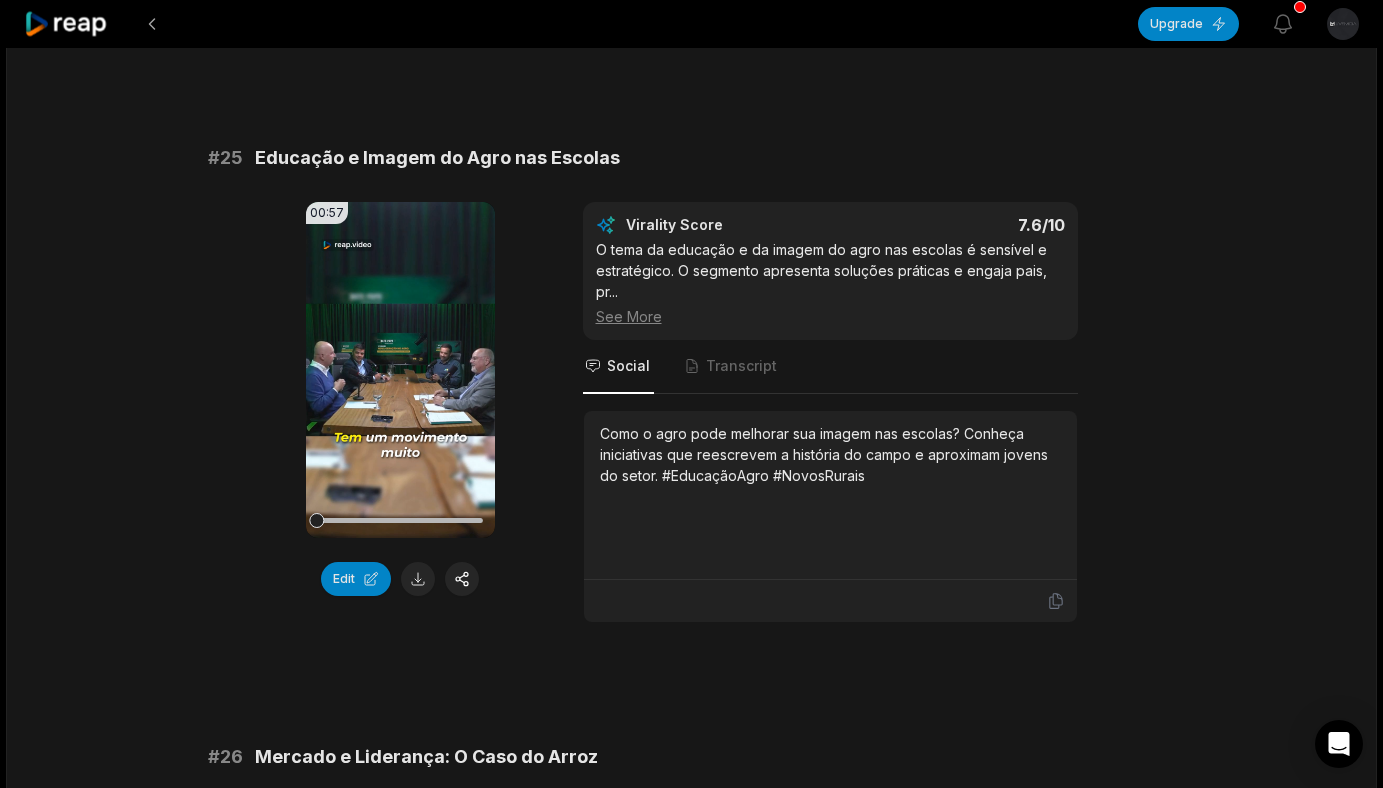 click on "See More" at bounding box center (830, 316) 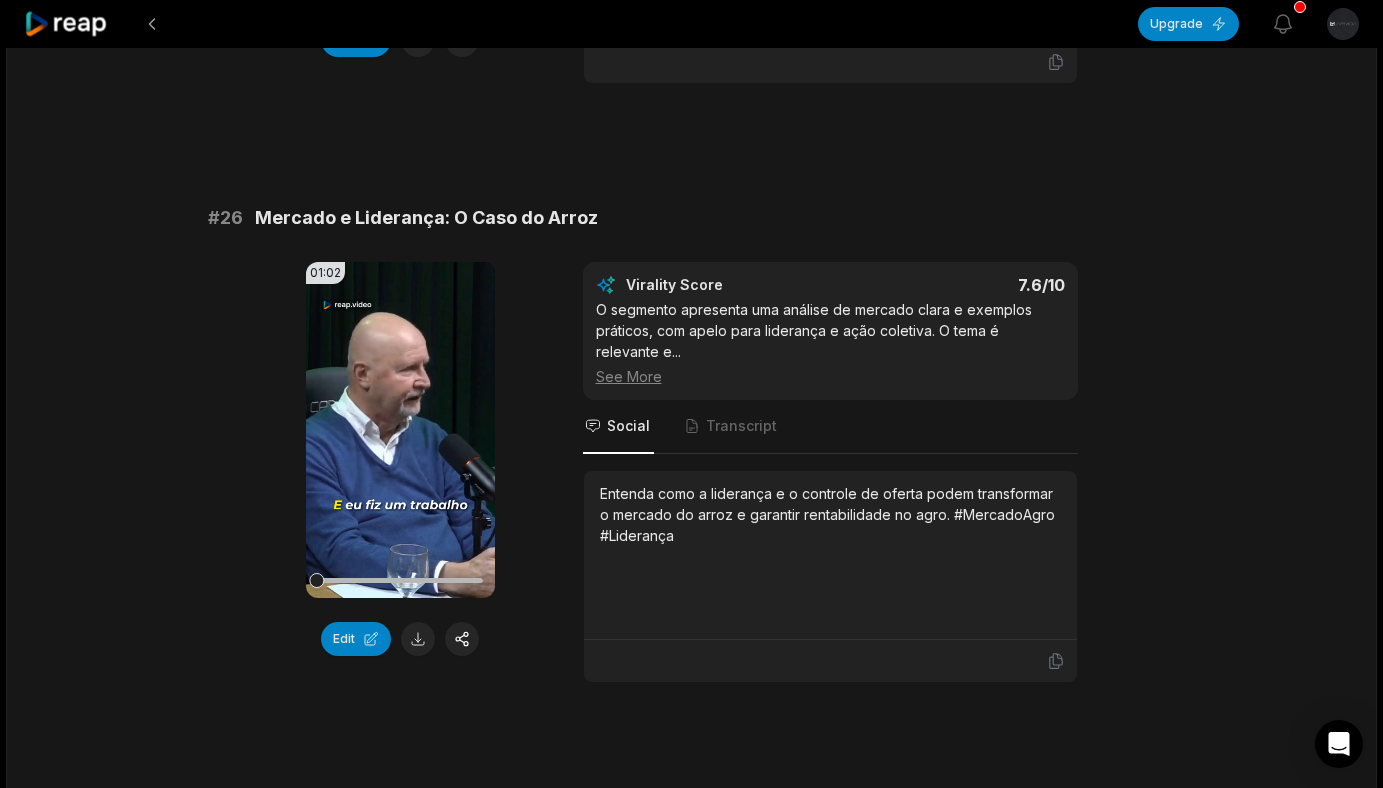 scroll, scrollTop: 3018, scrollLeft: 0, axis: vertical 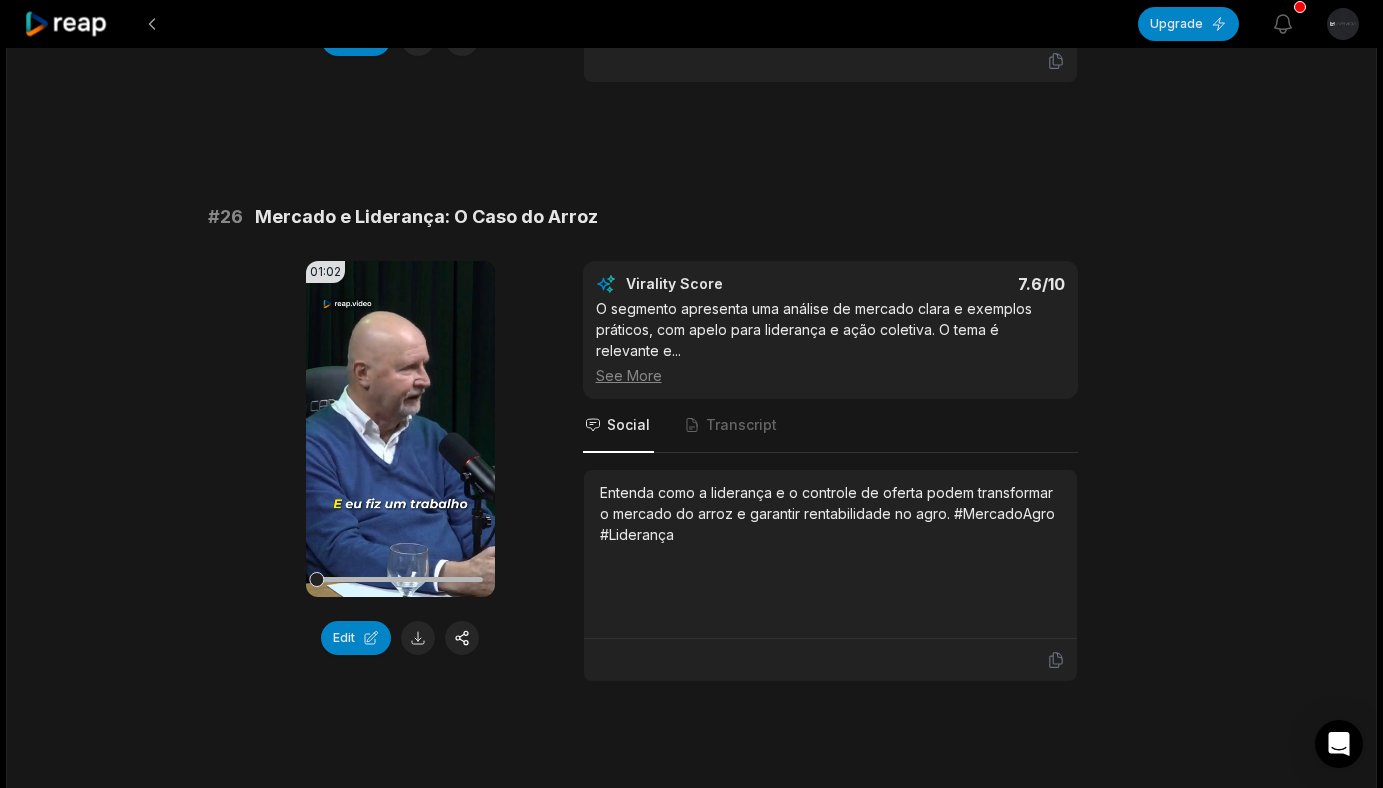 click on "See More" at bounding box center [830, 375] 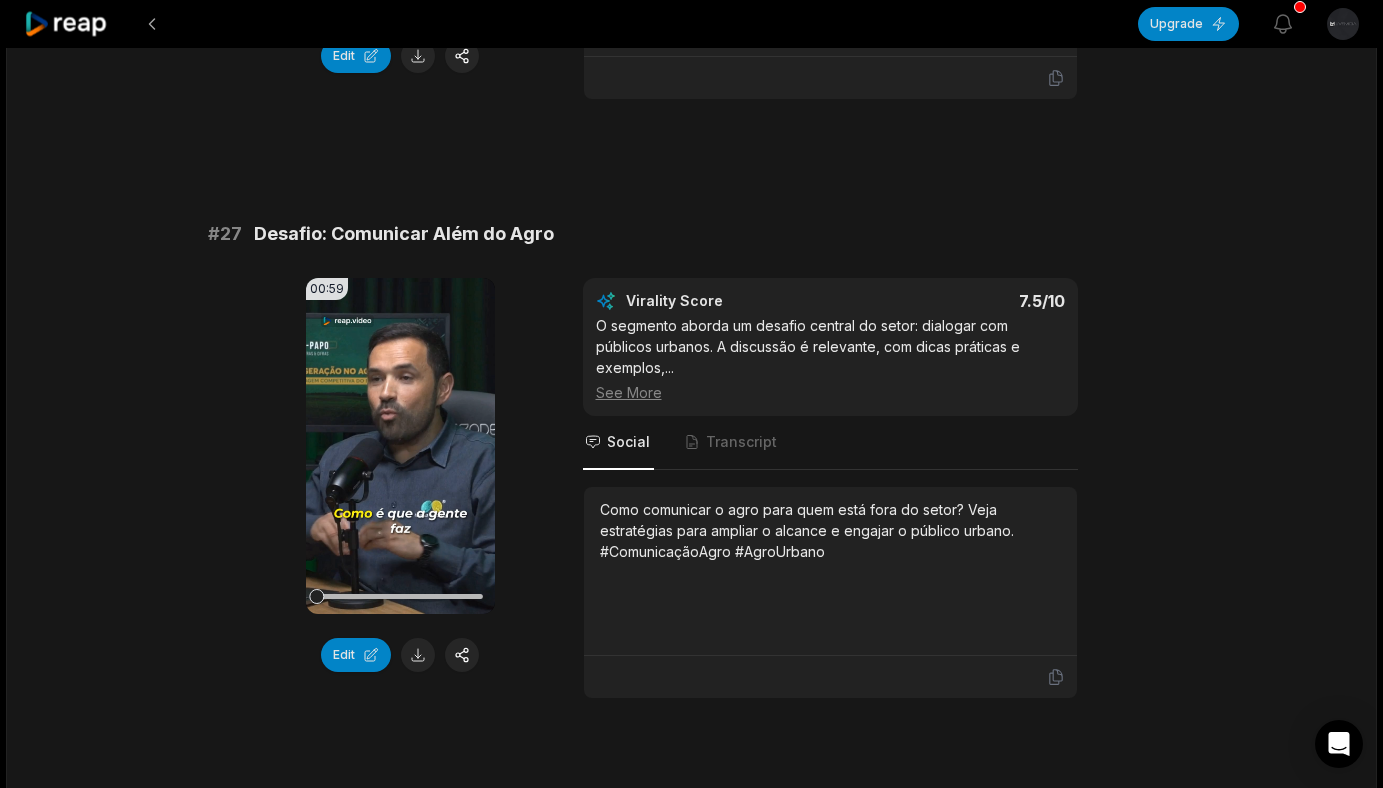 scroll, scrollTop: 3603, scrollLeft: 0, axis: vertical 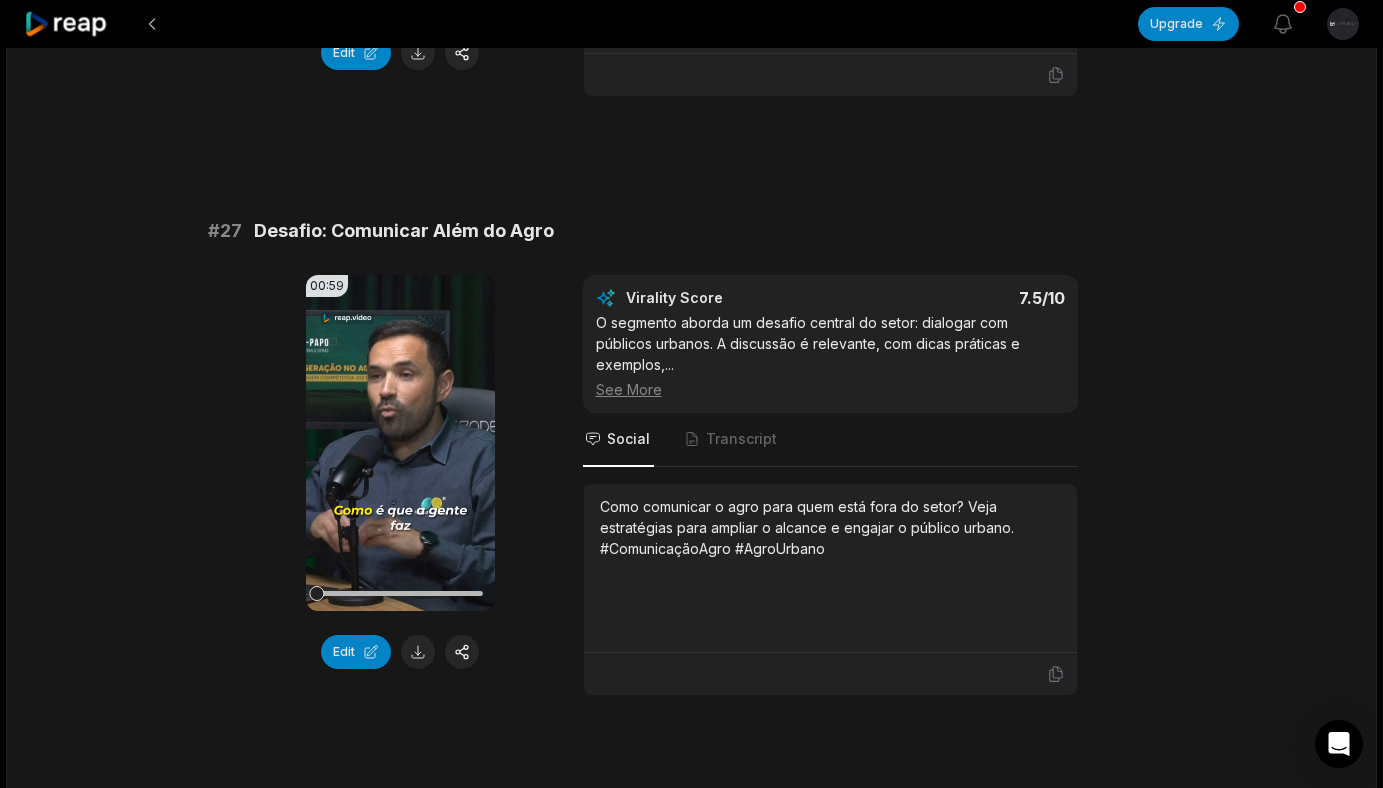 click on "See More" at bounding box center [830, 389] 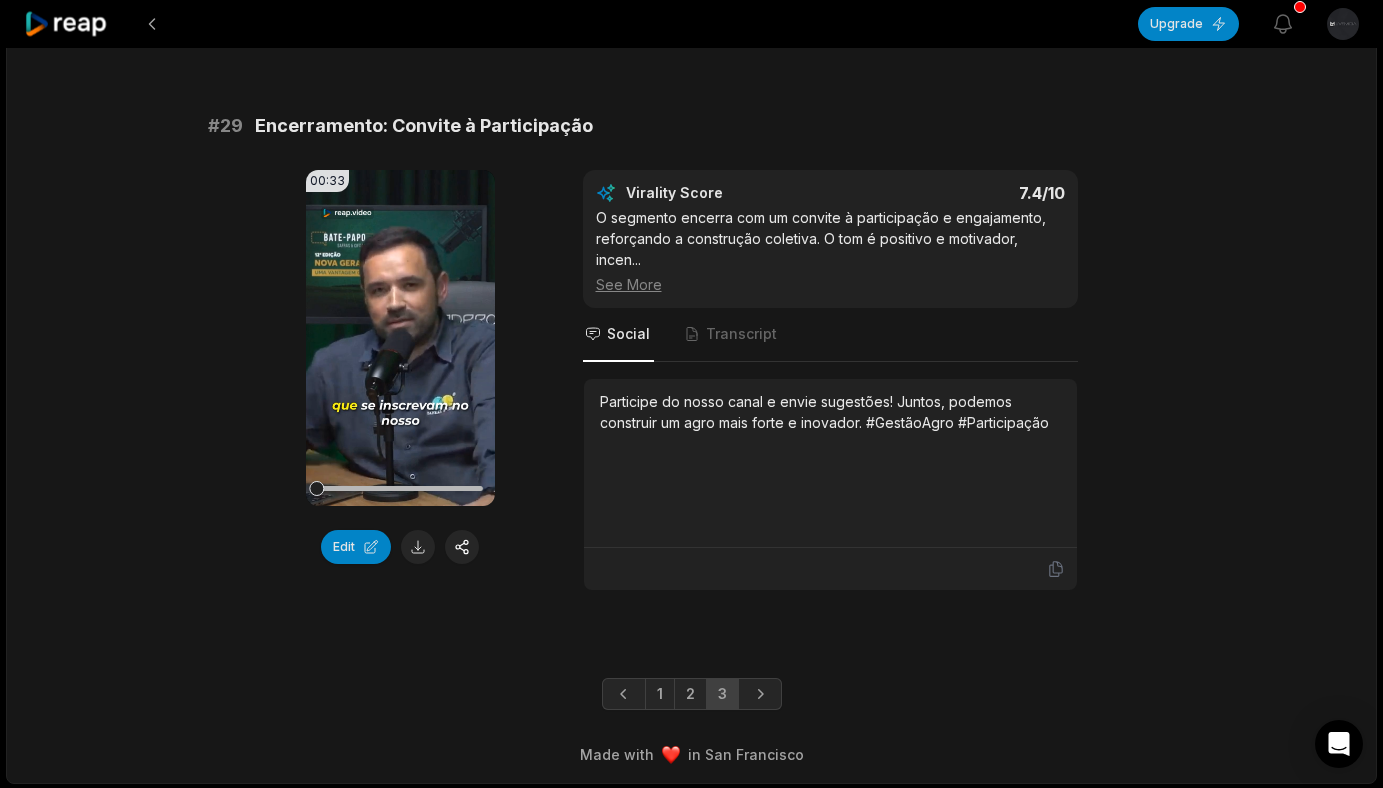 scroll, scrollTop: 4908, scrollLeft: 0, axis: vertical 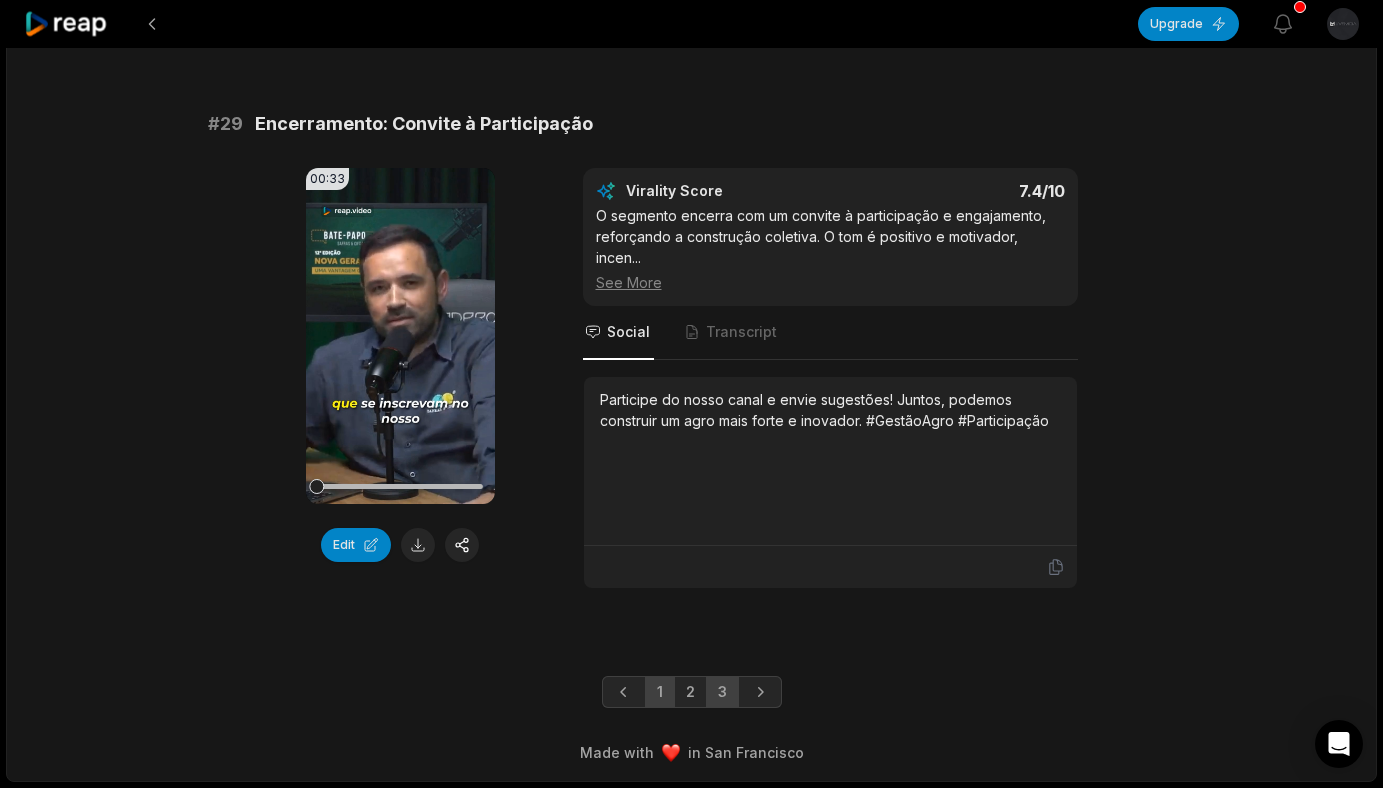 click on "1" at bounding box center [660, 692] 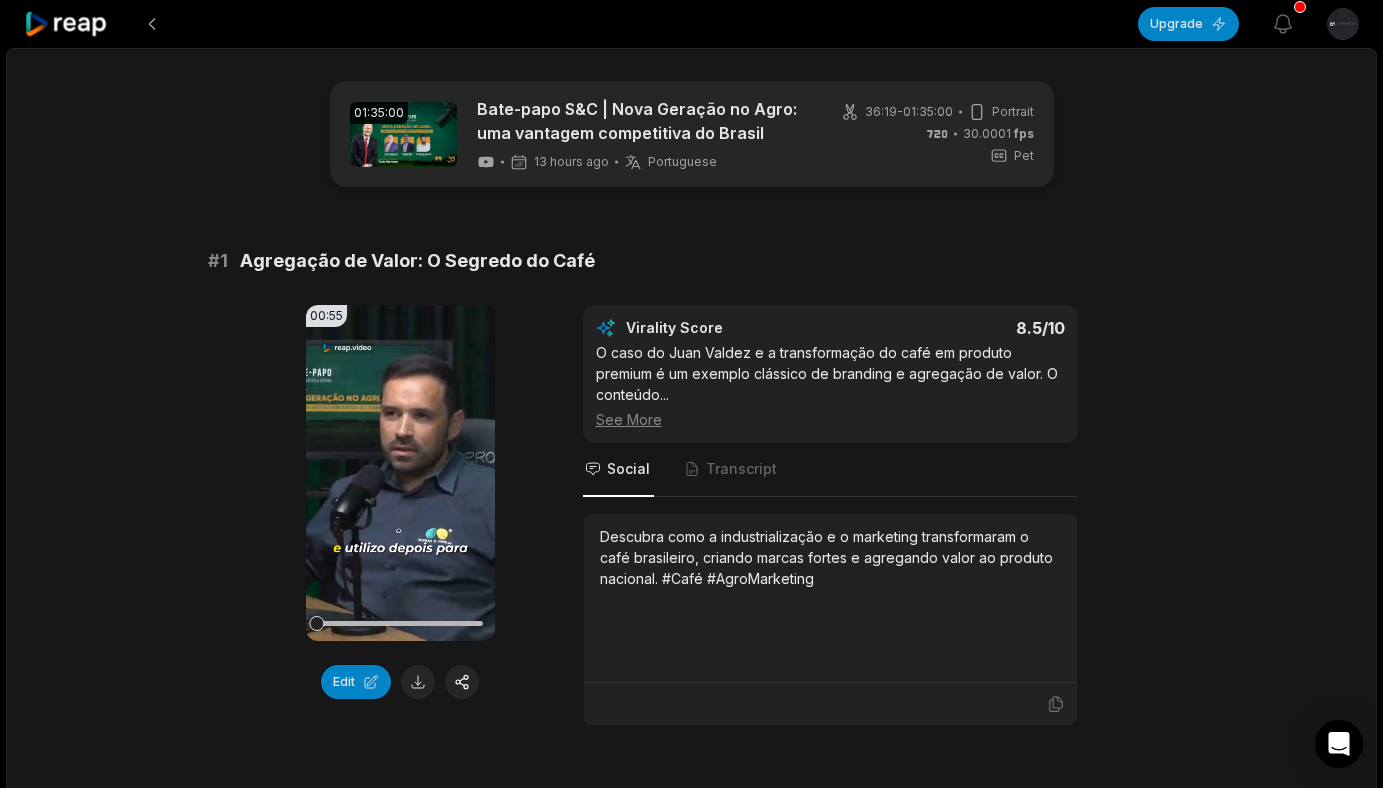 scroll, scrollTop: 4908, scrollLeft: 0, axis: vertical 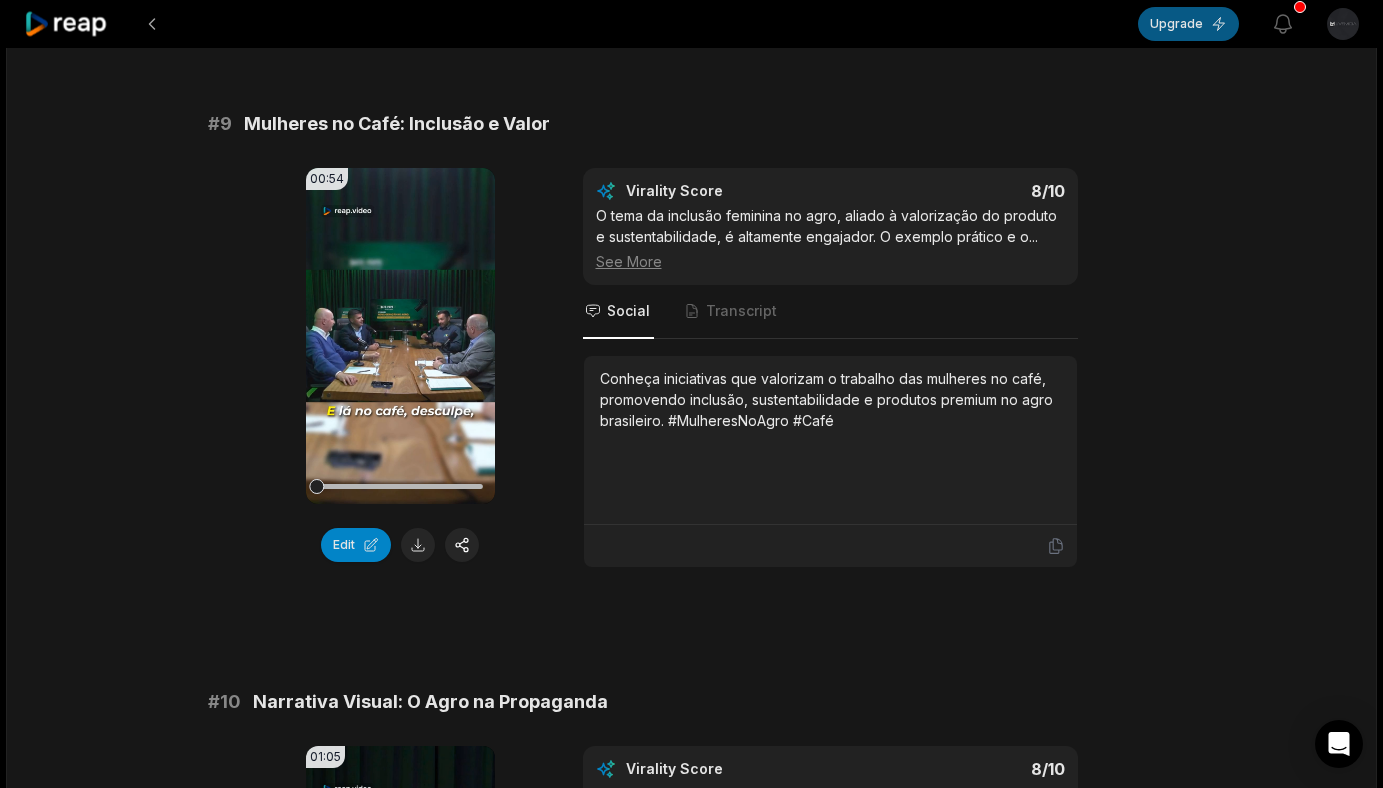 click on "Upgrade" at bounding box center [1188, 24] 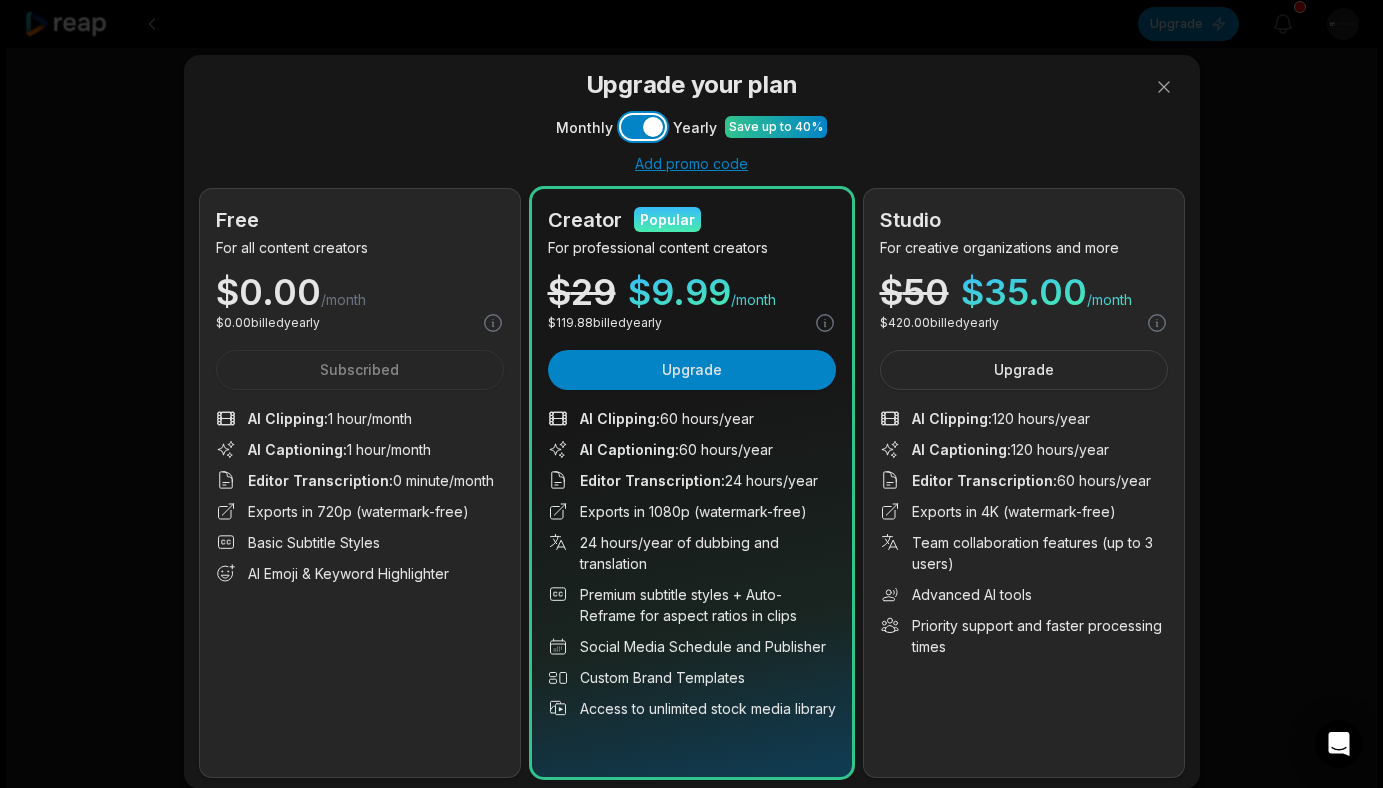 click on "Use setting" at bounding box center (643, 127) 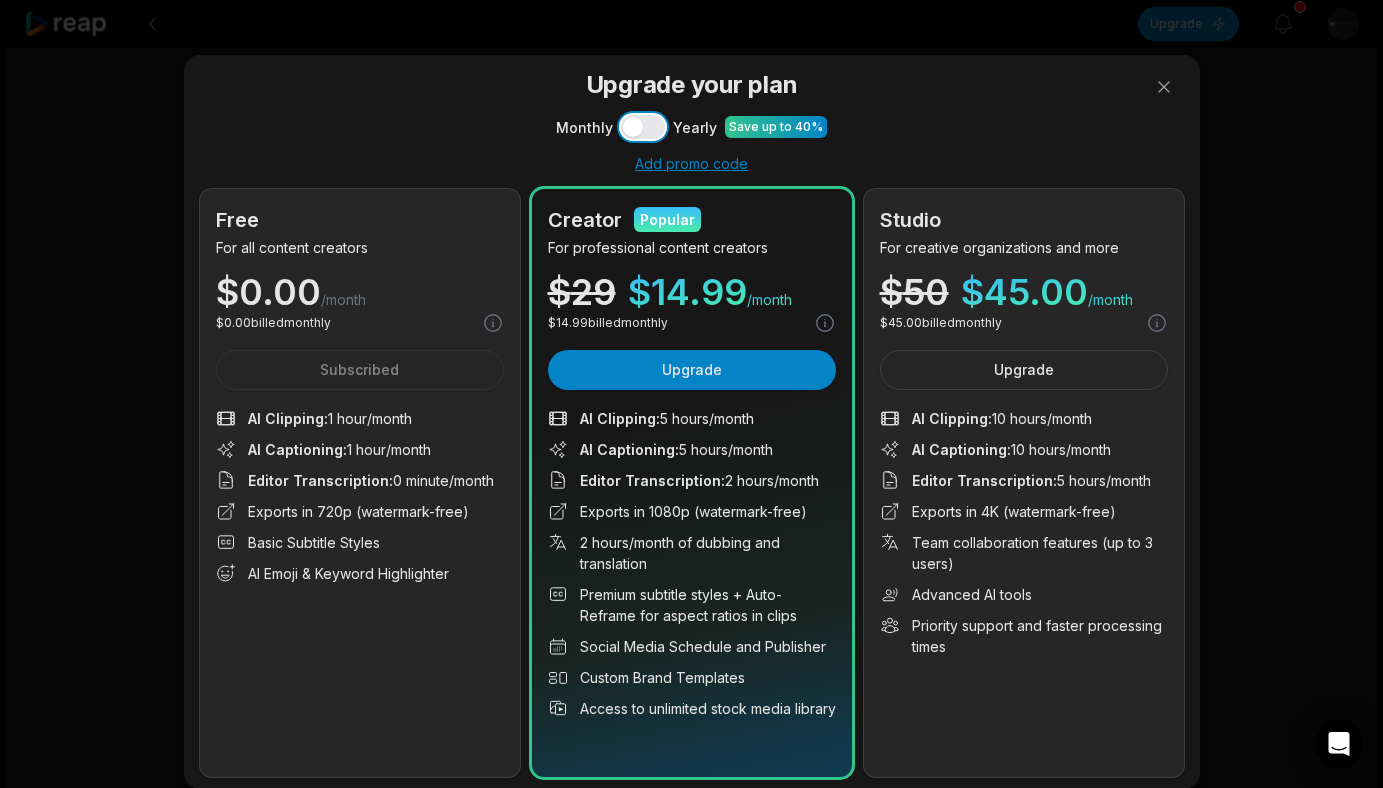 click on "Use setting" at bounding box center (643, 127) 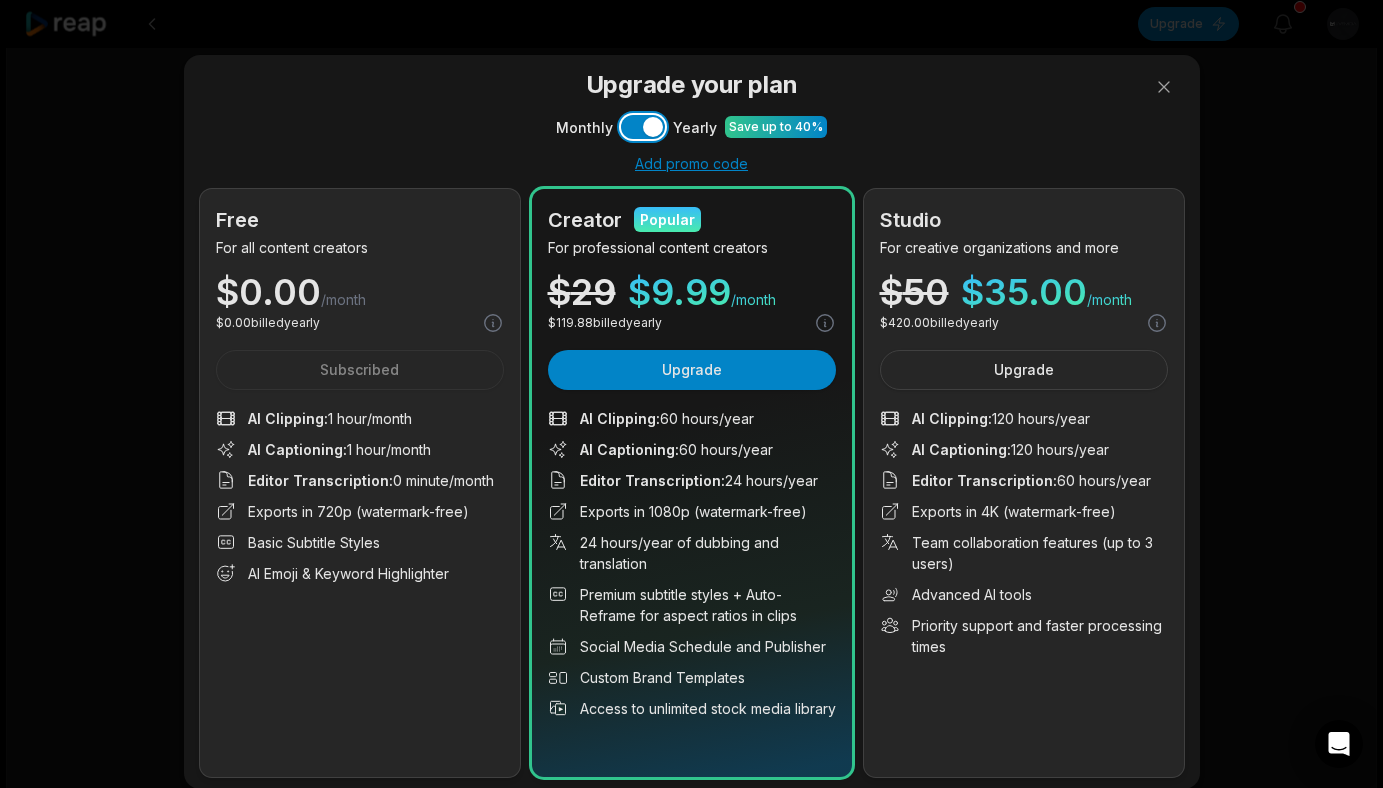 click on "Use setting" at bounding box center (643, 127) 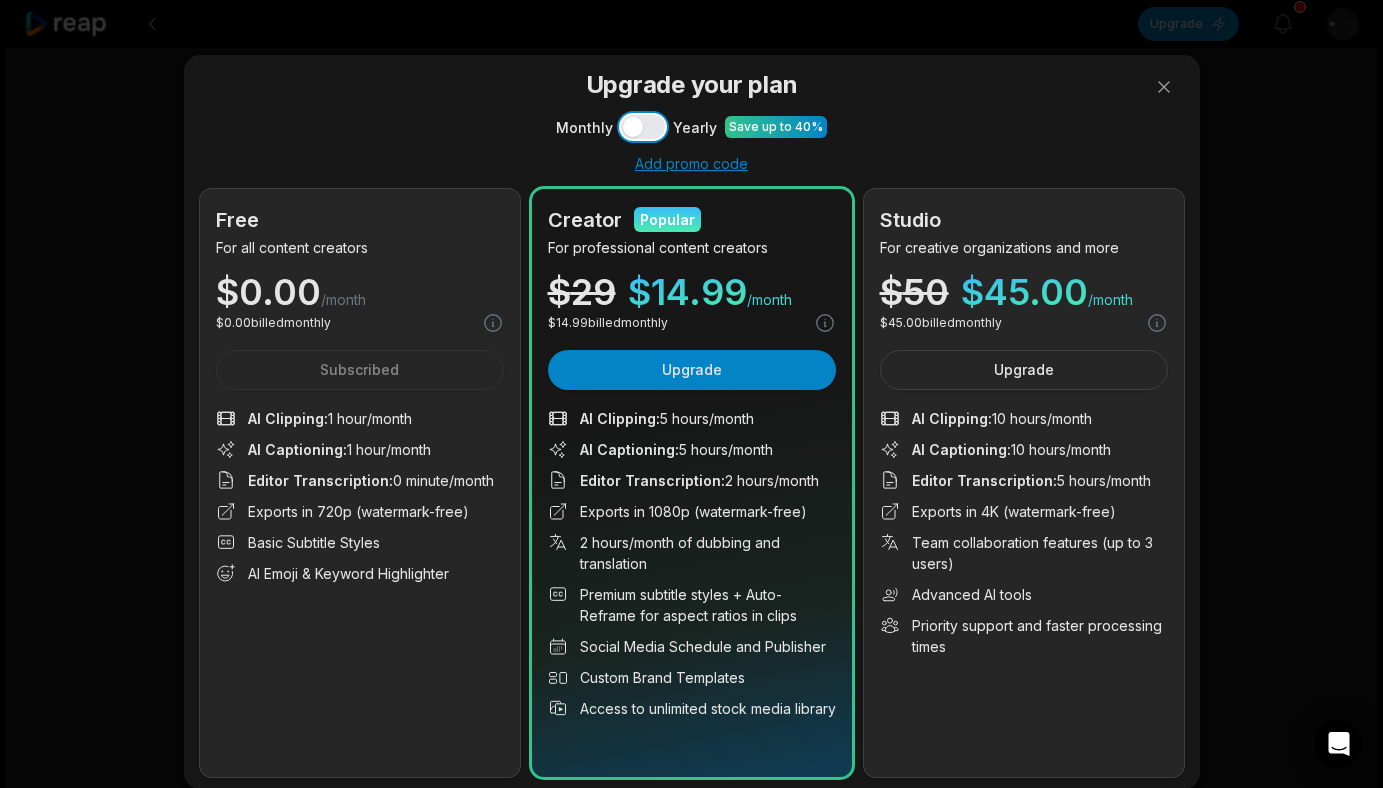 click on "Use setting" at bounding box center (643, 127) 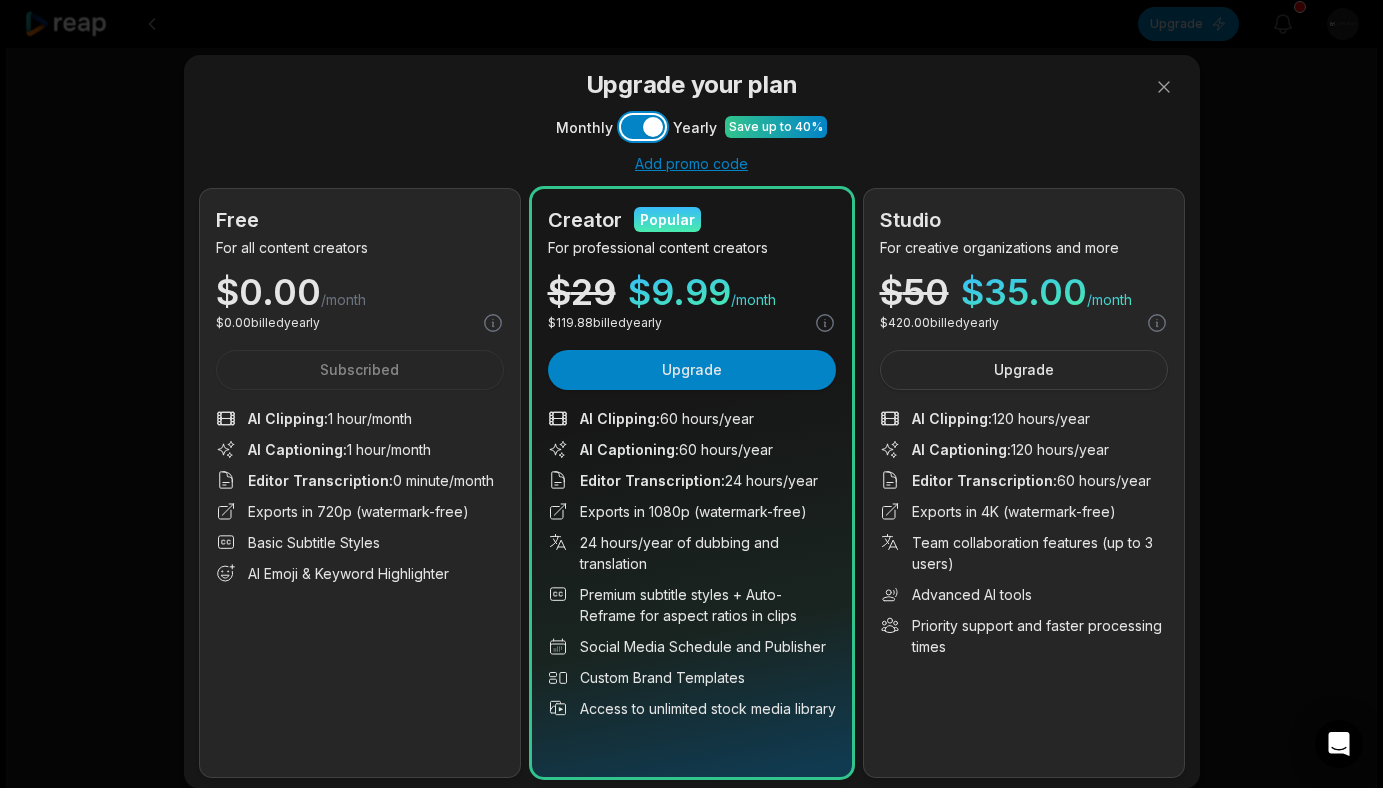 click on "Use setting" at bounding box center [643, 127] 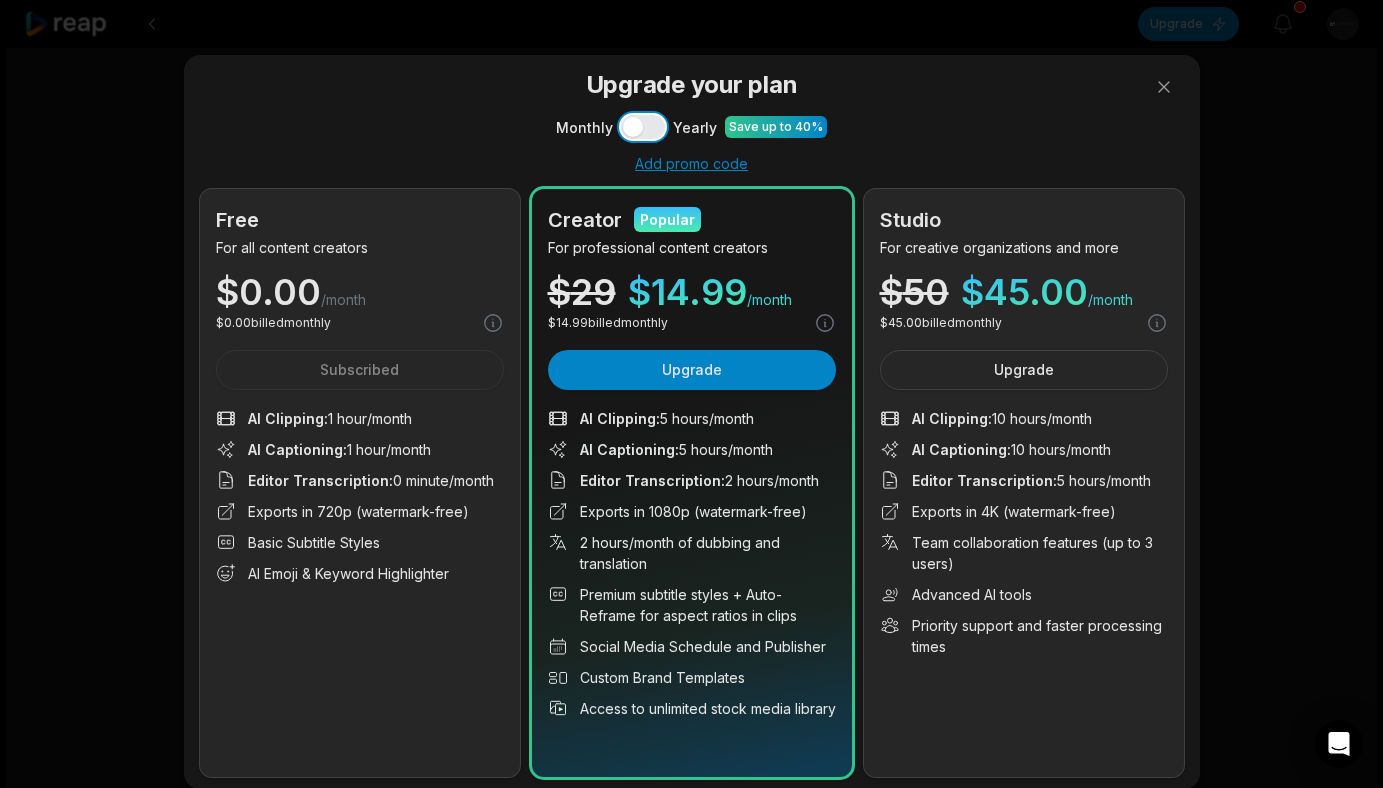 click on "Use setting" at bounding box center [643, 127] 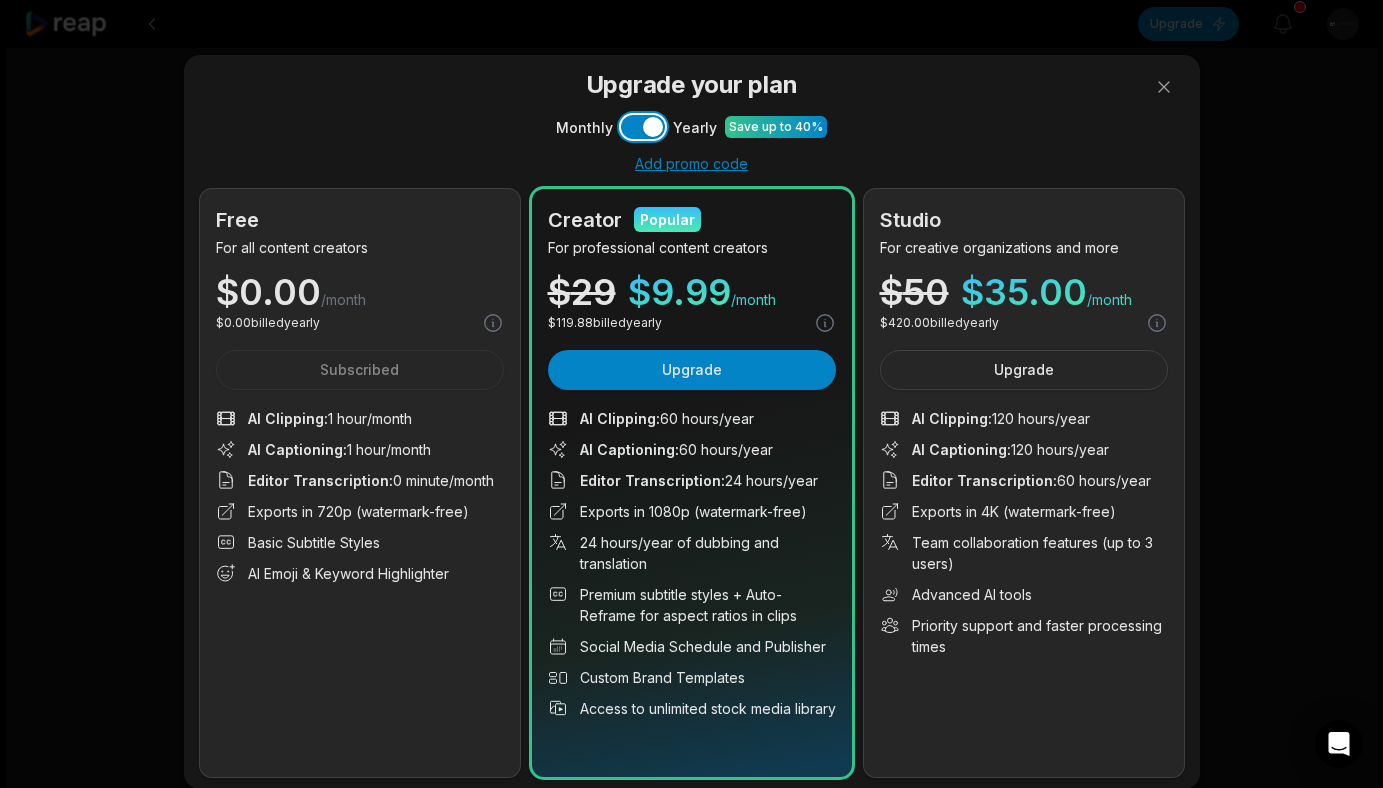 click on "Use setting" at bounding box center (643, 127) 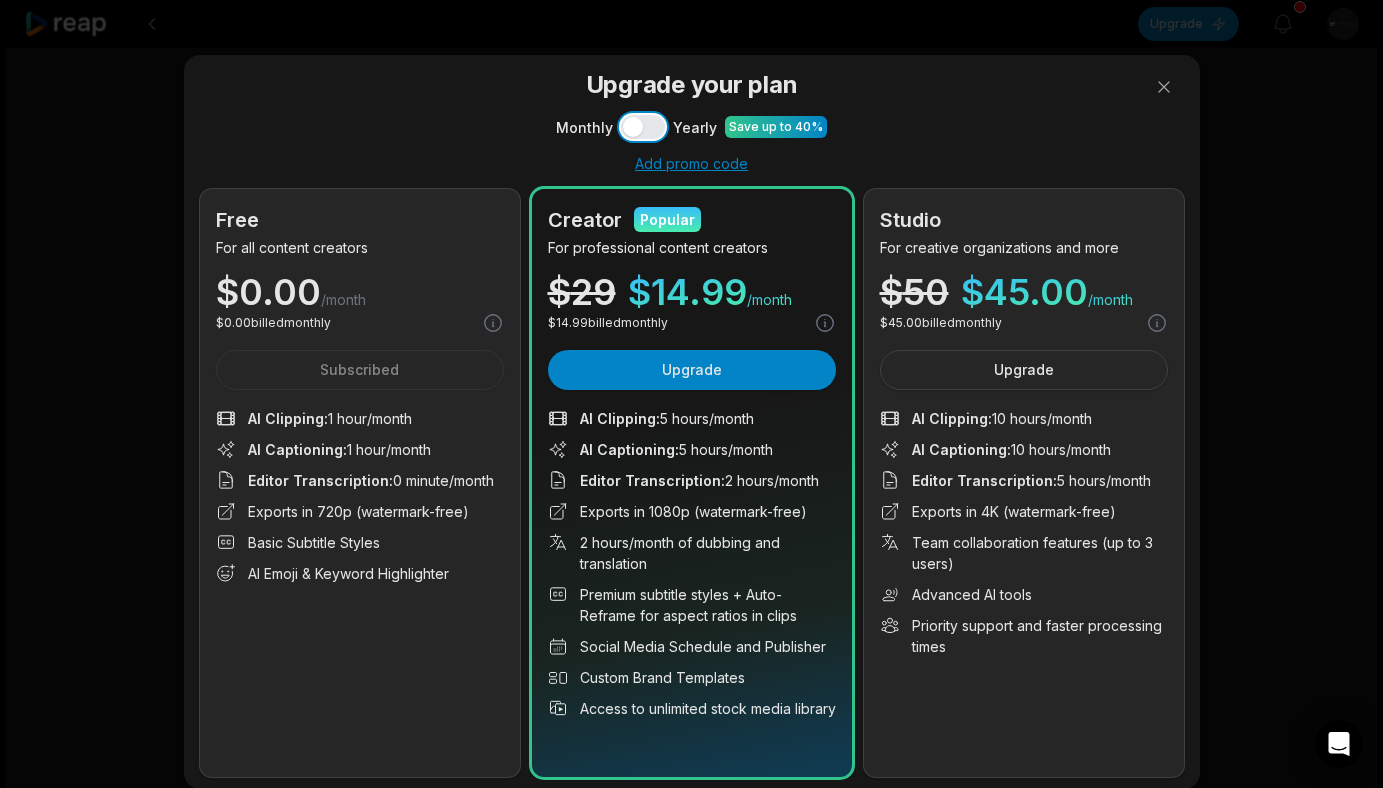 click on "Use setting" at bounding box center (643, 127) 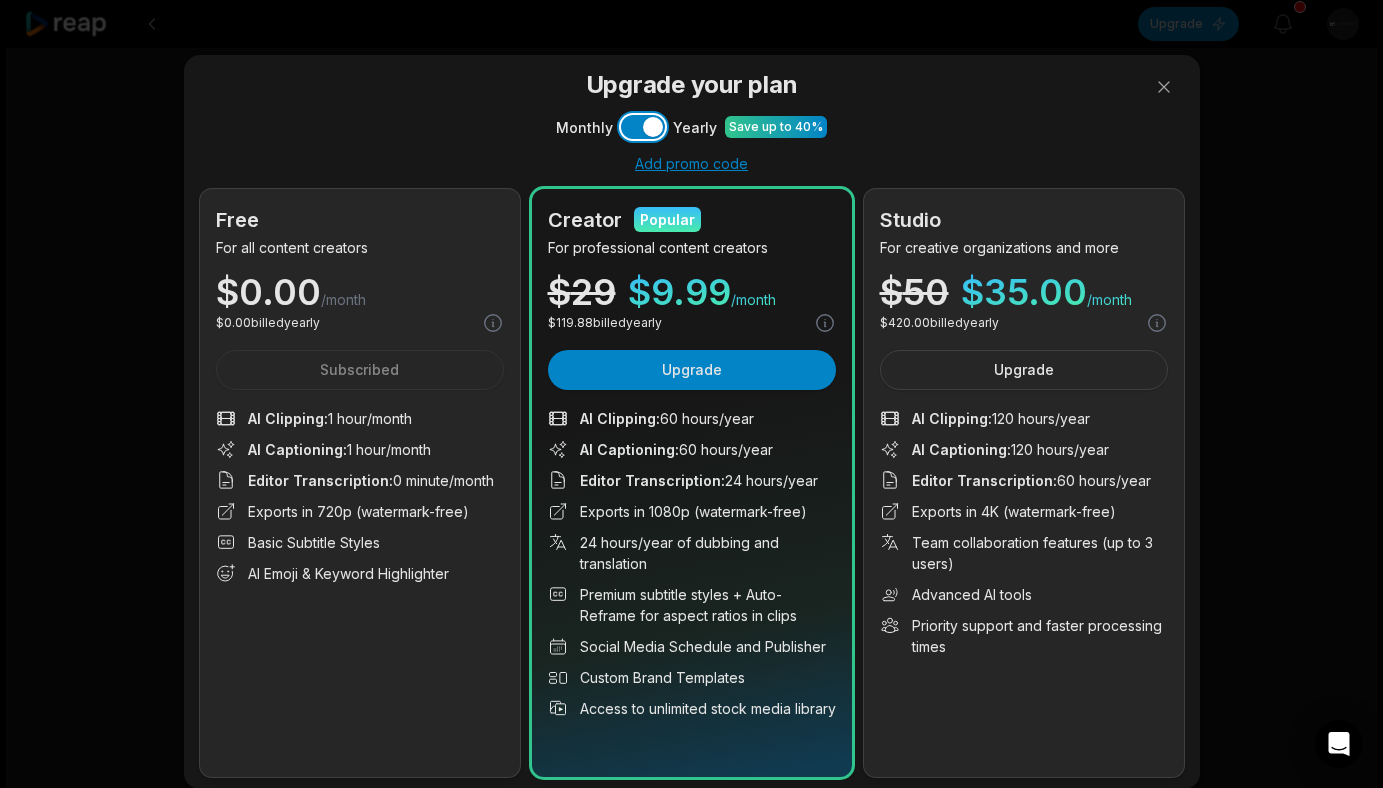 click on "Use setting" at bounding box center (643, 127) 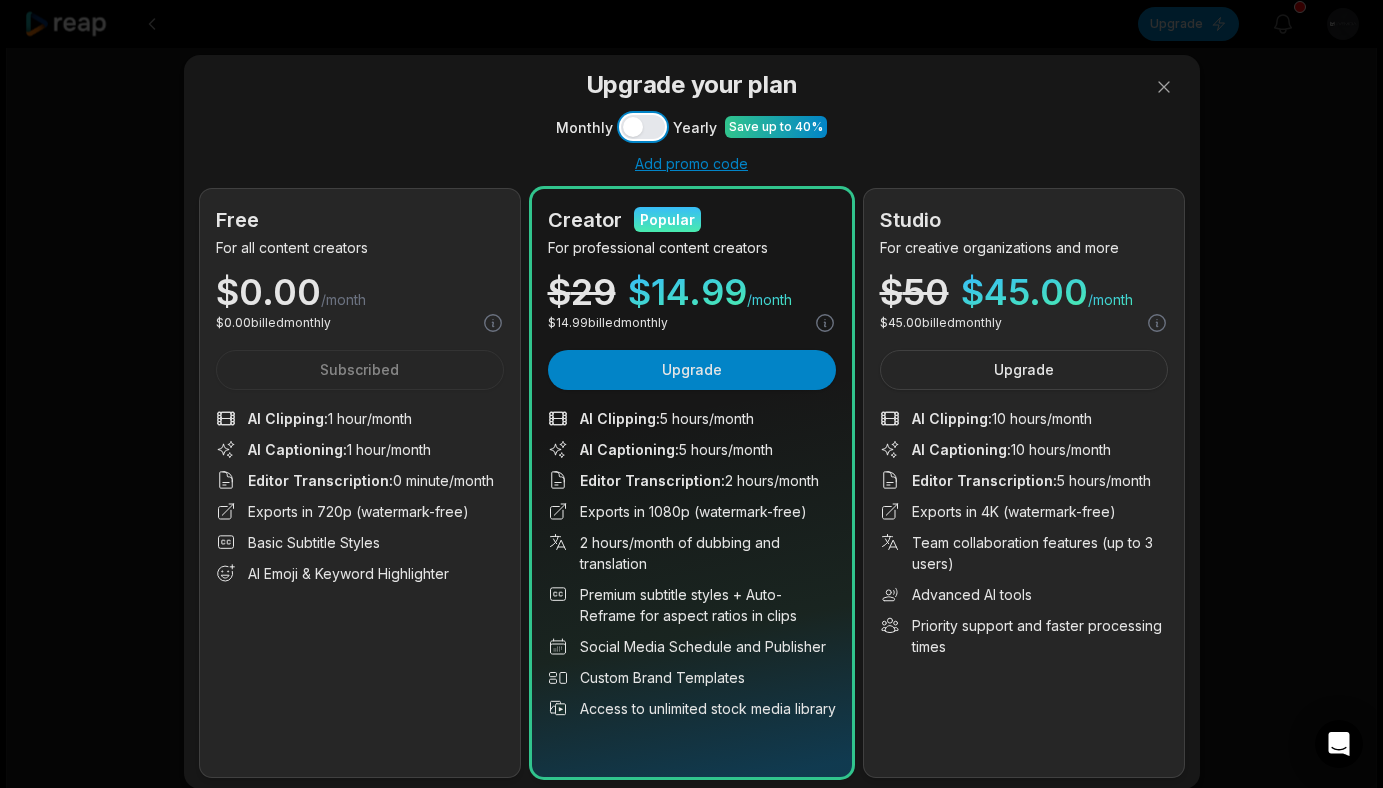 click on "Use setting" at bounding box center (643, 127) 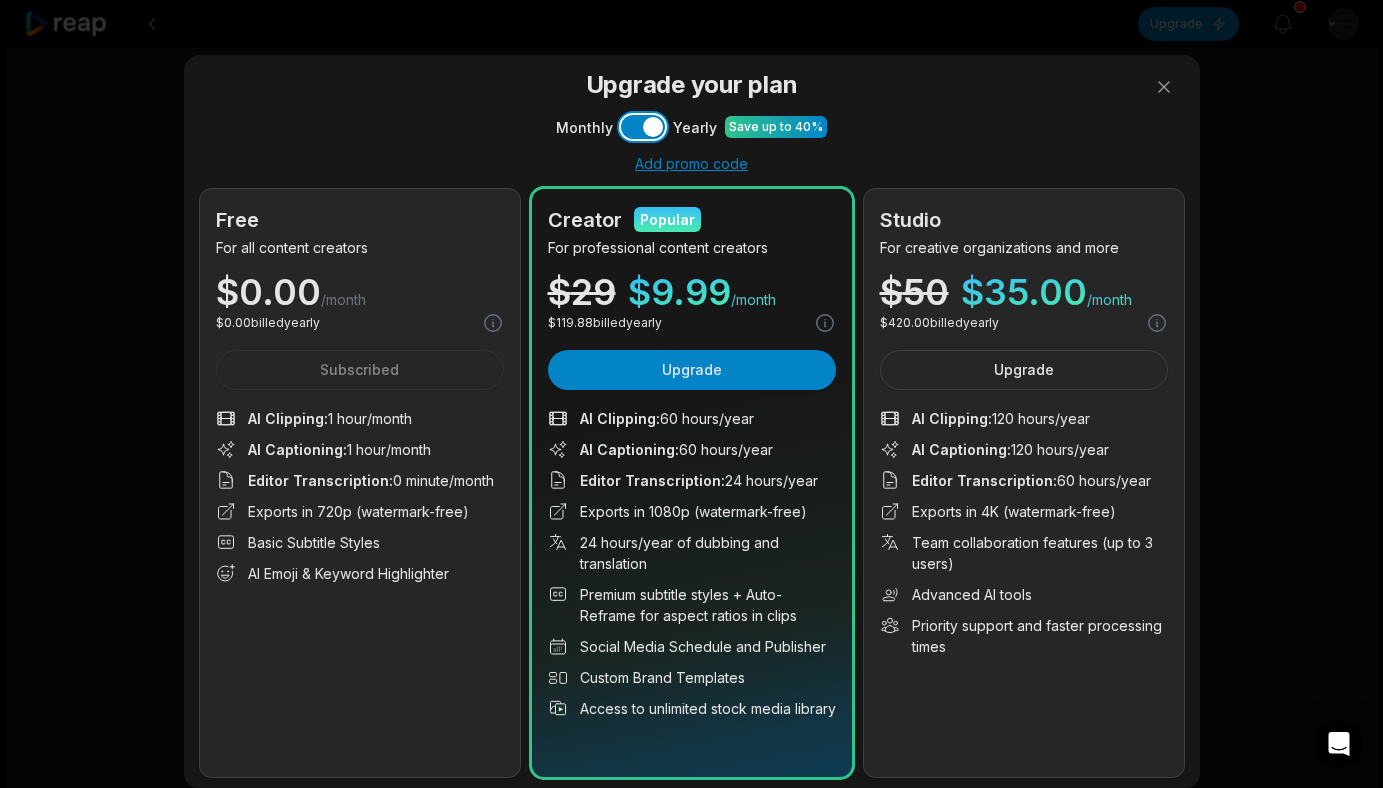 click on "Use setting" at bounding box center (643, 127) 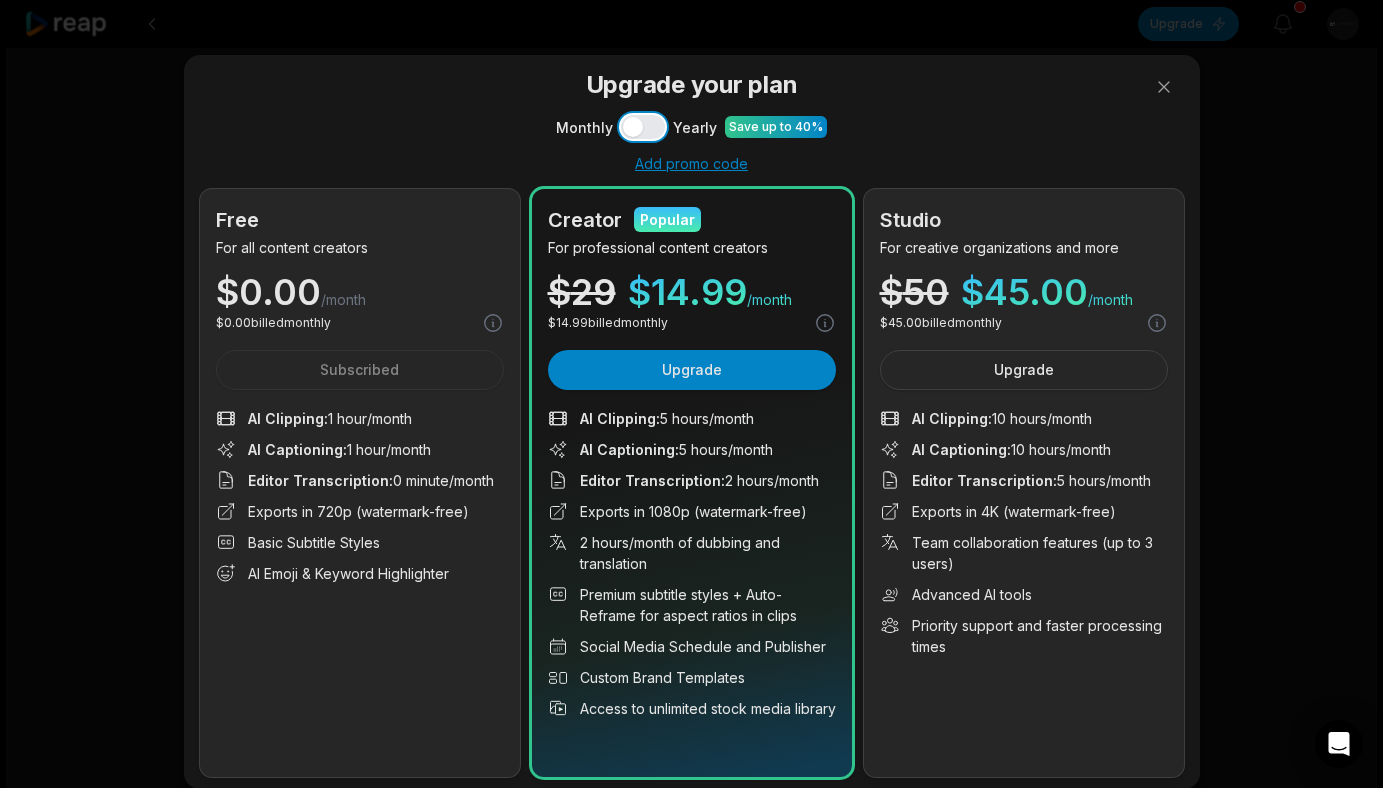 click on "Use setting" at bounding box center (643, 127) 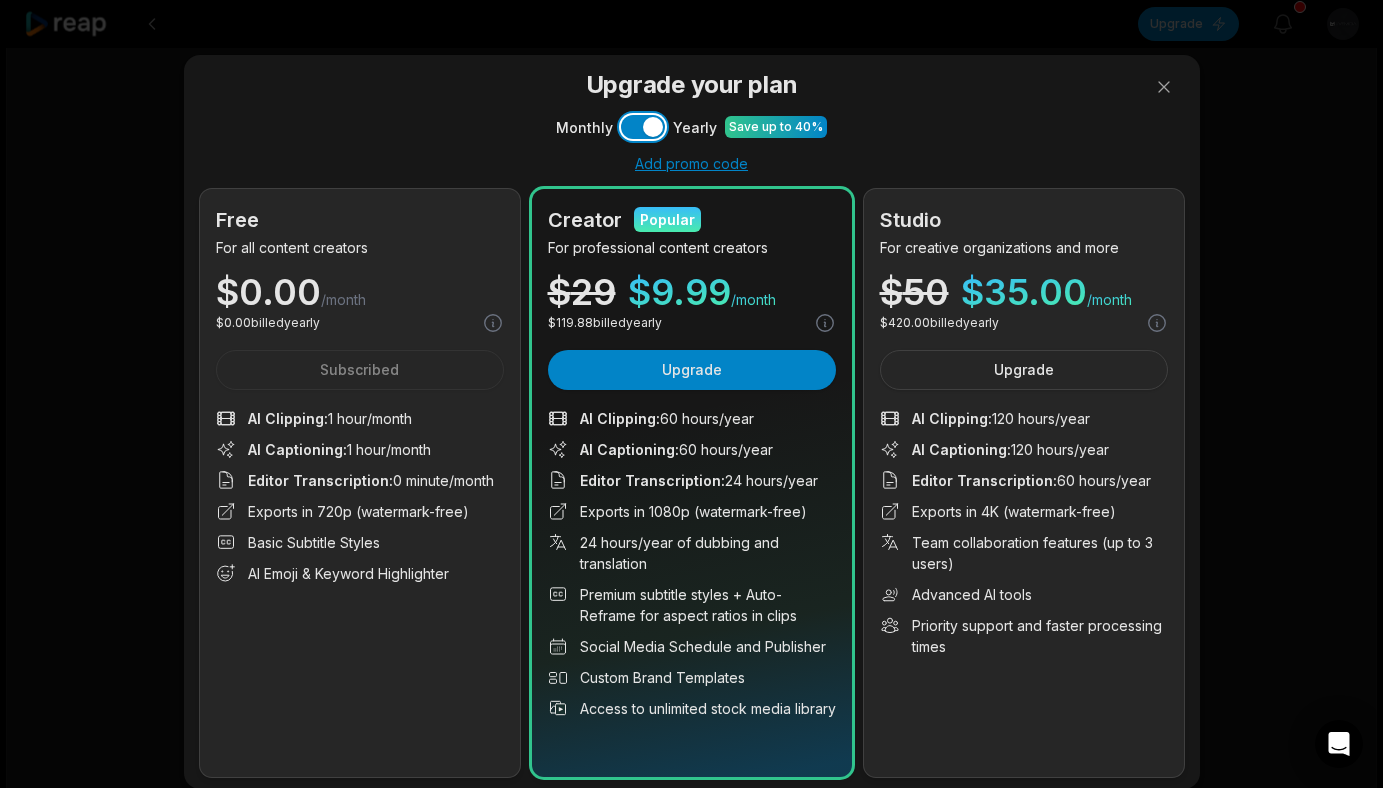 click on "Use setting" at bounding box center [643, 127] 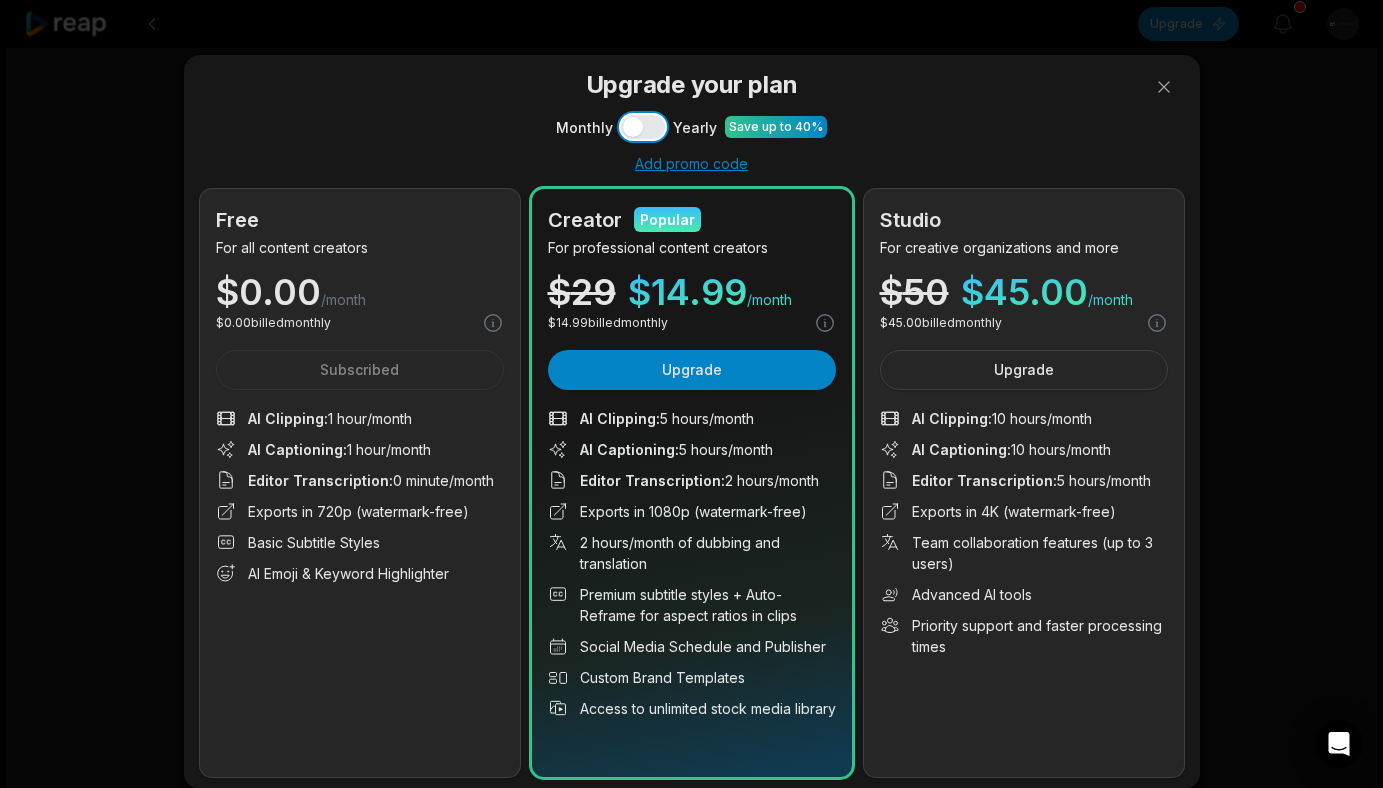 click on "Use setting" at bounding box center (643, 127) 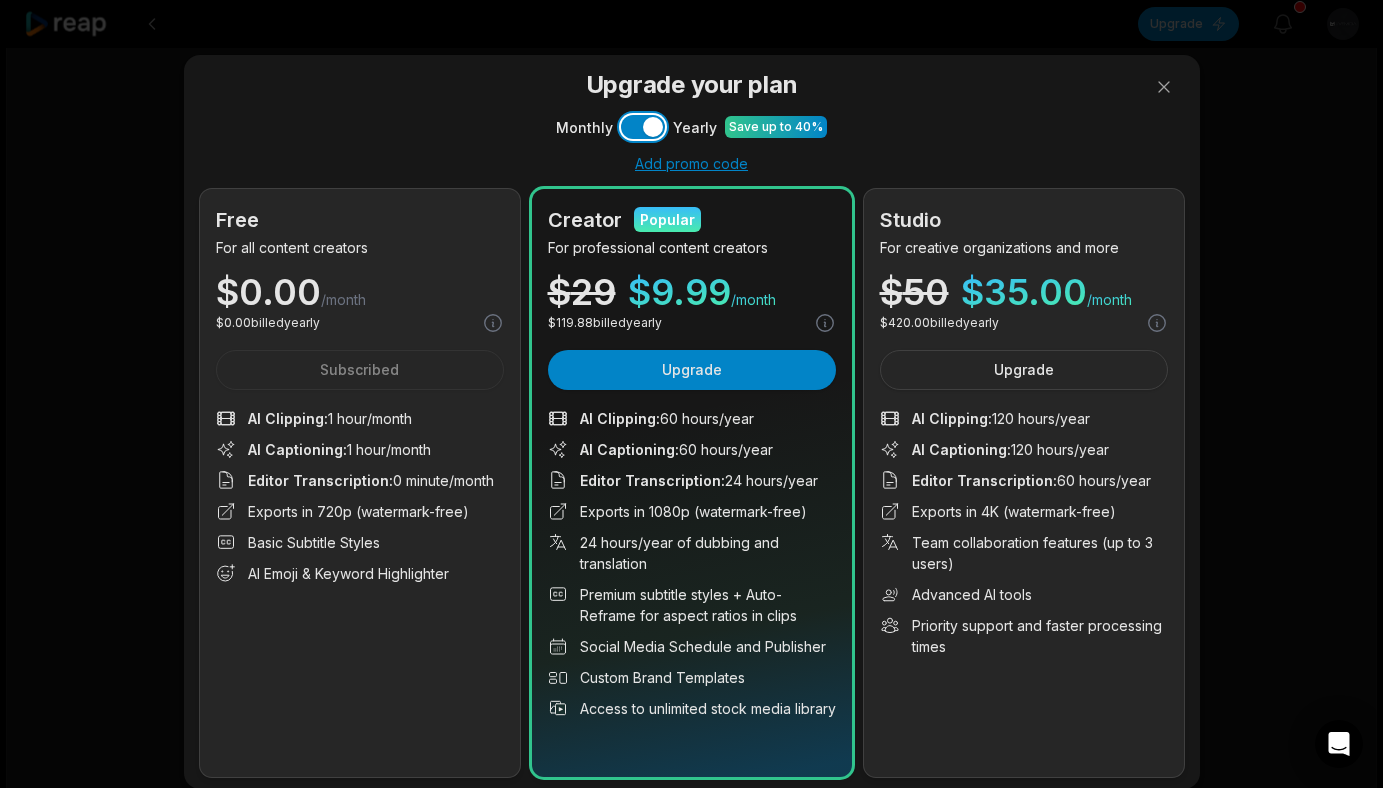 click on "Use setting" at bounding box center (643, 127) 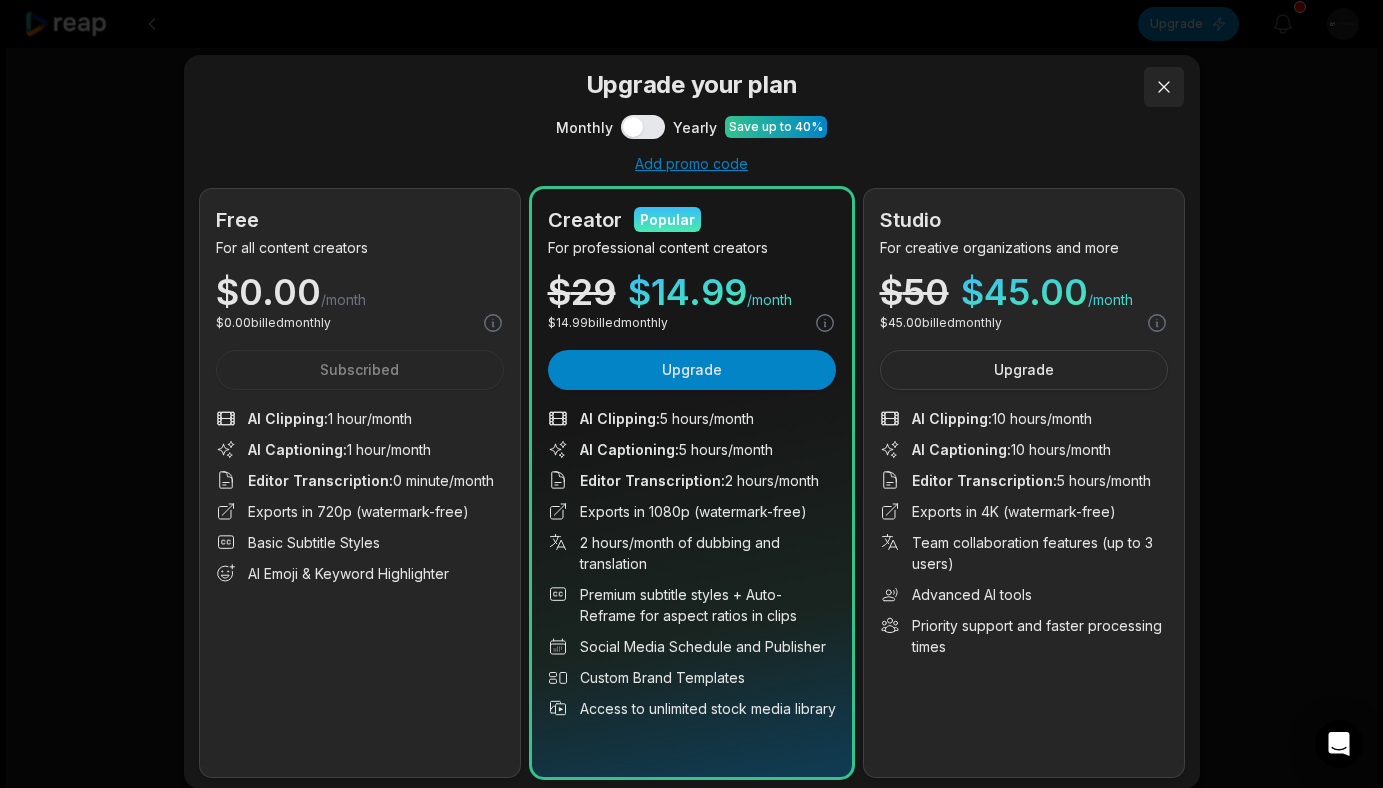 click at bounding box center (1164, 87) 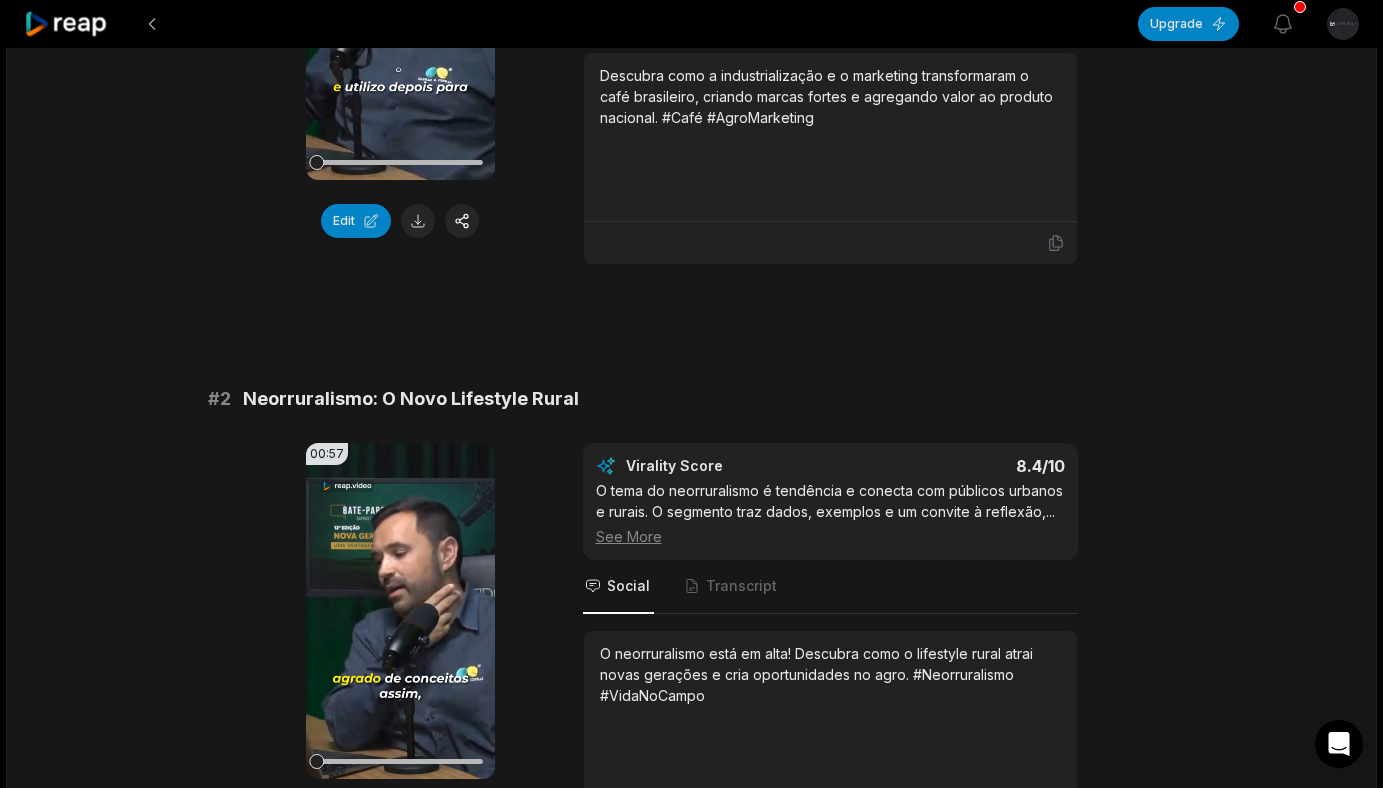 scroll, scrollTop: 0, scrollLeft: 0, axis: both 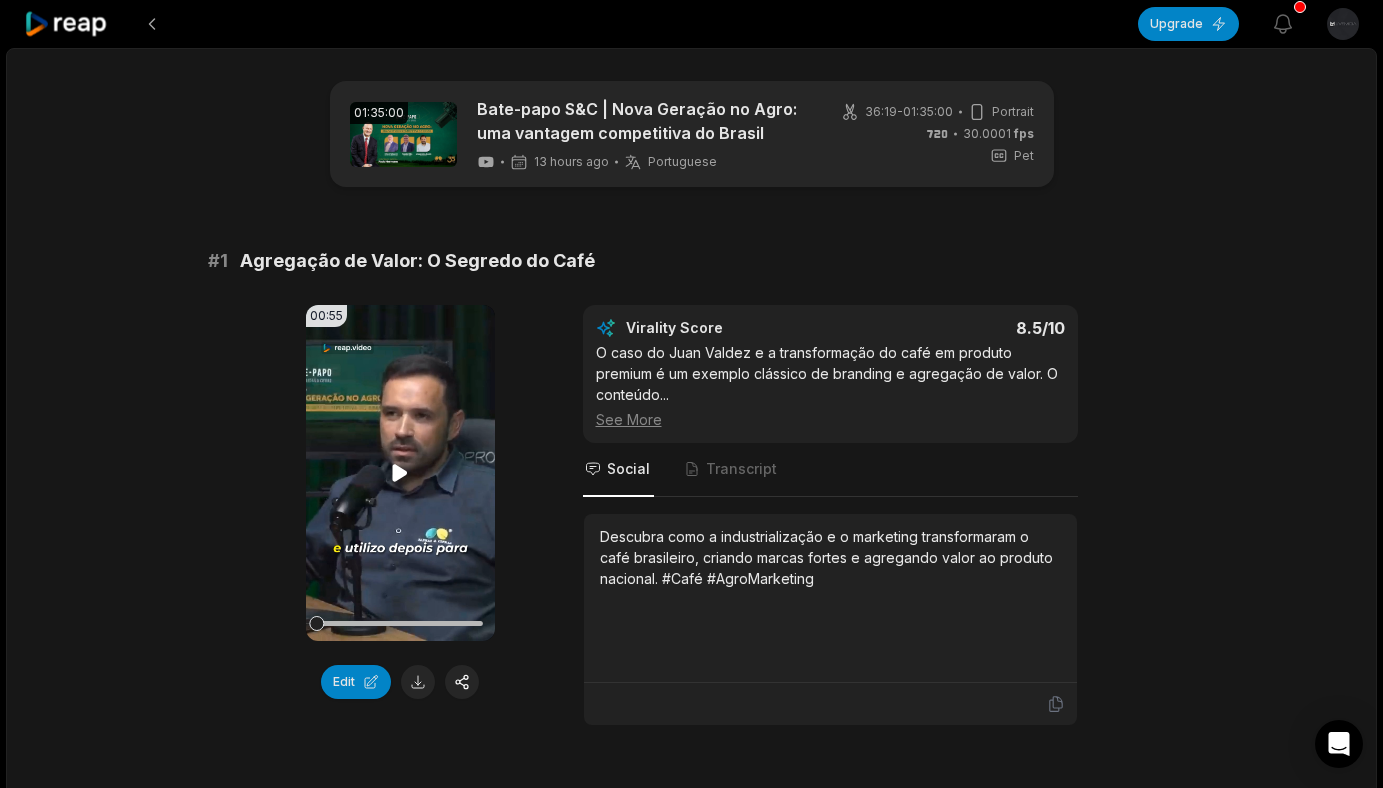 click 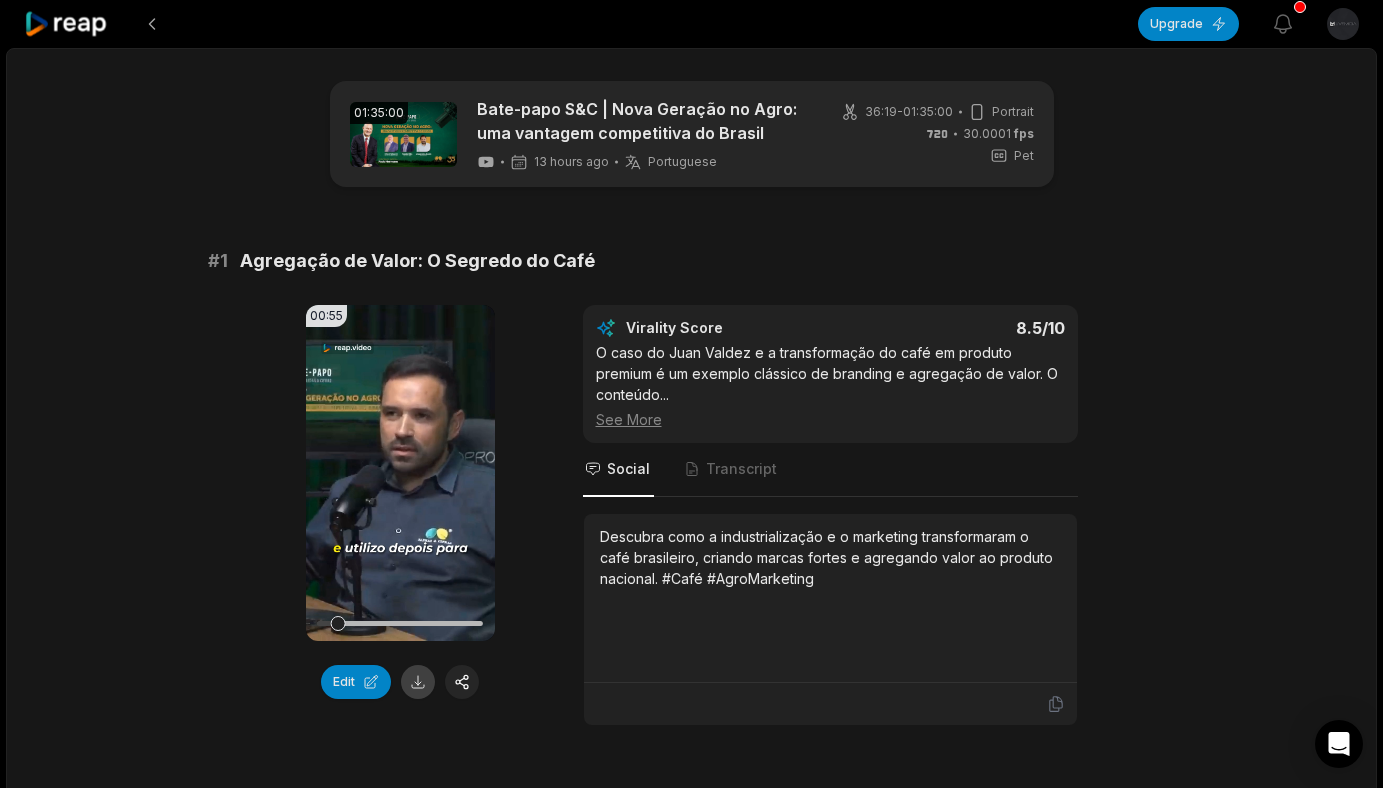 click at bounding box center [418, 682] 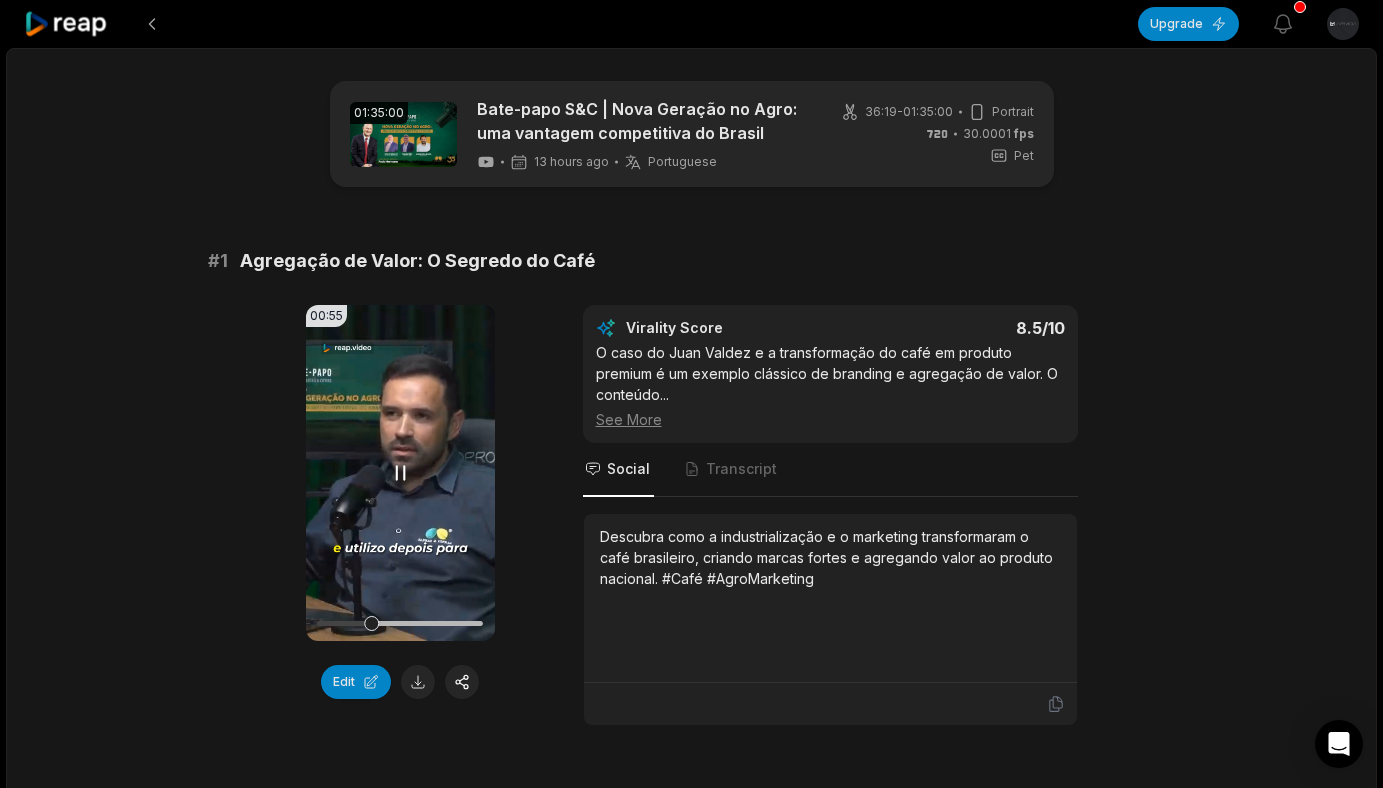 click on "Your browser does not support mp4 format." at bounding box center (400, 473) 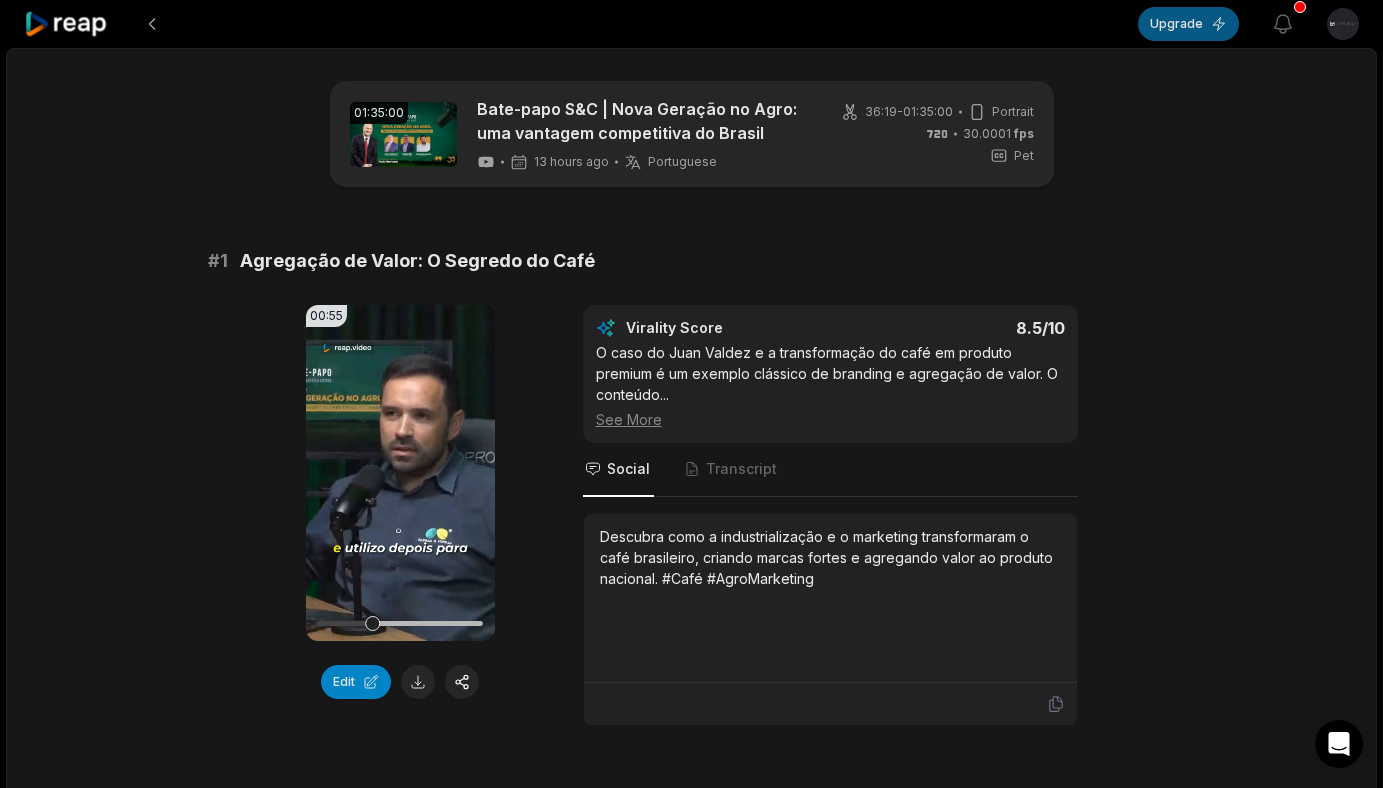 click on "Upgrade" at bounding box center [1188, 24] 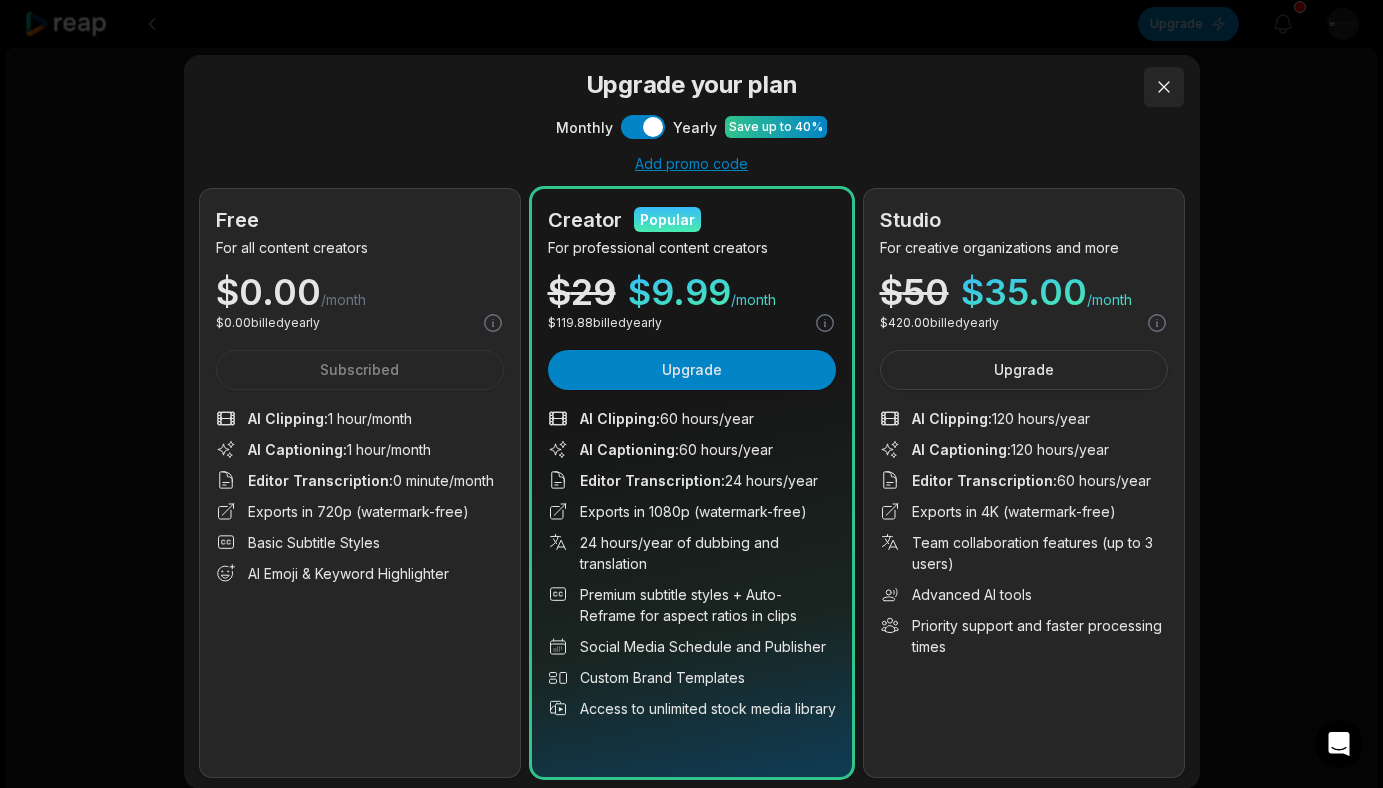 click at bounding box center (1164, 87) 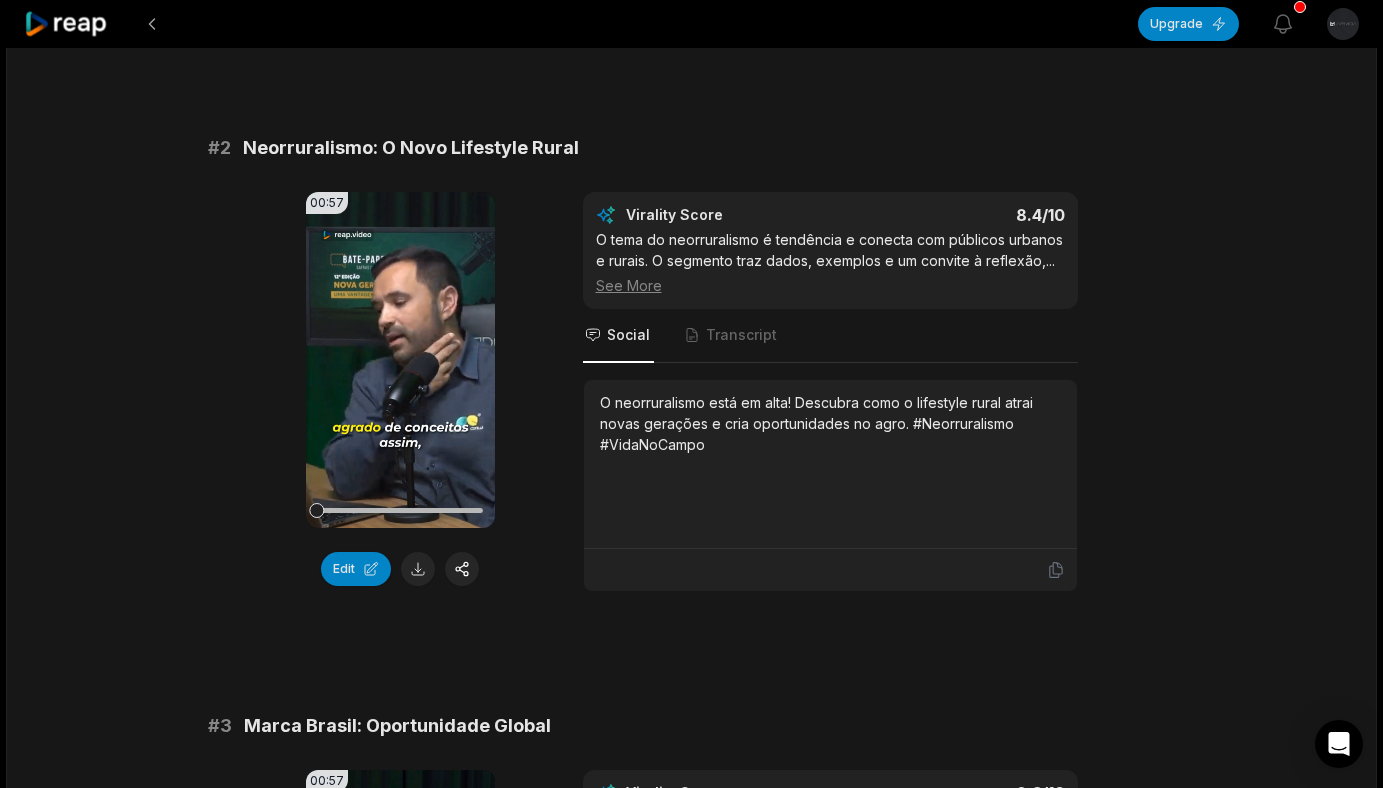 scroll, scrollTop: 716, scrollLeft: 0, axis: vertical 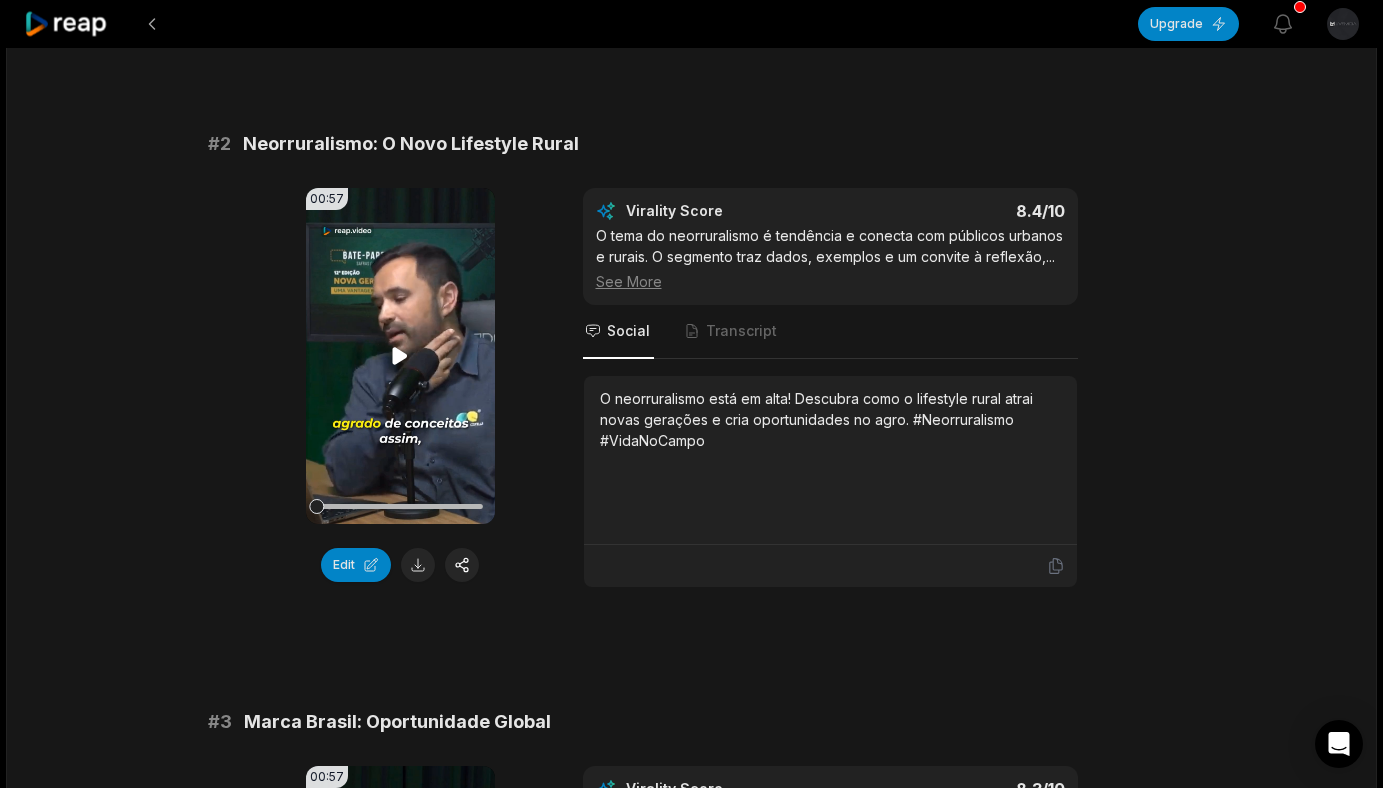 click 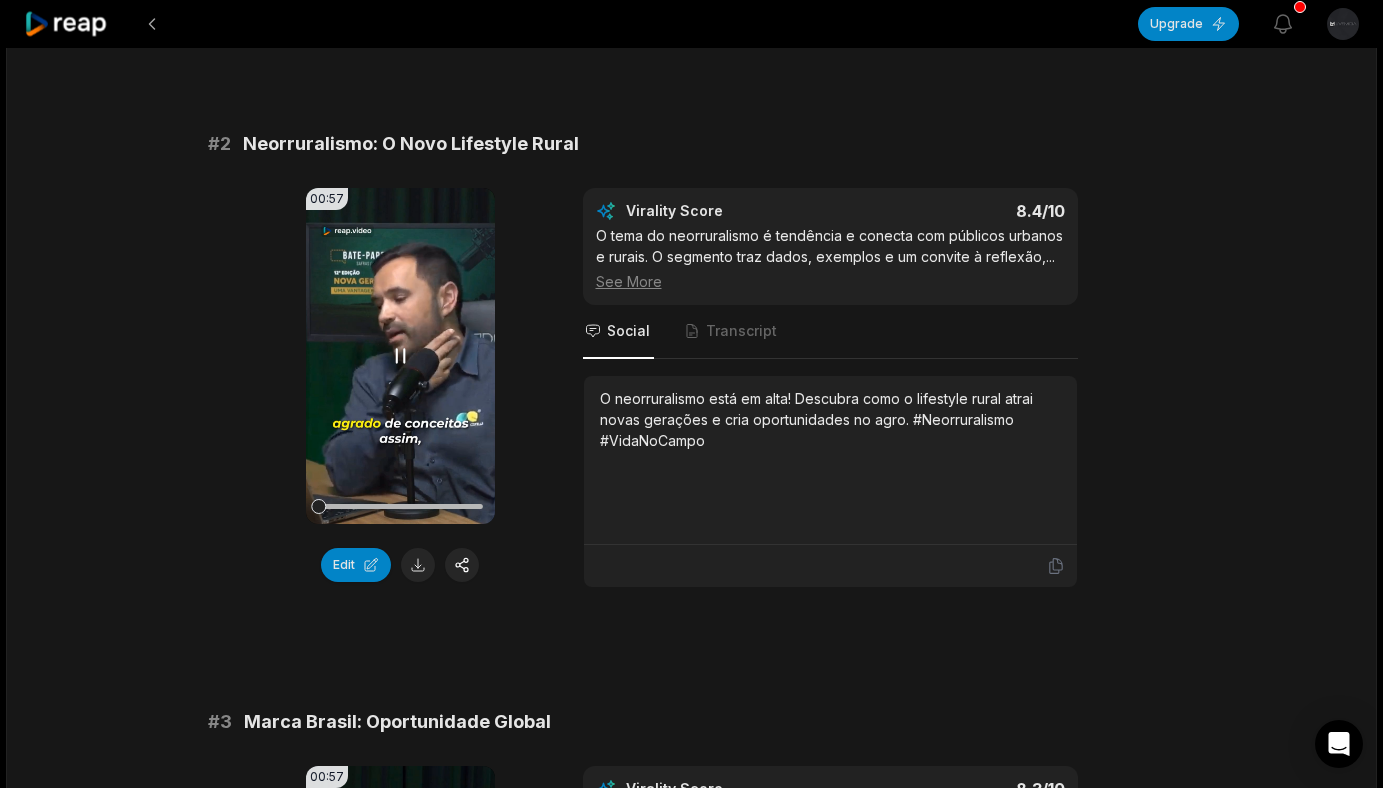 click at bounding box center (400, 506) 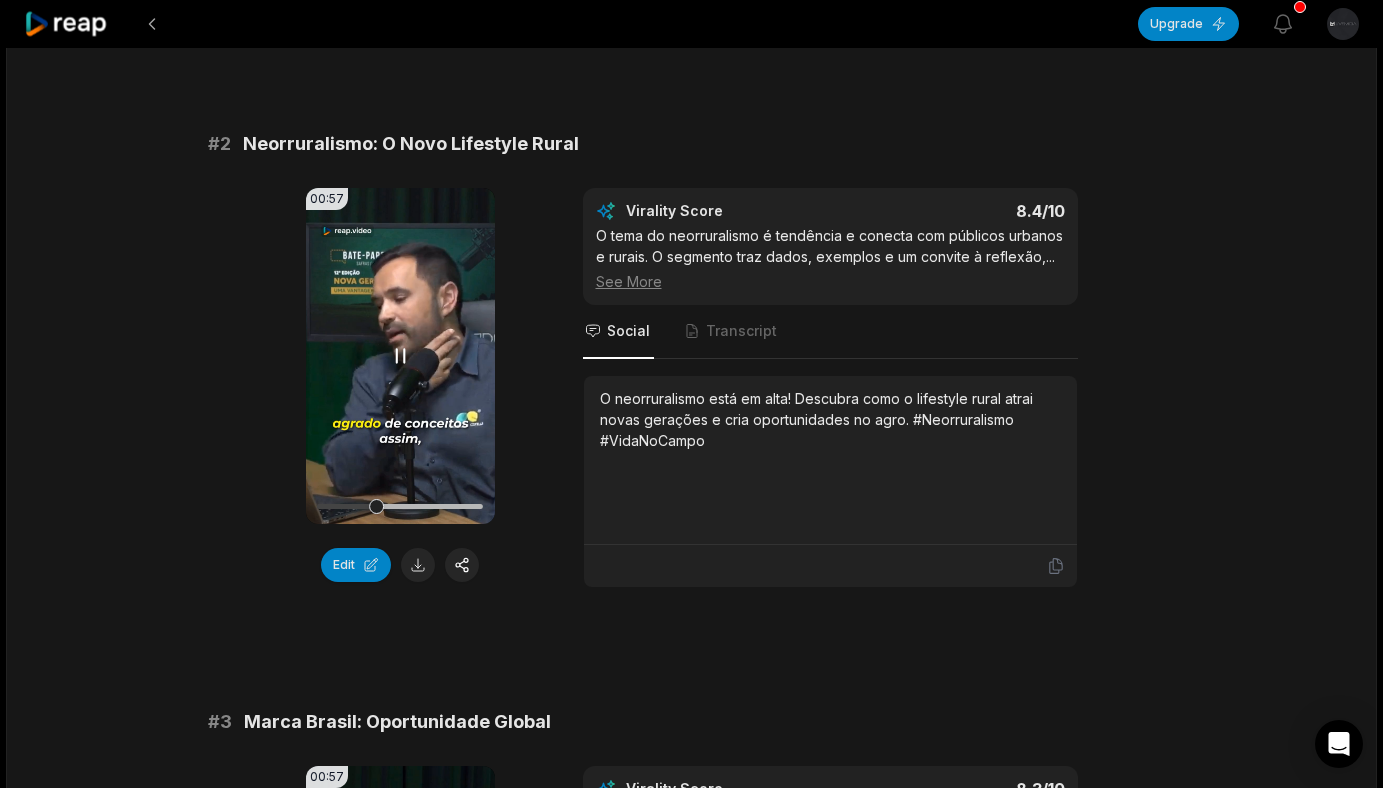 click at bounding box center (400, 506) 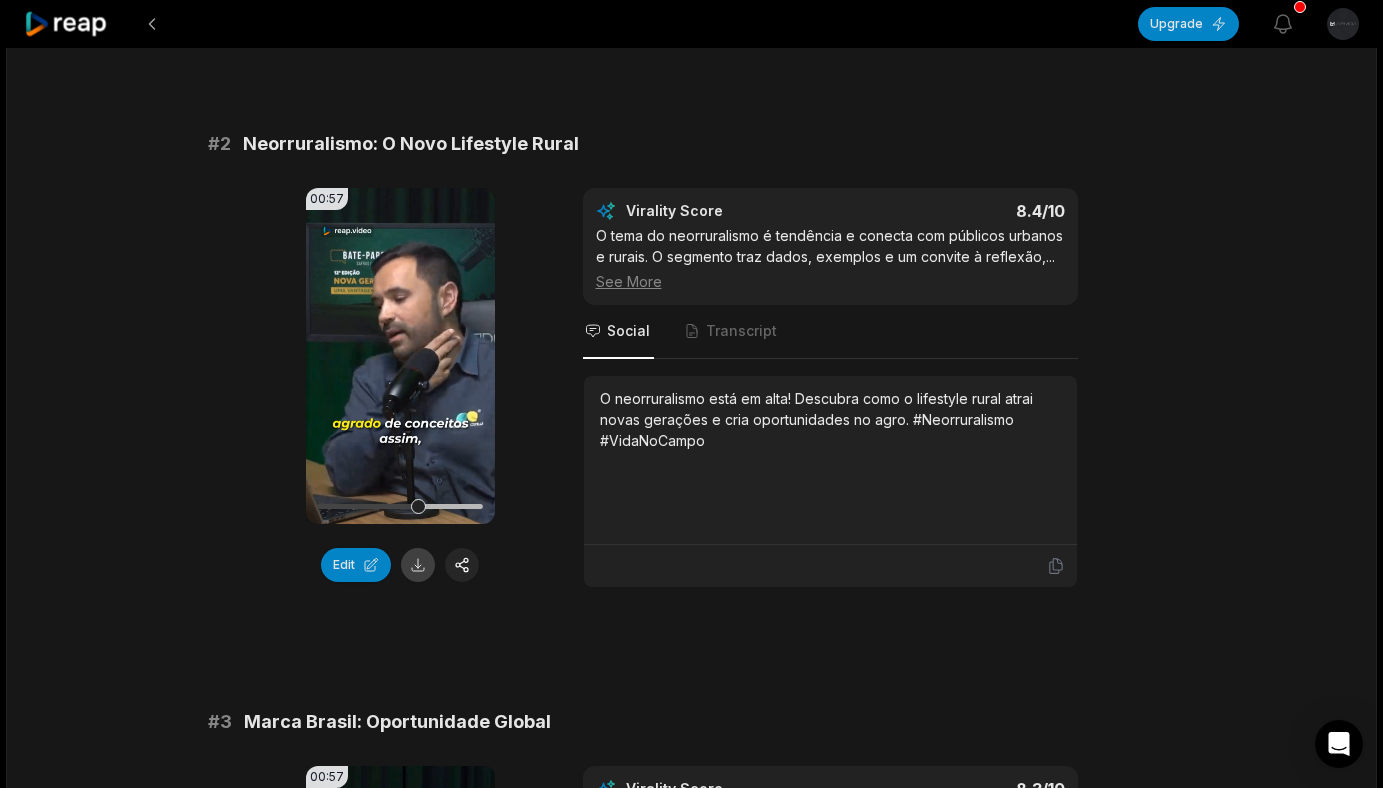 click at bounding box center [418, 565] 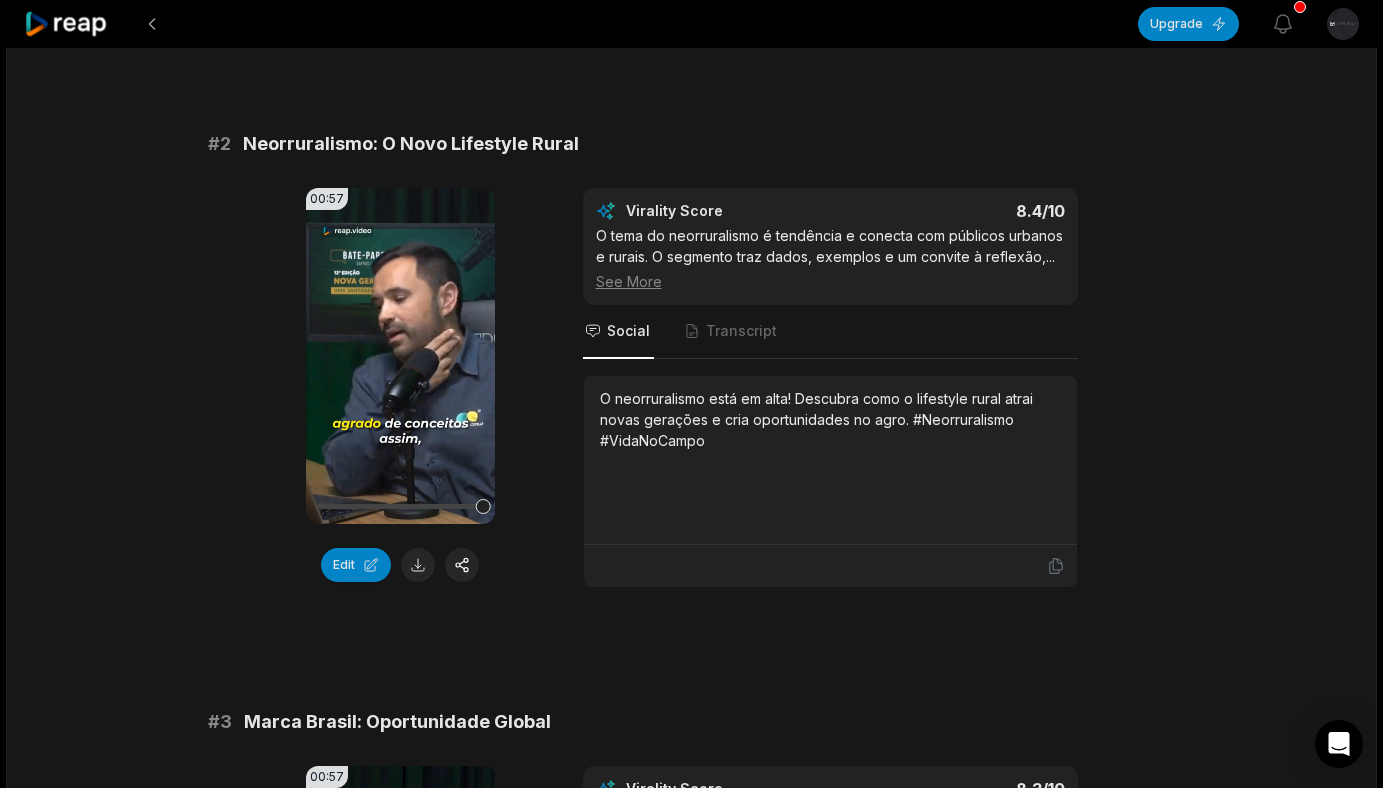 scroll, scrollTop: 0, scrollLeft: 0, axis: both 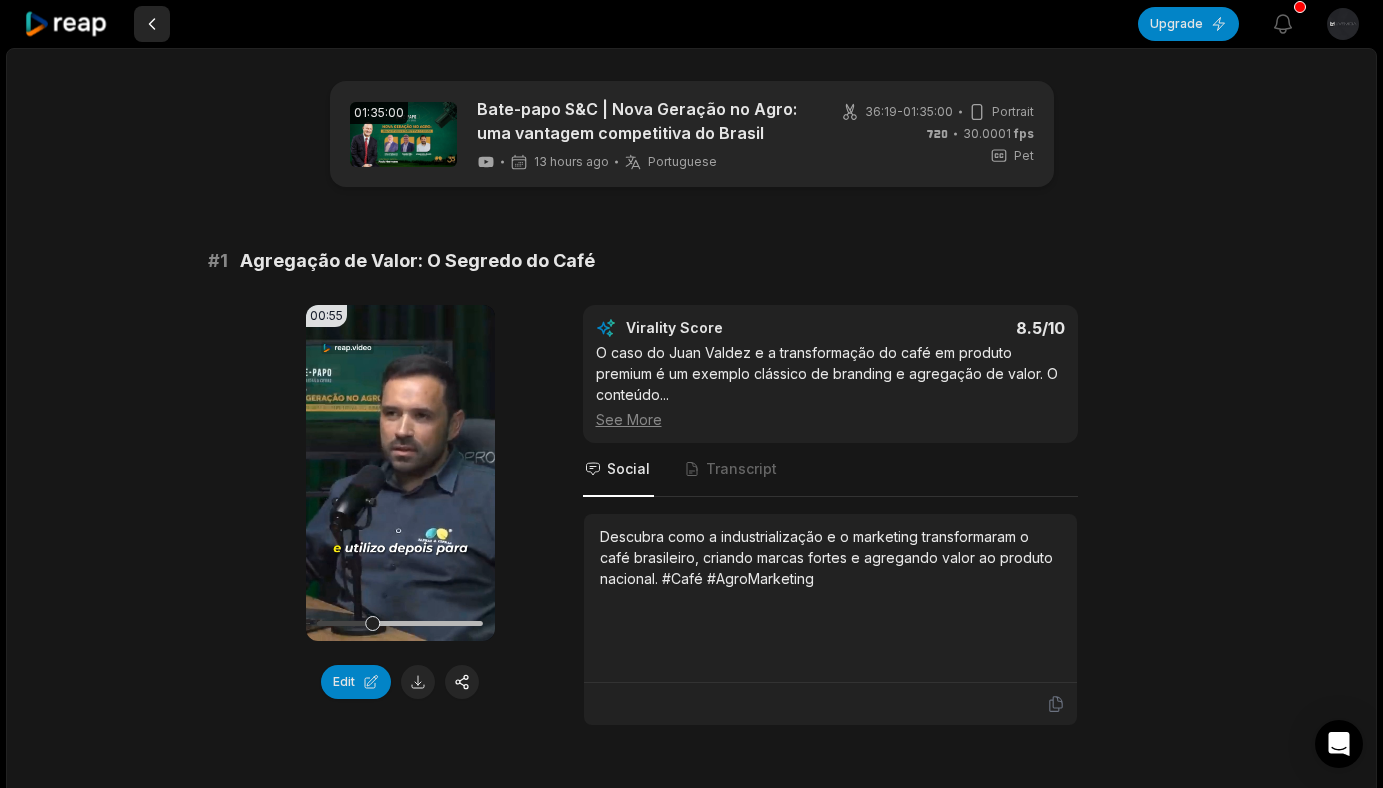click at bounding box center (152, 24) 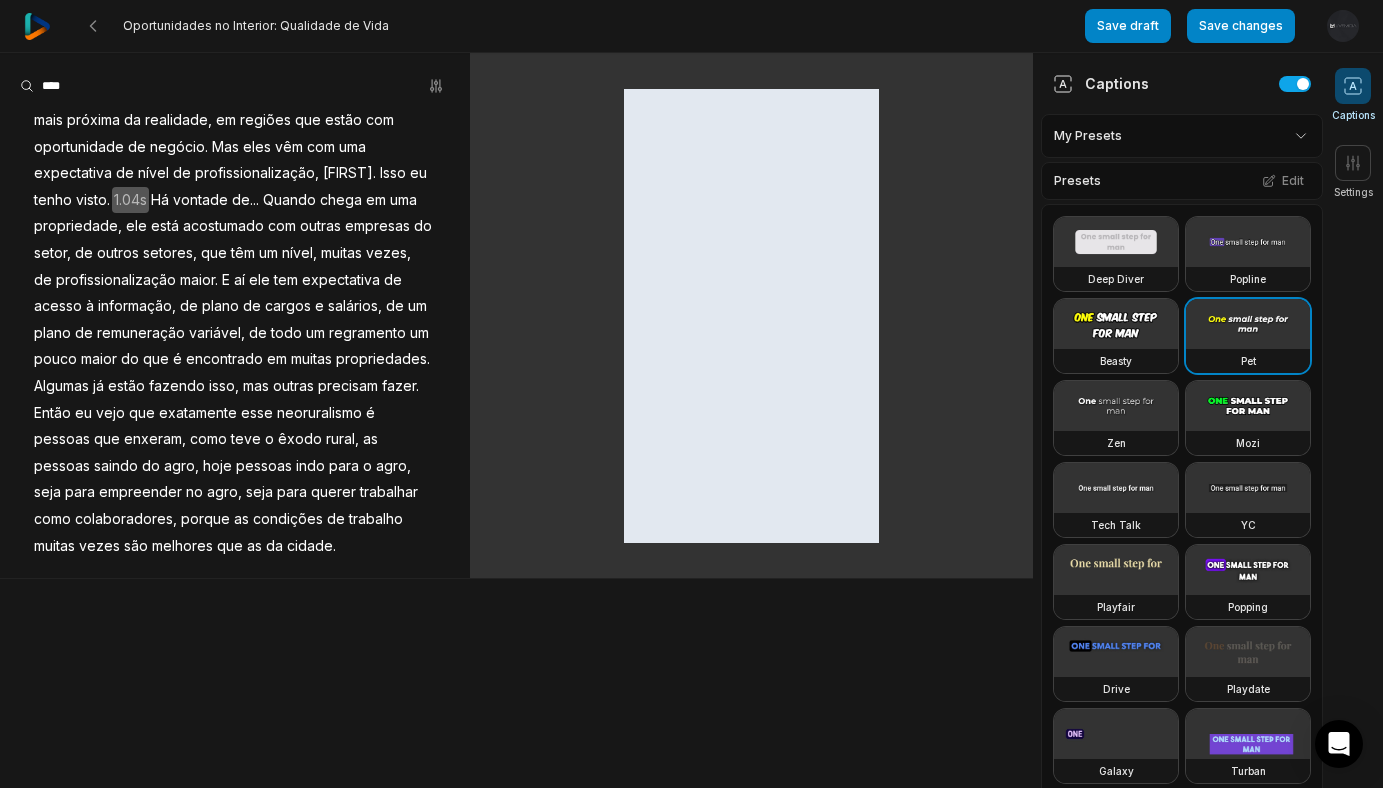 click on "Presets Edit" at bounding box center [1182, 181] 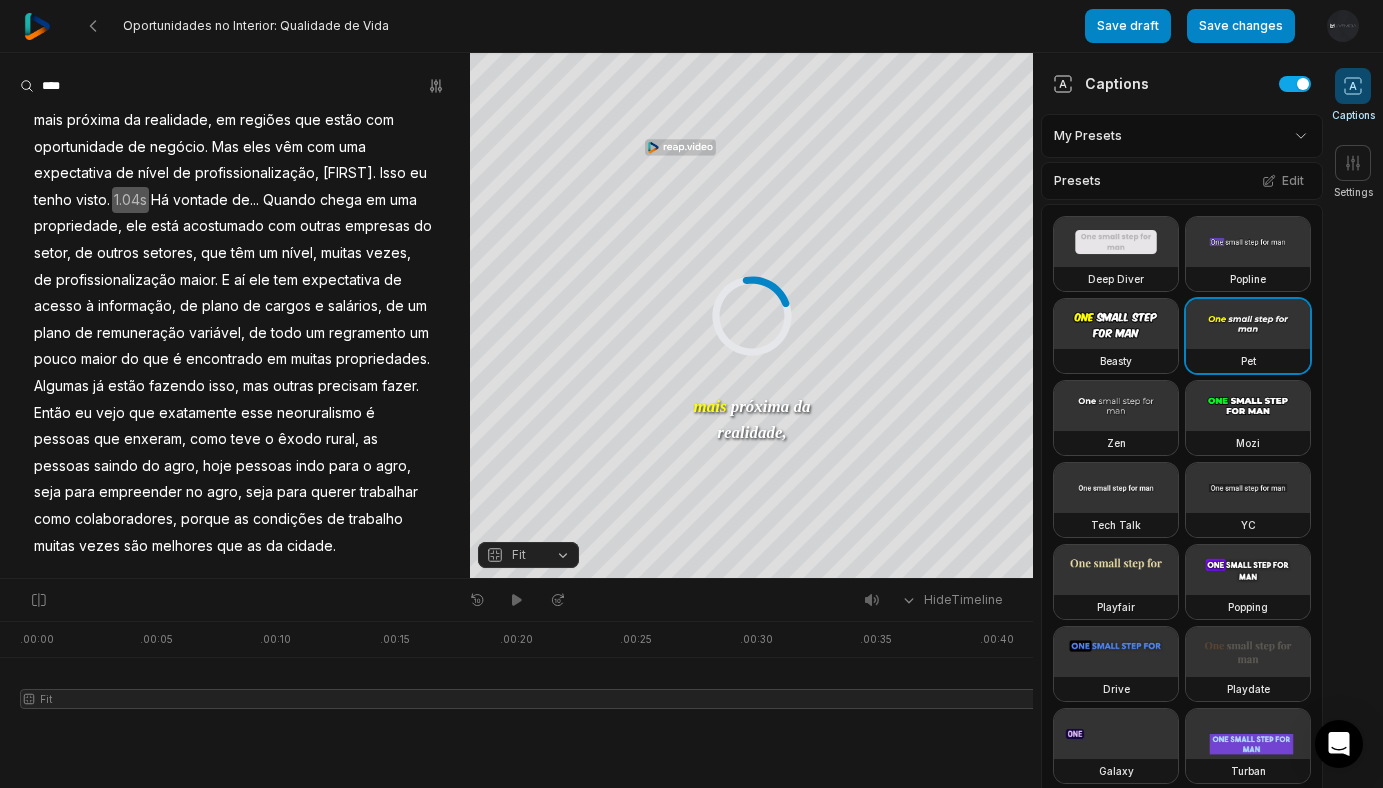 click on "Presets Edit" at bounding box center [1182, 181] 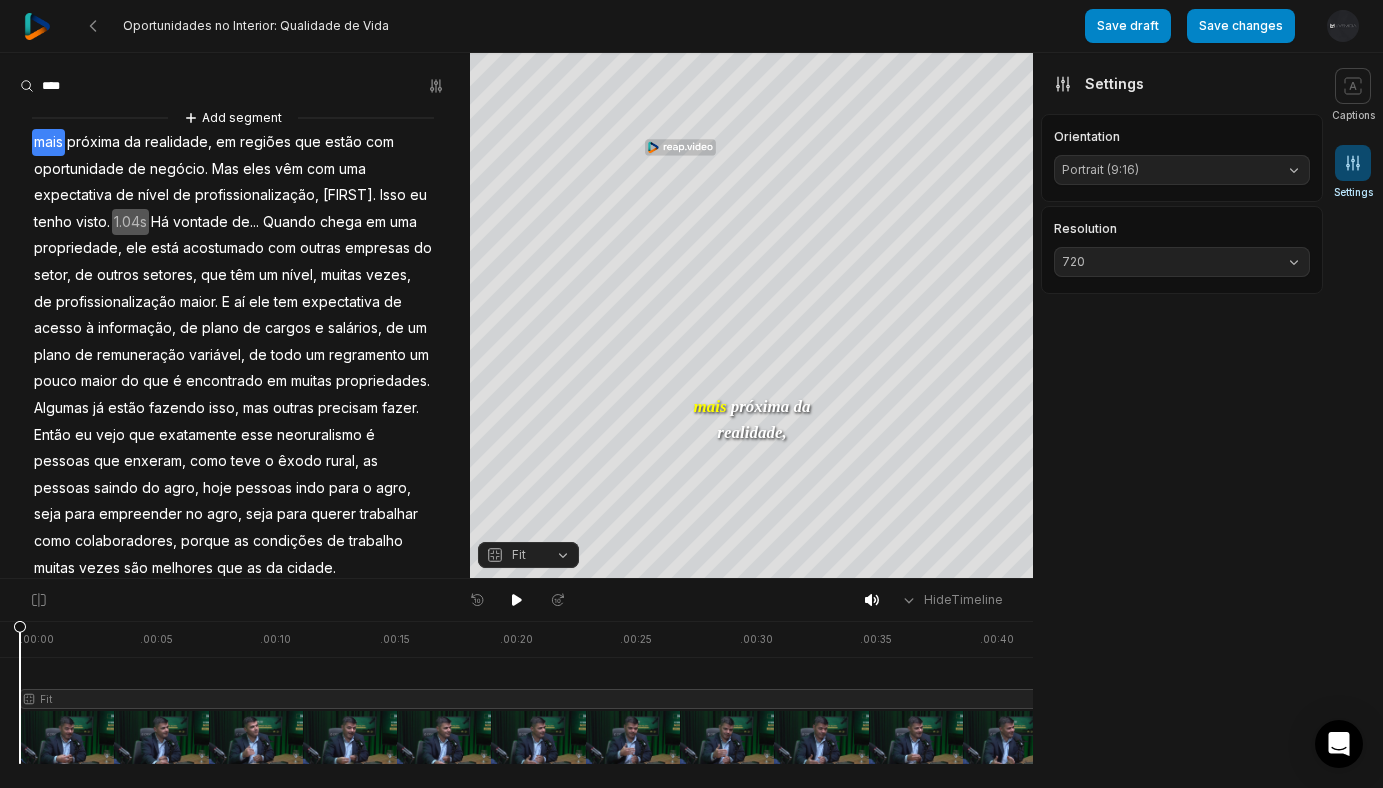 scroll, scrollTop: 0, scrollLeft: 0, axis: both 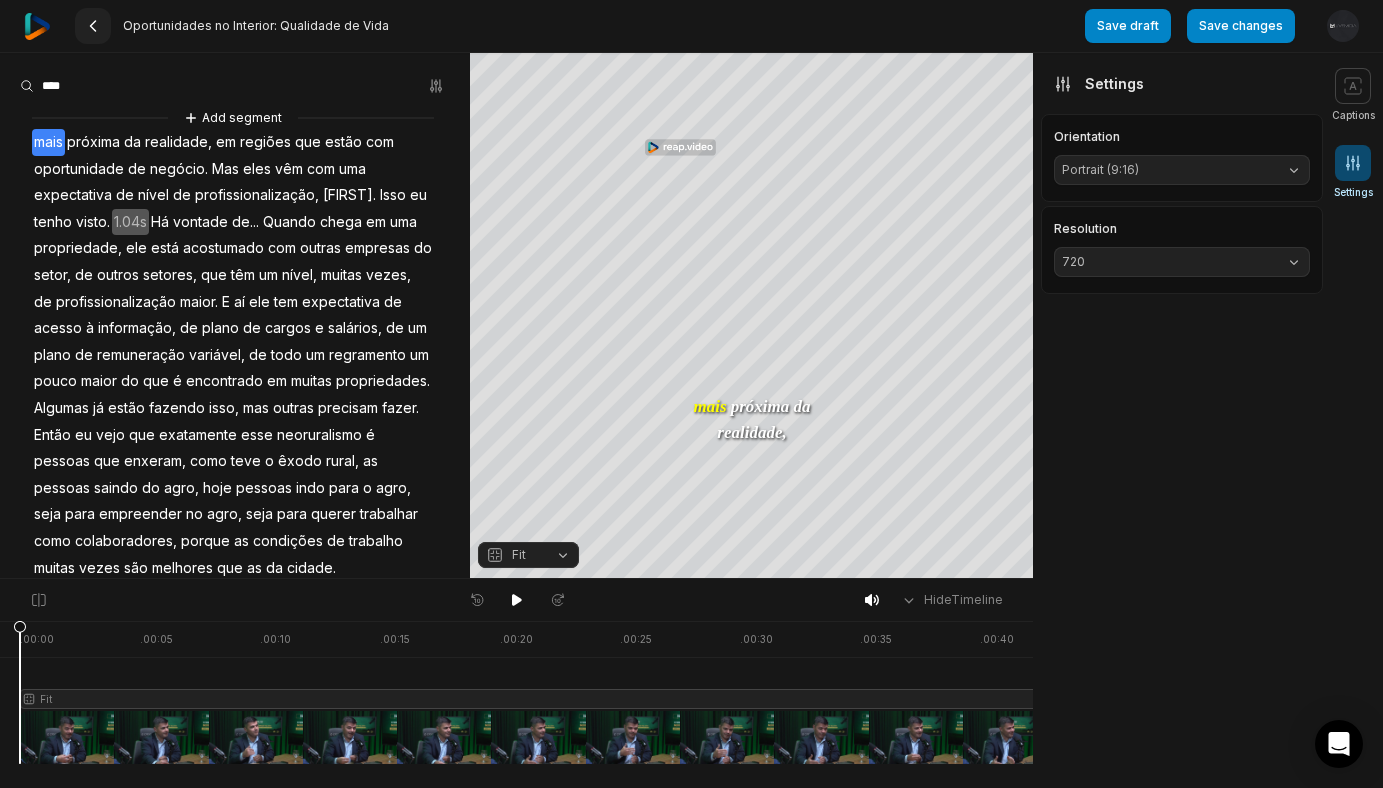click 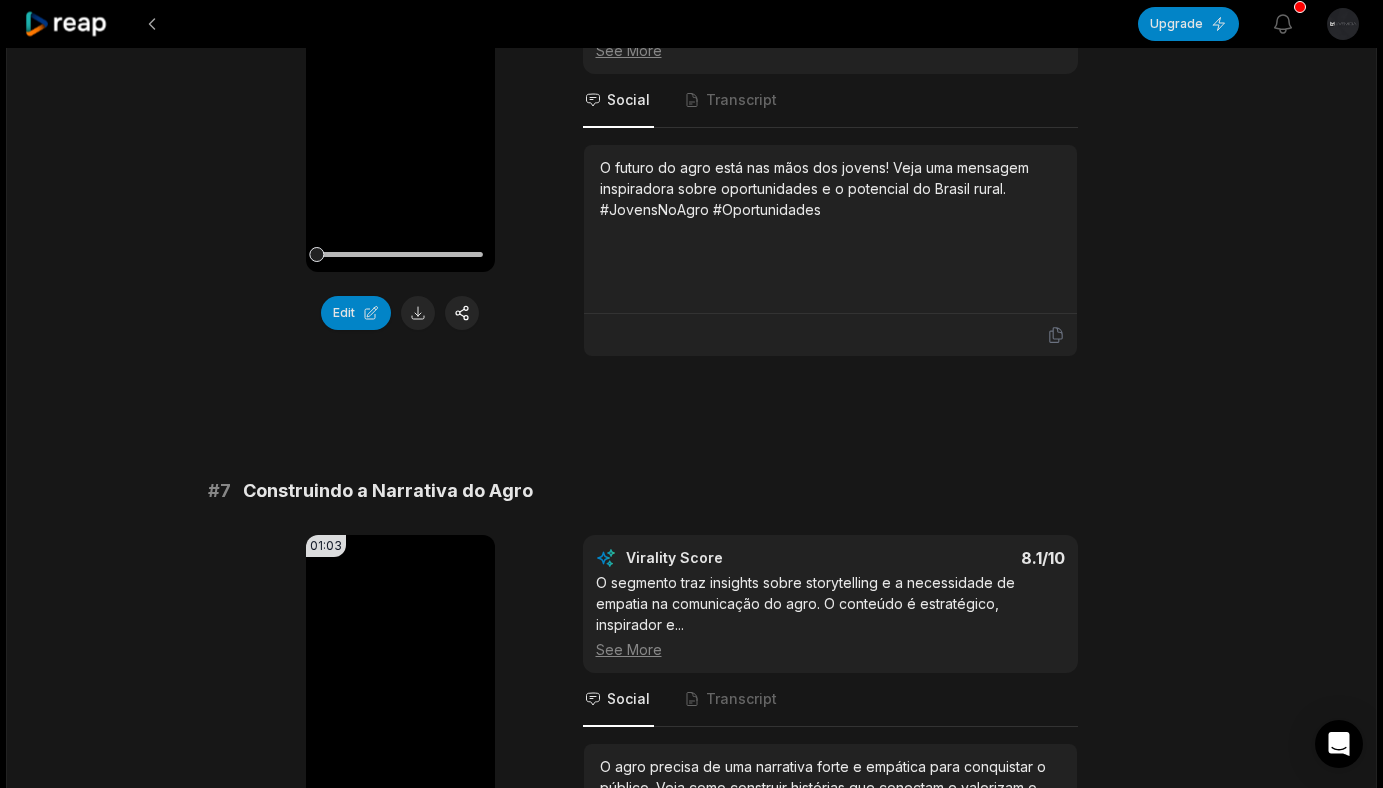 scroll, scrollTop: 3666, scrollLeft: 0, axis: vertical 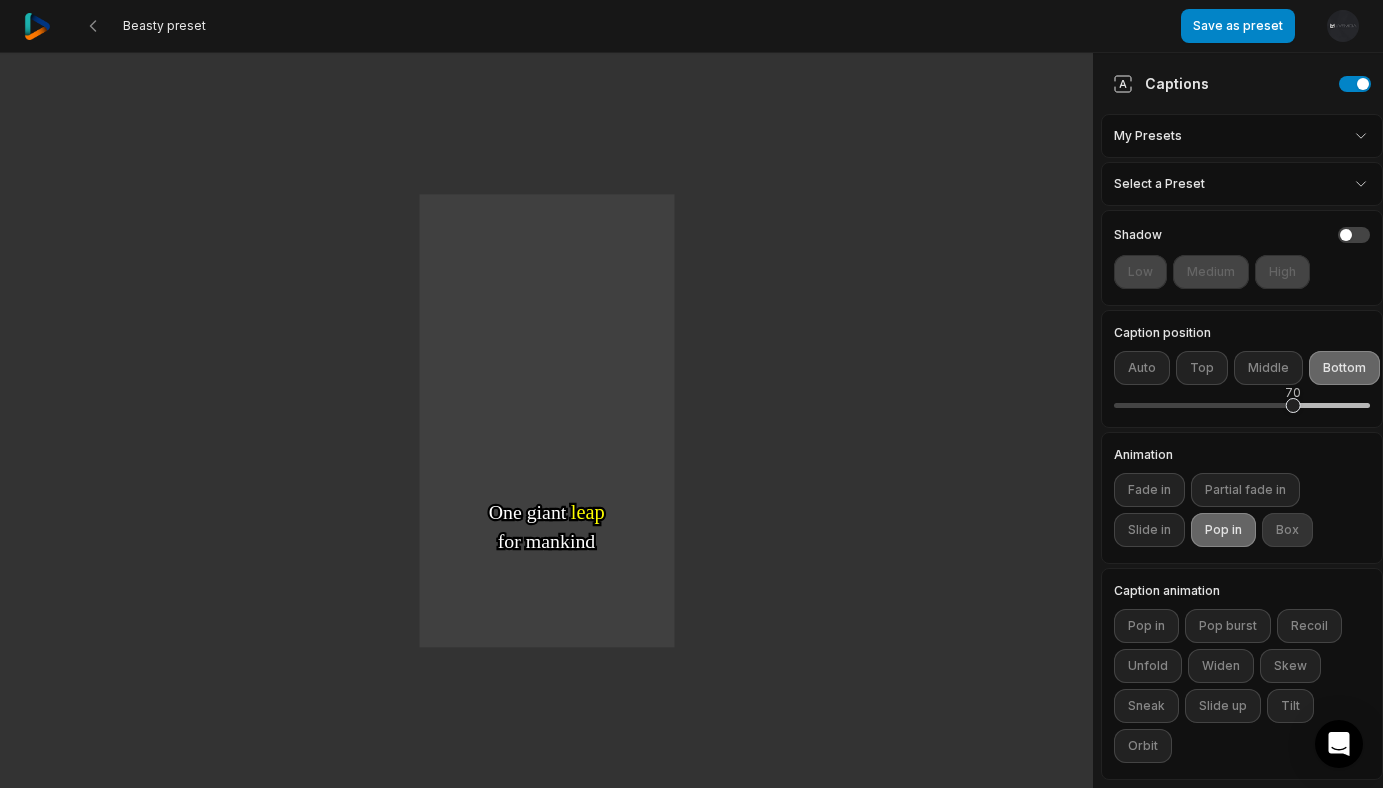 click on "Box" at bounding box center (1287, 530) 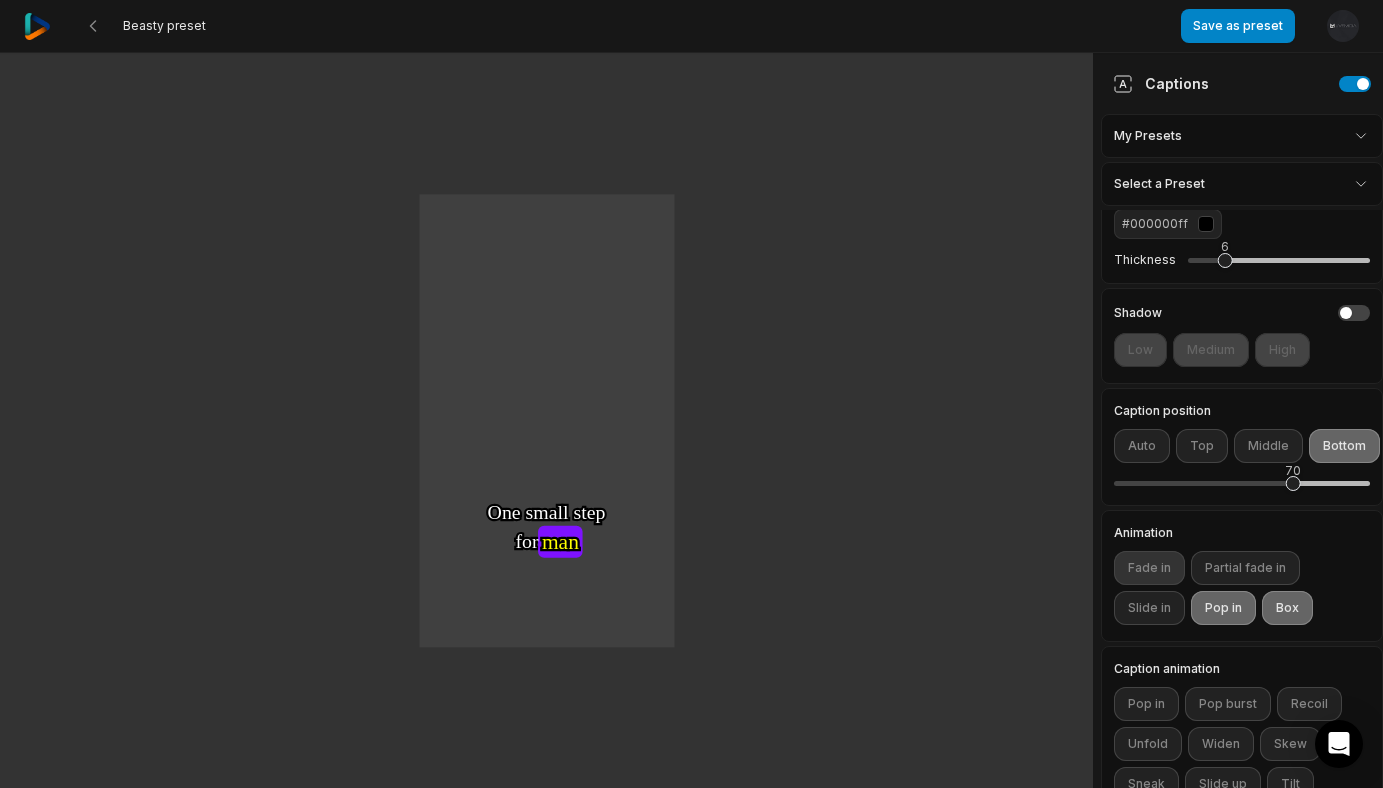 click on "Fade in" at bounding box center (1149, 568) 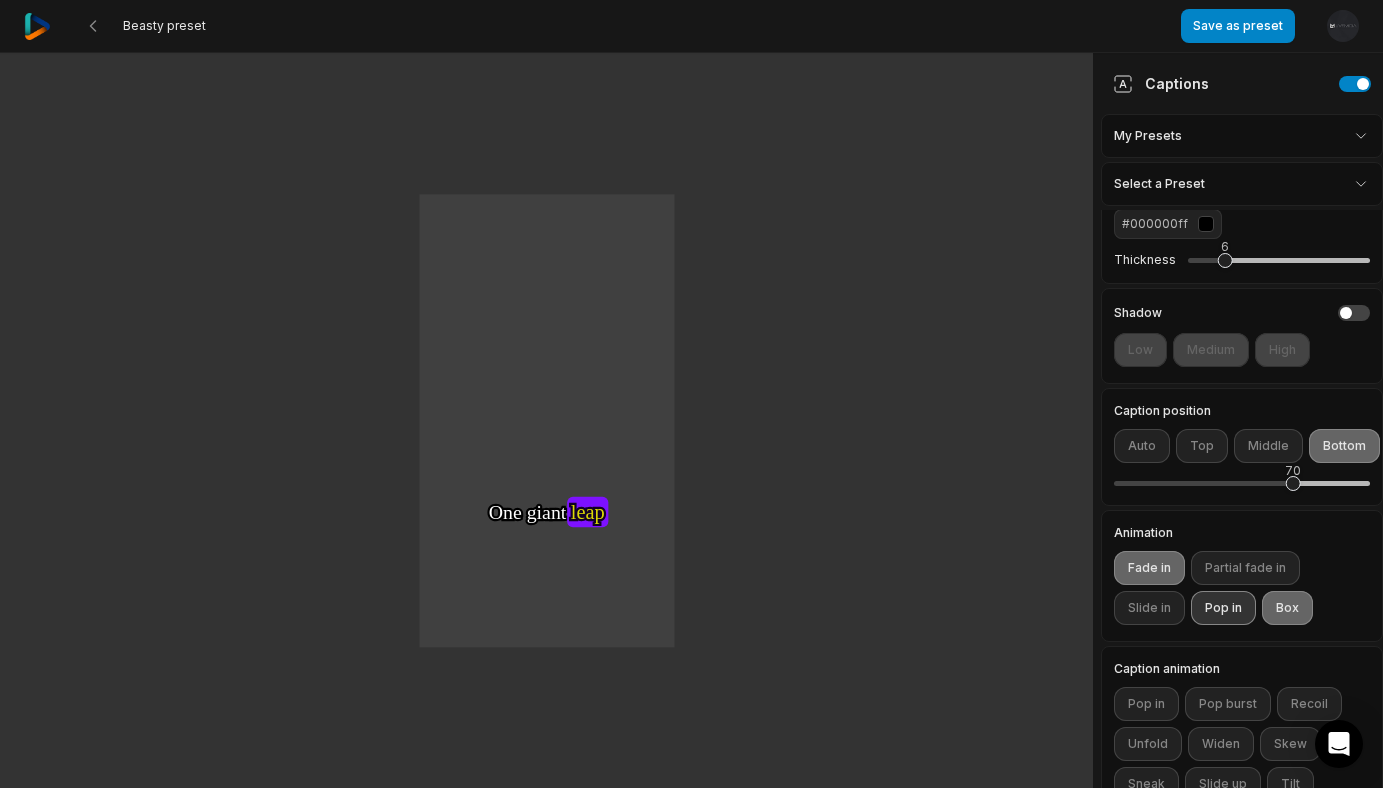 click on "Pop in" at bounding box center (1223, 608) 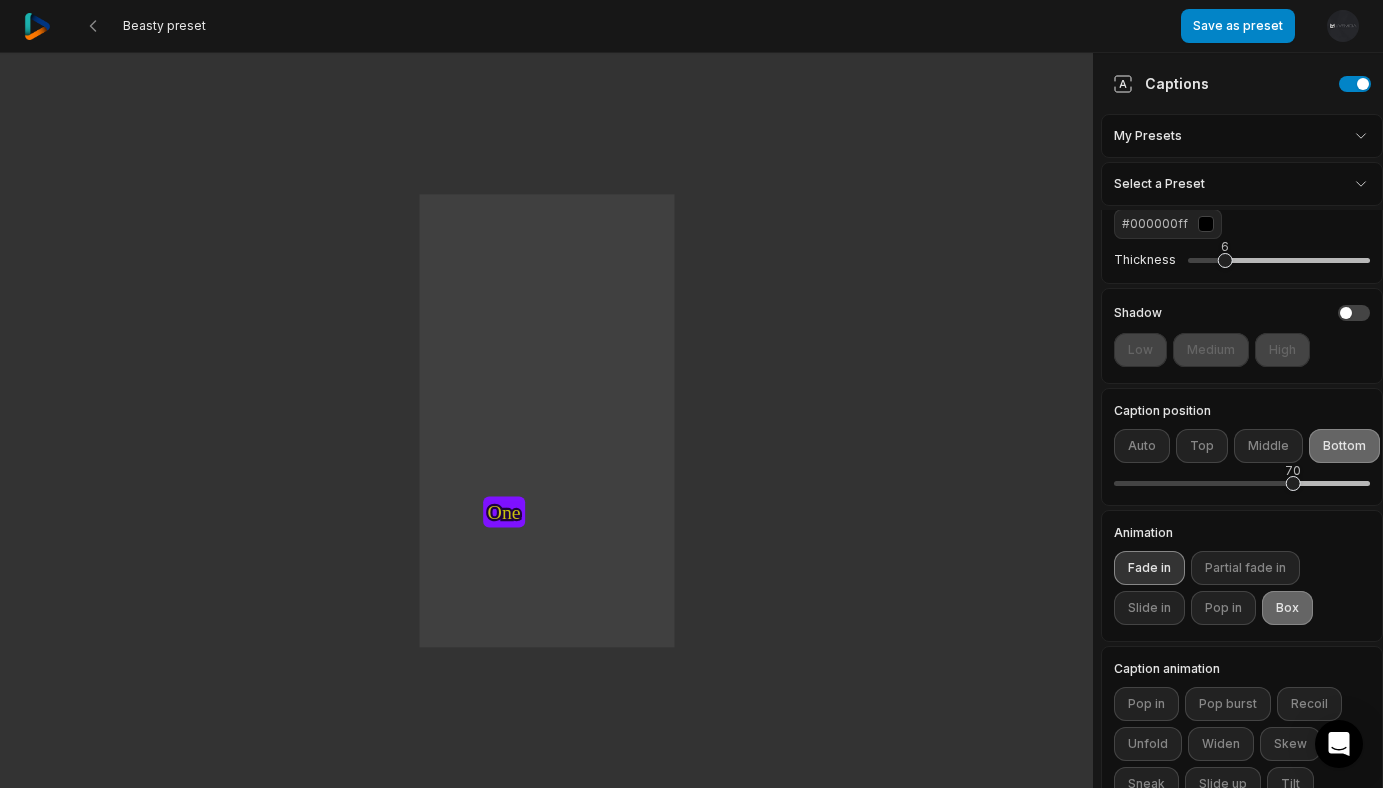 click on "Fade in" at bounding box center [1149, 568] 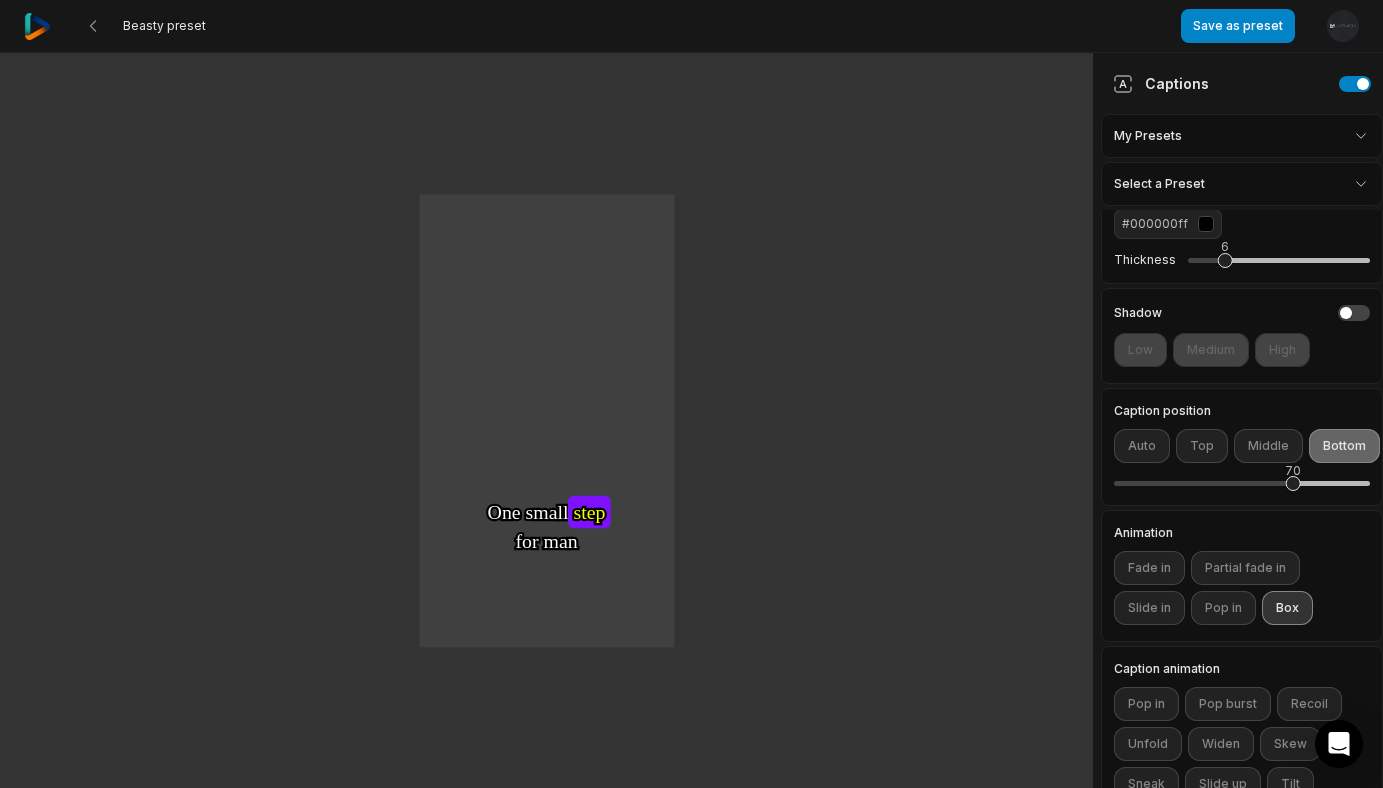 click on "Box" at bounding box center [1287, 608] 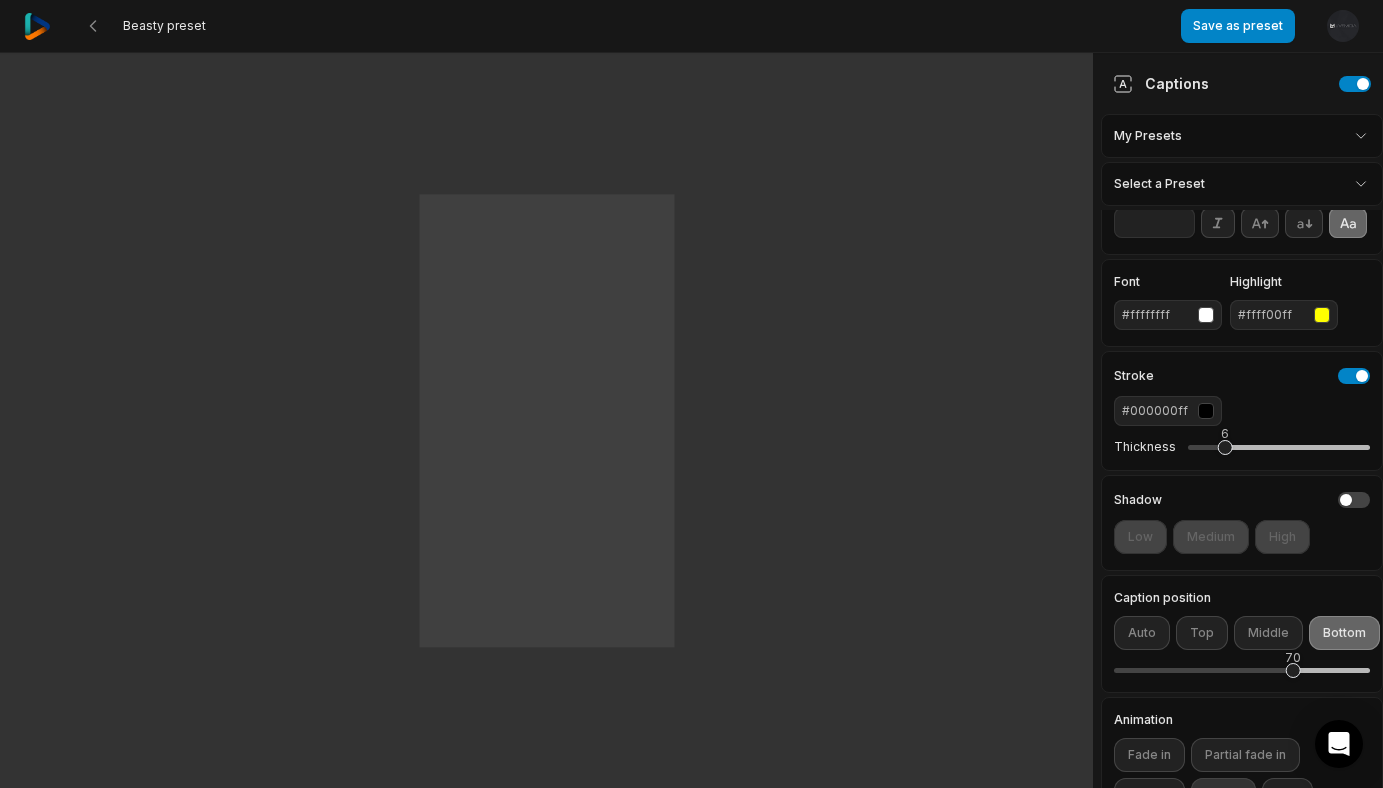 scroll, scrollTop: 0, scrollLeft: 0, axis: both 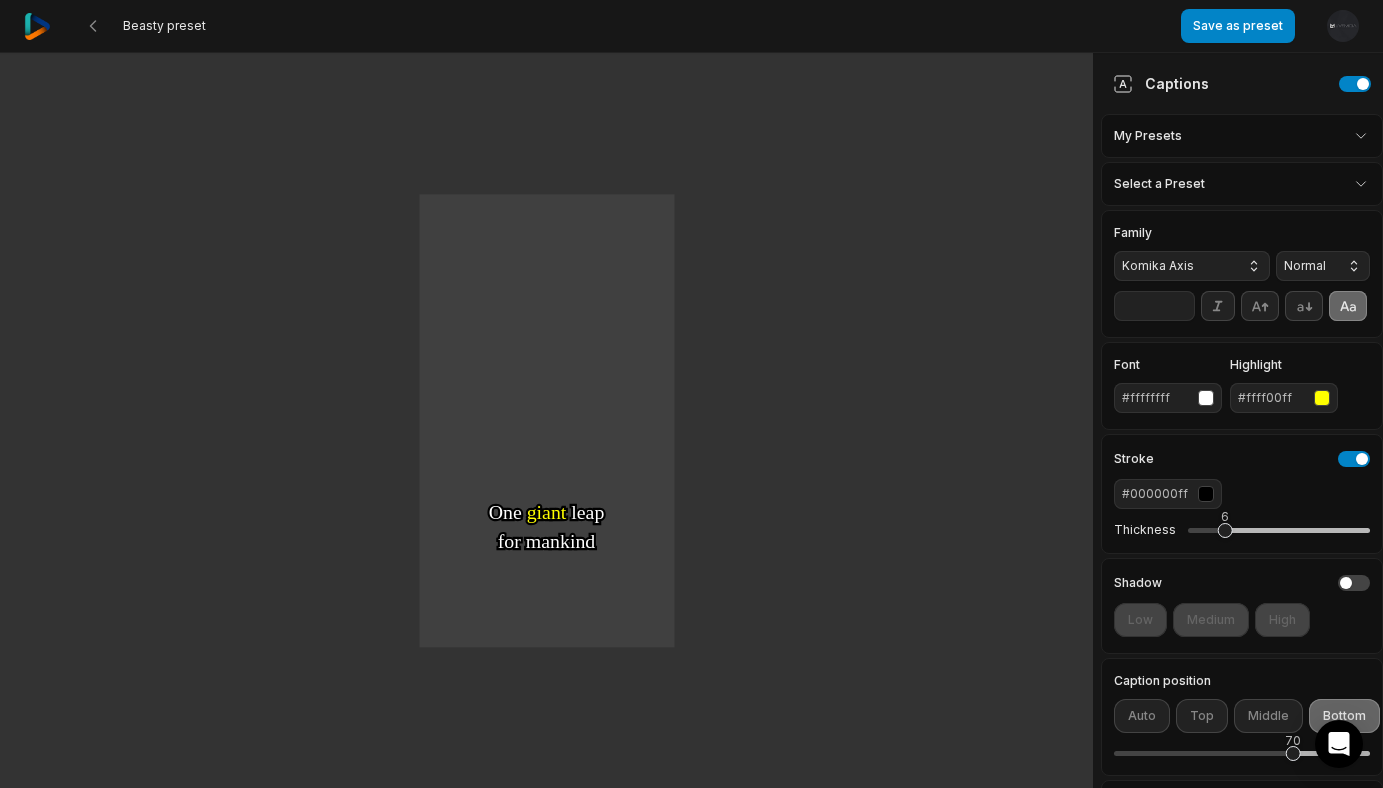 click on "Komika Axis" at bounding box center (1176, 266) 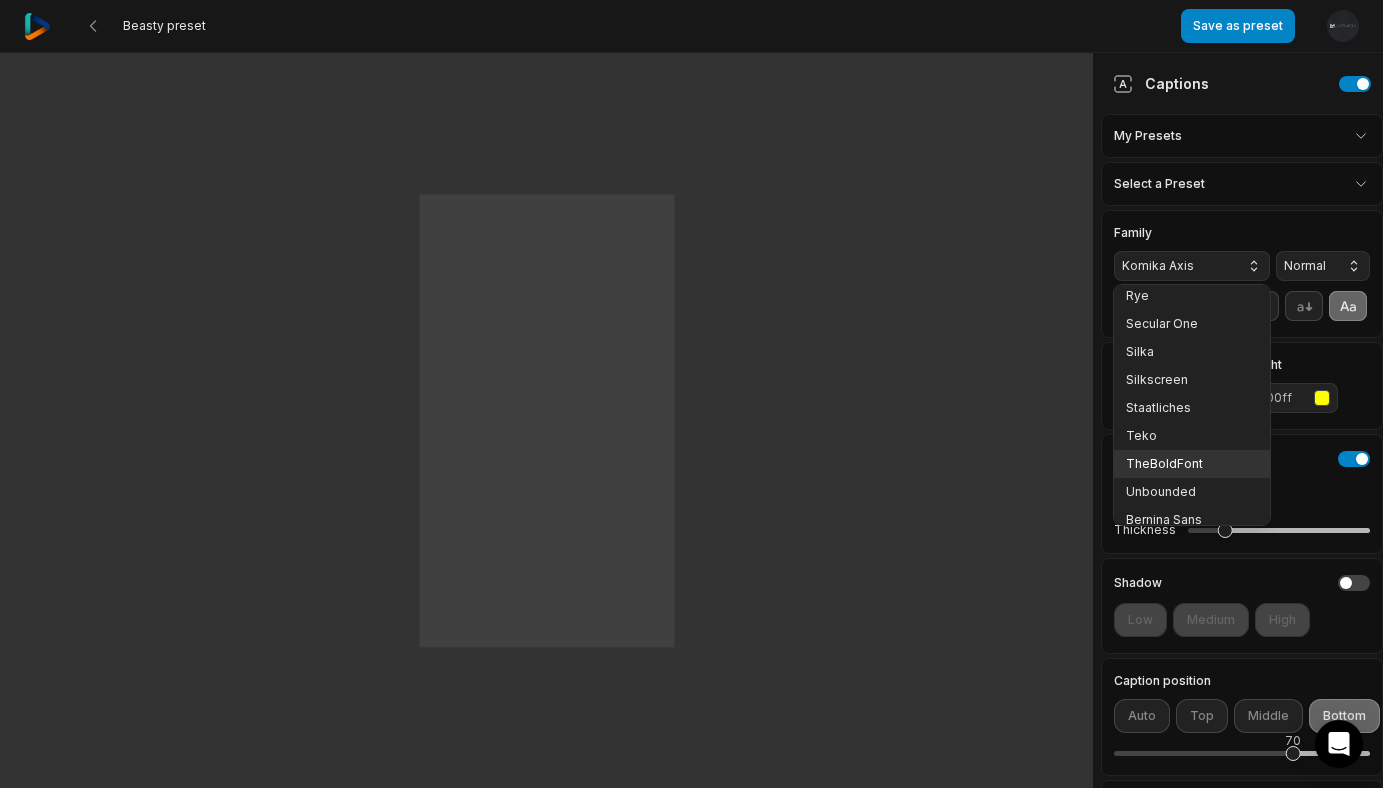 scroll, scrollTop: 804, scrollLeft: 0, axis: vertical 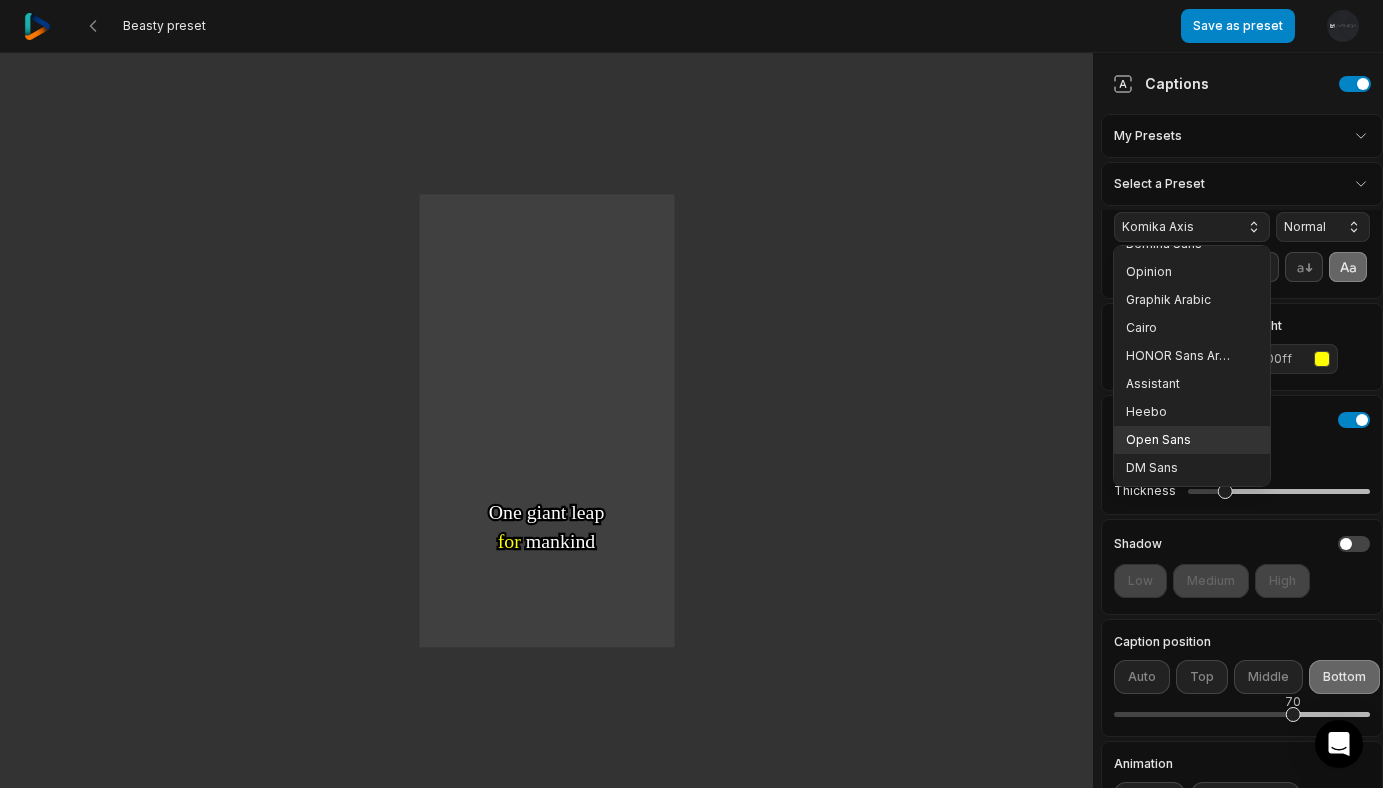 click on "Open Sans" at bounding box center [1180, 440] 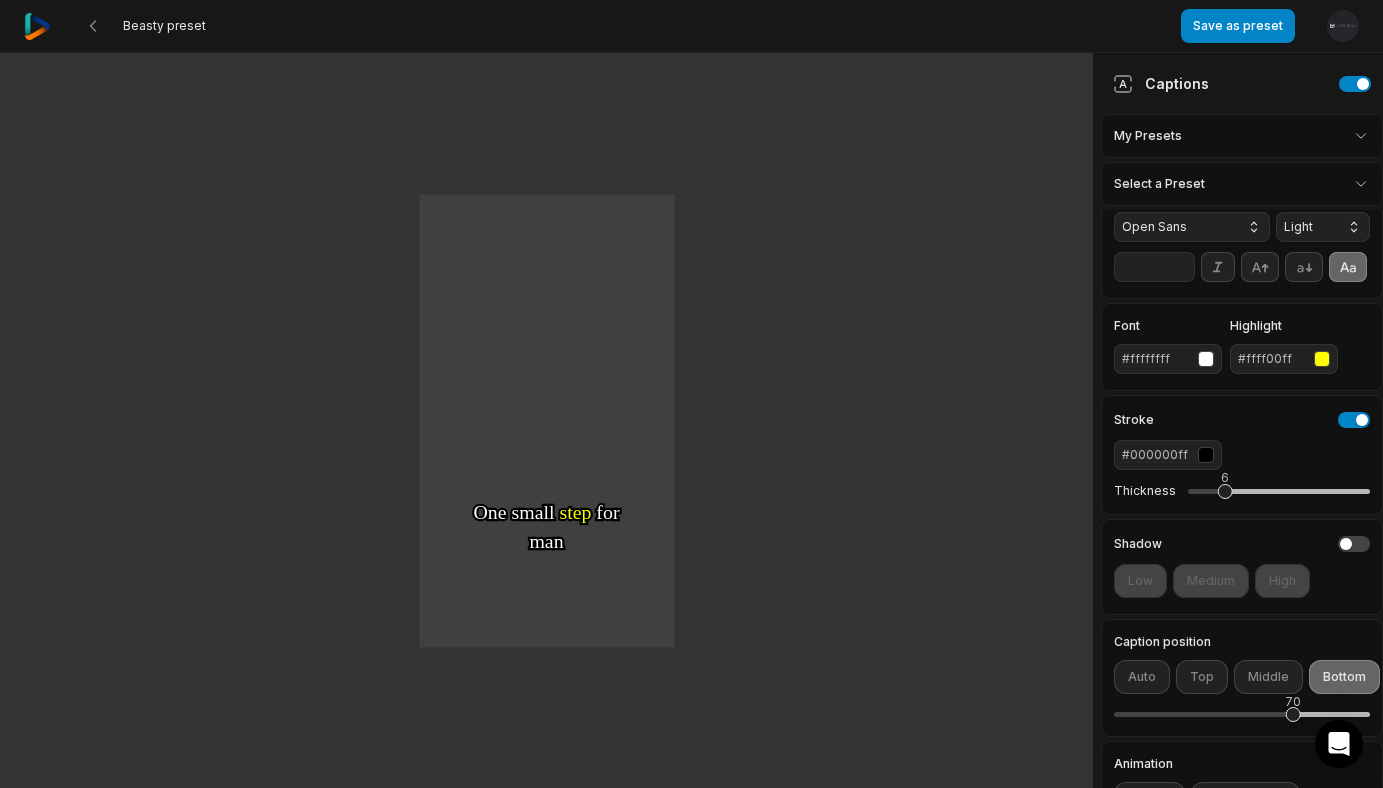 click at bounding box center (1322, 359) 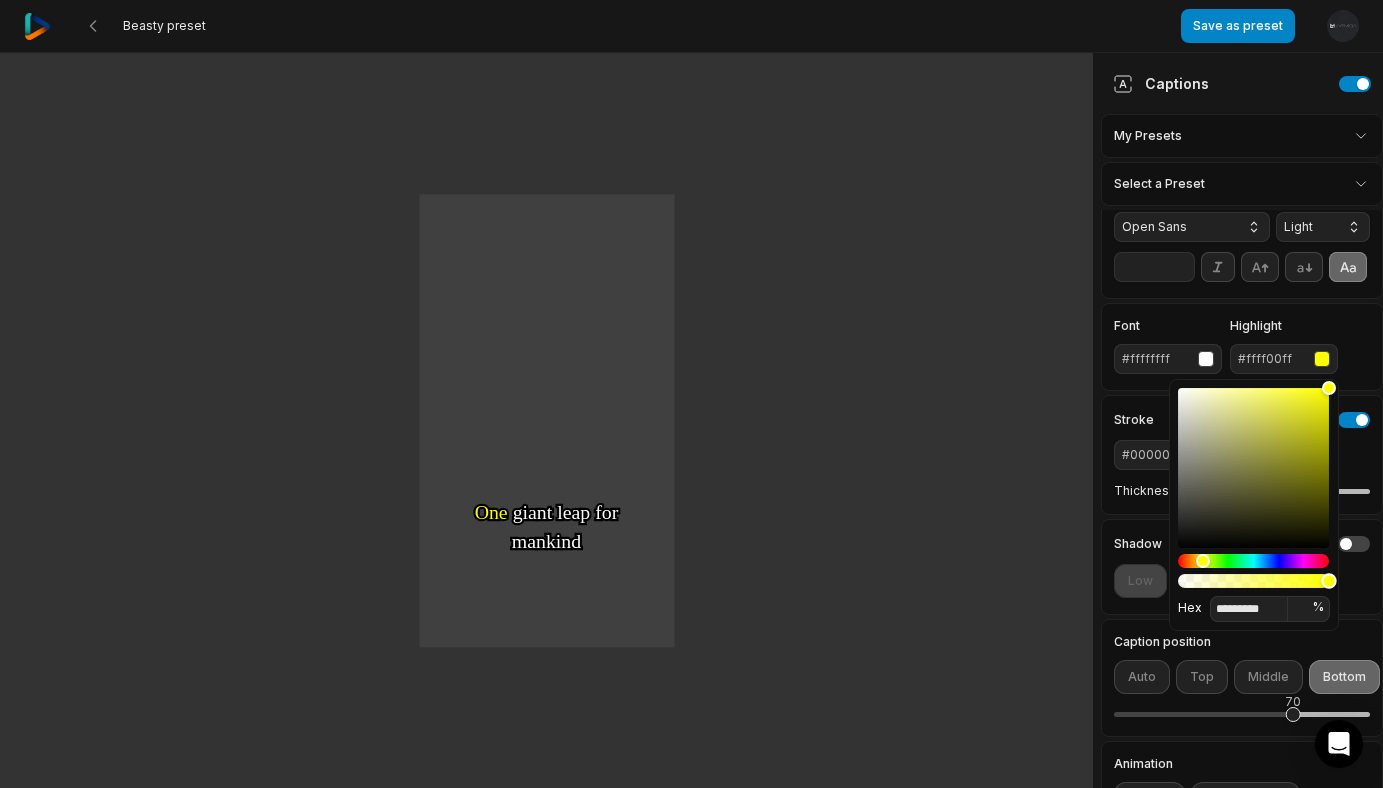 type on "*********" 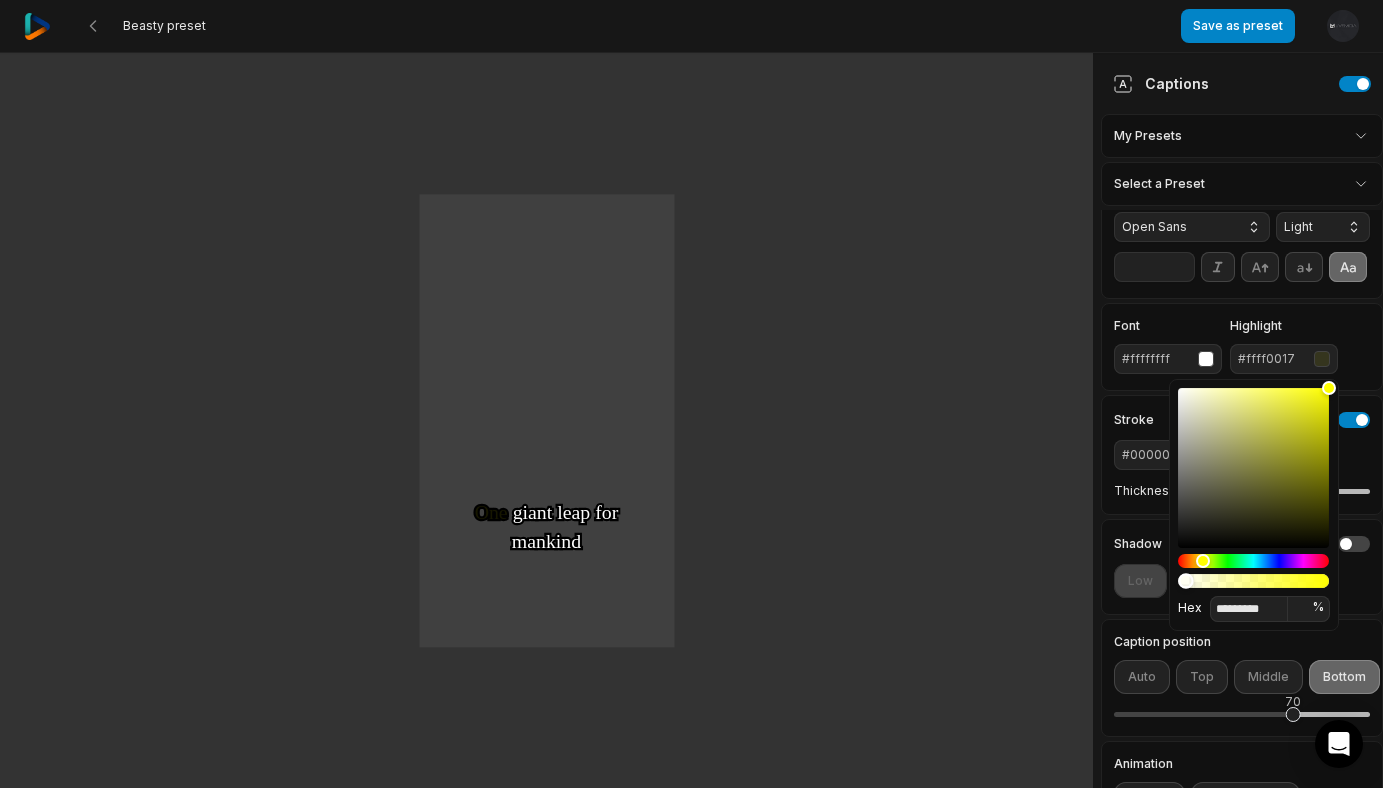 type on "*********" 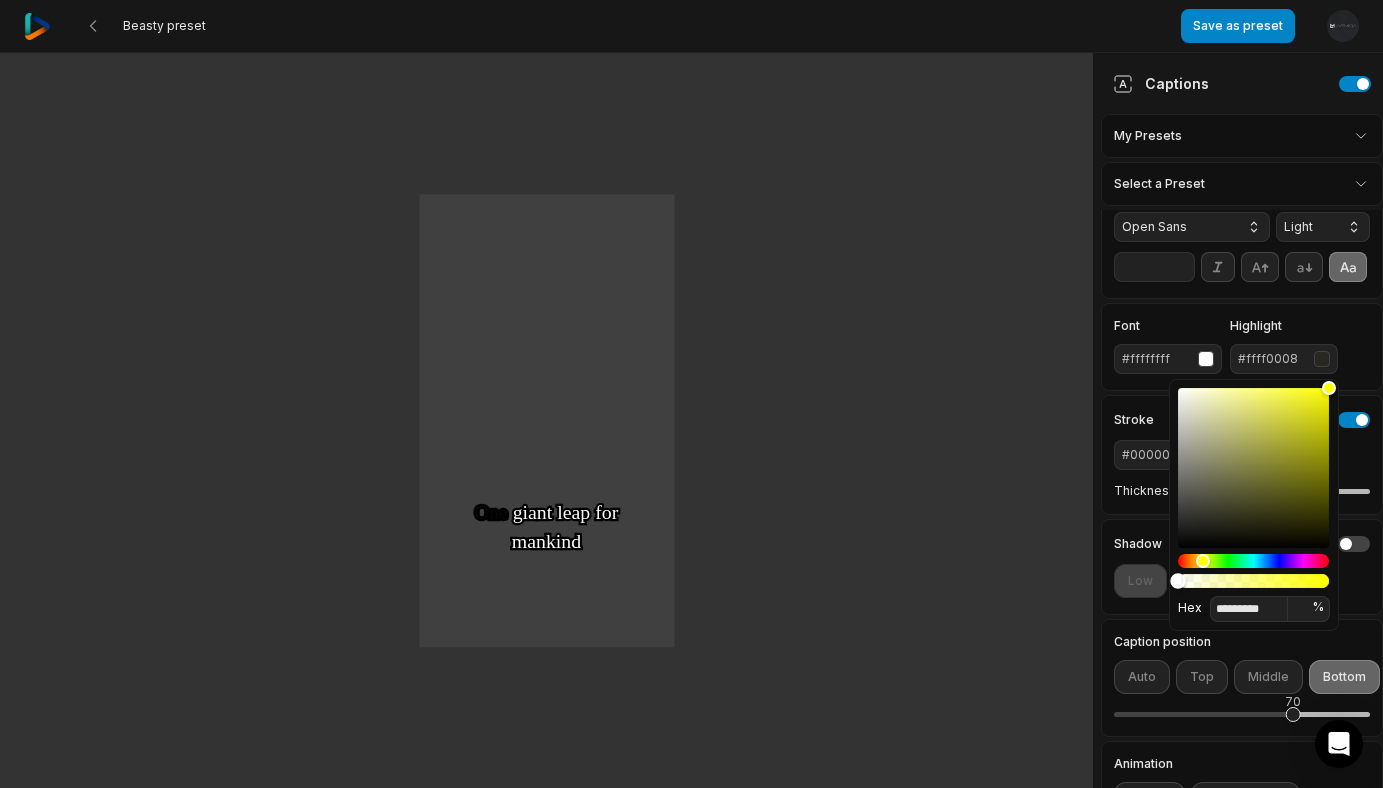 click on "Beasty preset Save as preset Open user menu One One   small small   step step   for for man man One One   giant giant   leap leap   for for mankind mankind Captions My Presets Select a Preset Family Open Sans Light ** Font #ffffffff Highlight #ffff0008 Stroke #000000ff Thickness 6 Shadow Low Medium High Caption position Auto Top Middle Bottom 70 Animation Fade in Partial fade in Slide in Pop in Box Caption animation Pop in Pop burst Recoil Unfold Widen Skew Sneak Slide up Tilt Orbit
Hex ********* * %" at bounding box center (691, 394) 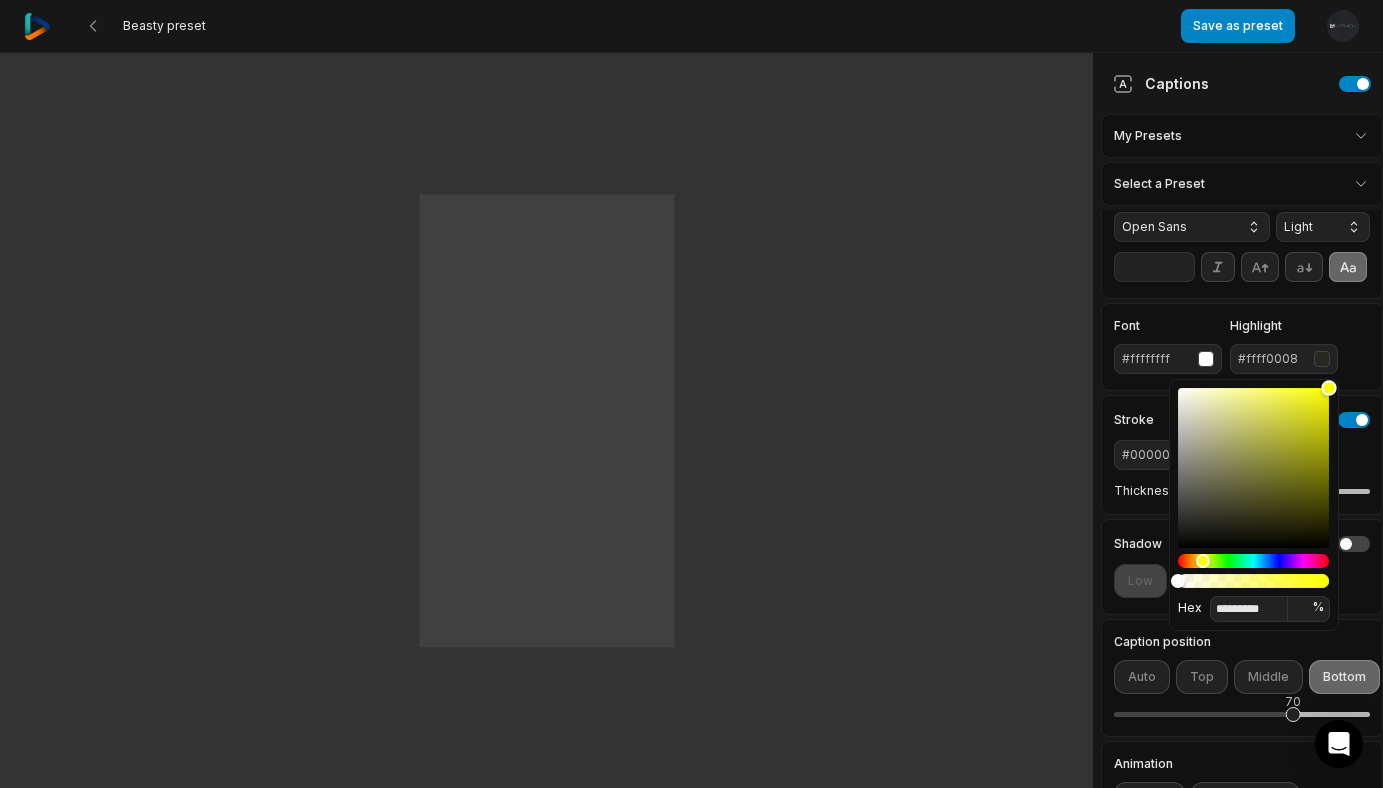 type on "*********" 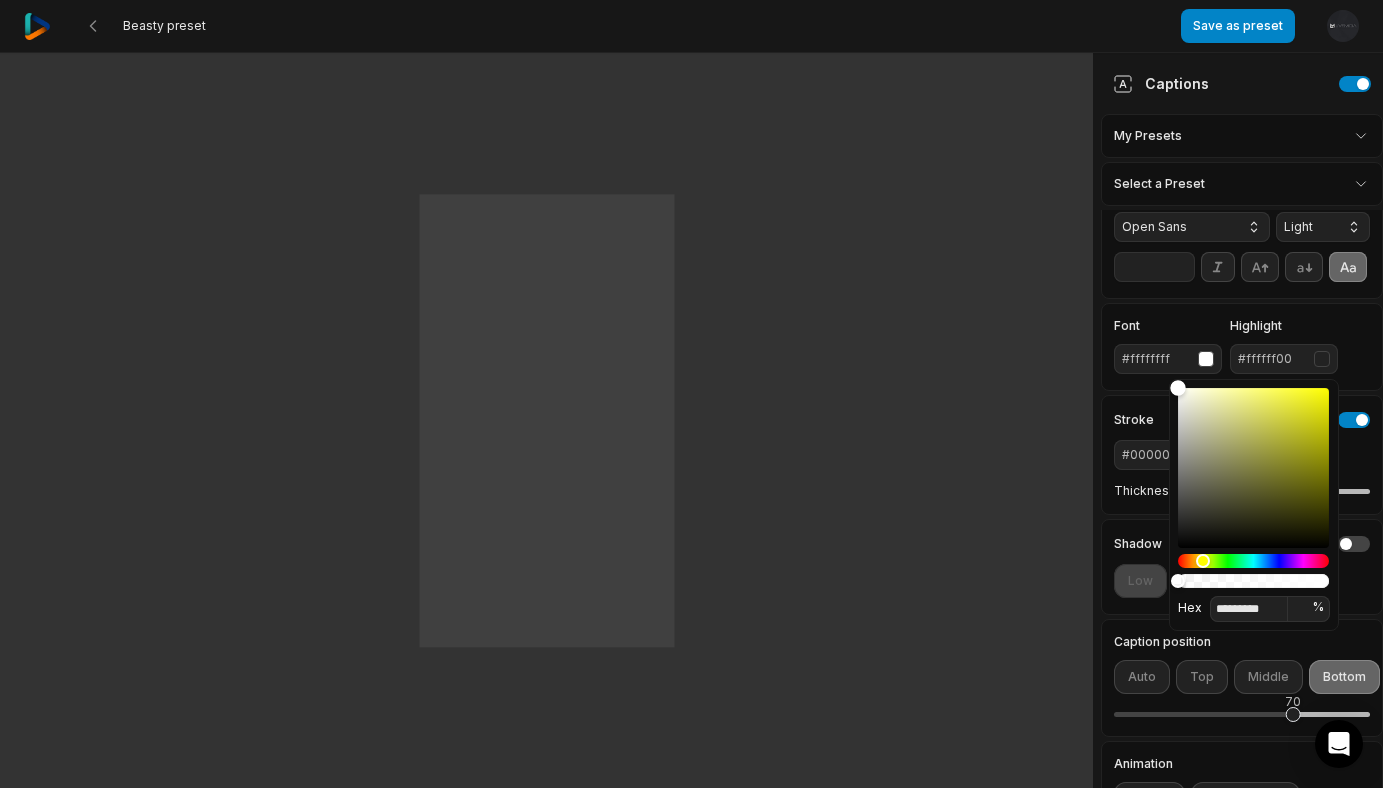 drag, startPoint x: 1177, startPoint y: 452, endPoint x: 1168, endPoint y: 359, distance: 93.43447 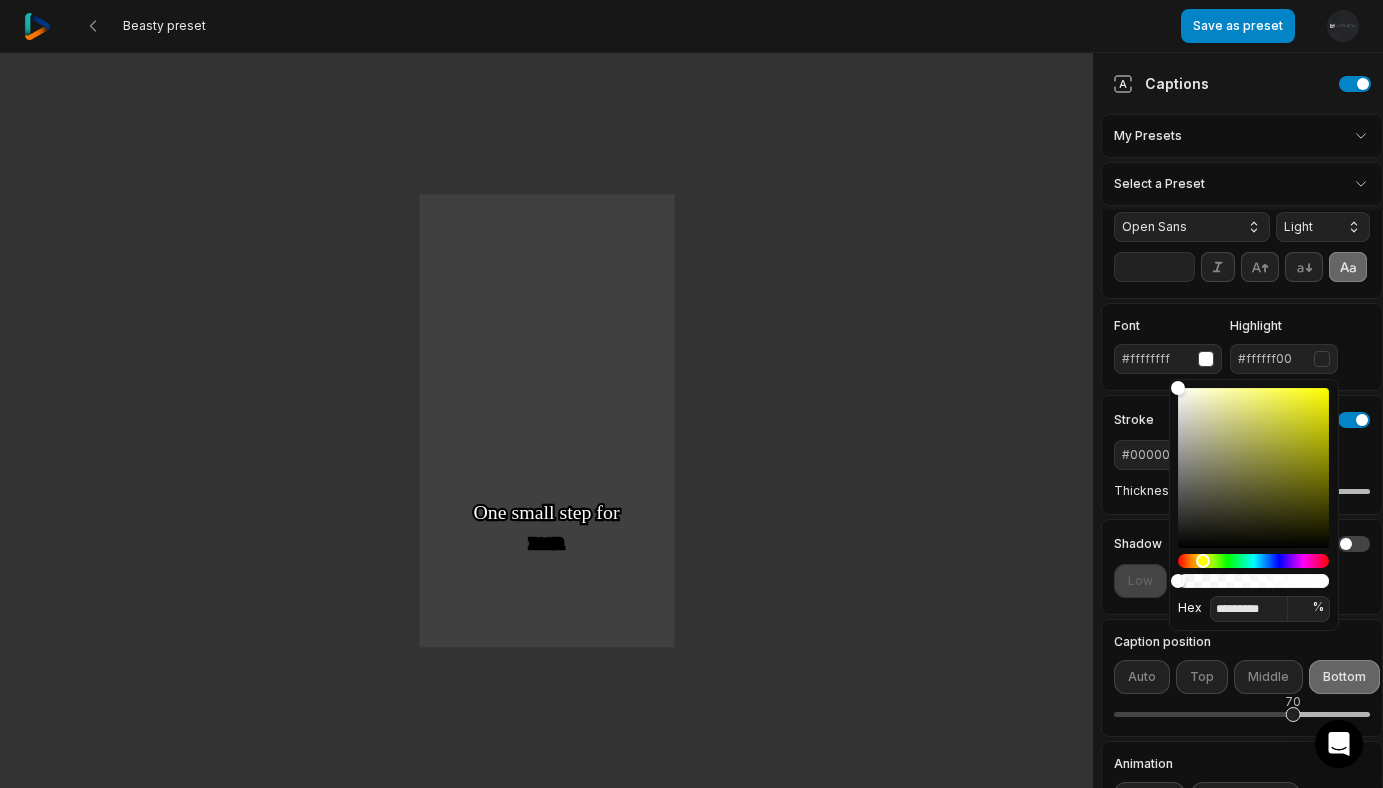 click on "Hex ********* * %" at bounding box center (1254, 505) 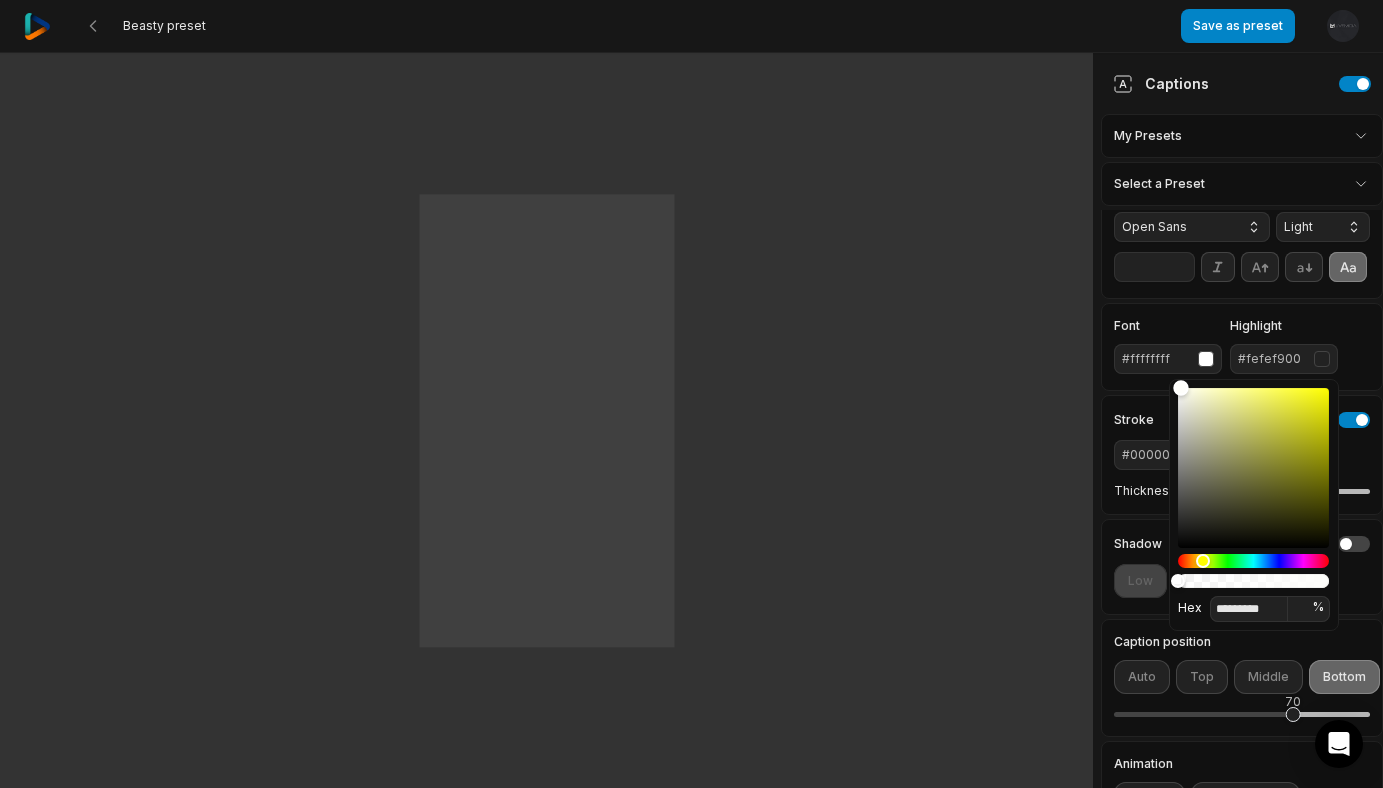 click at bounding box center [1180, 387] 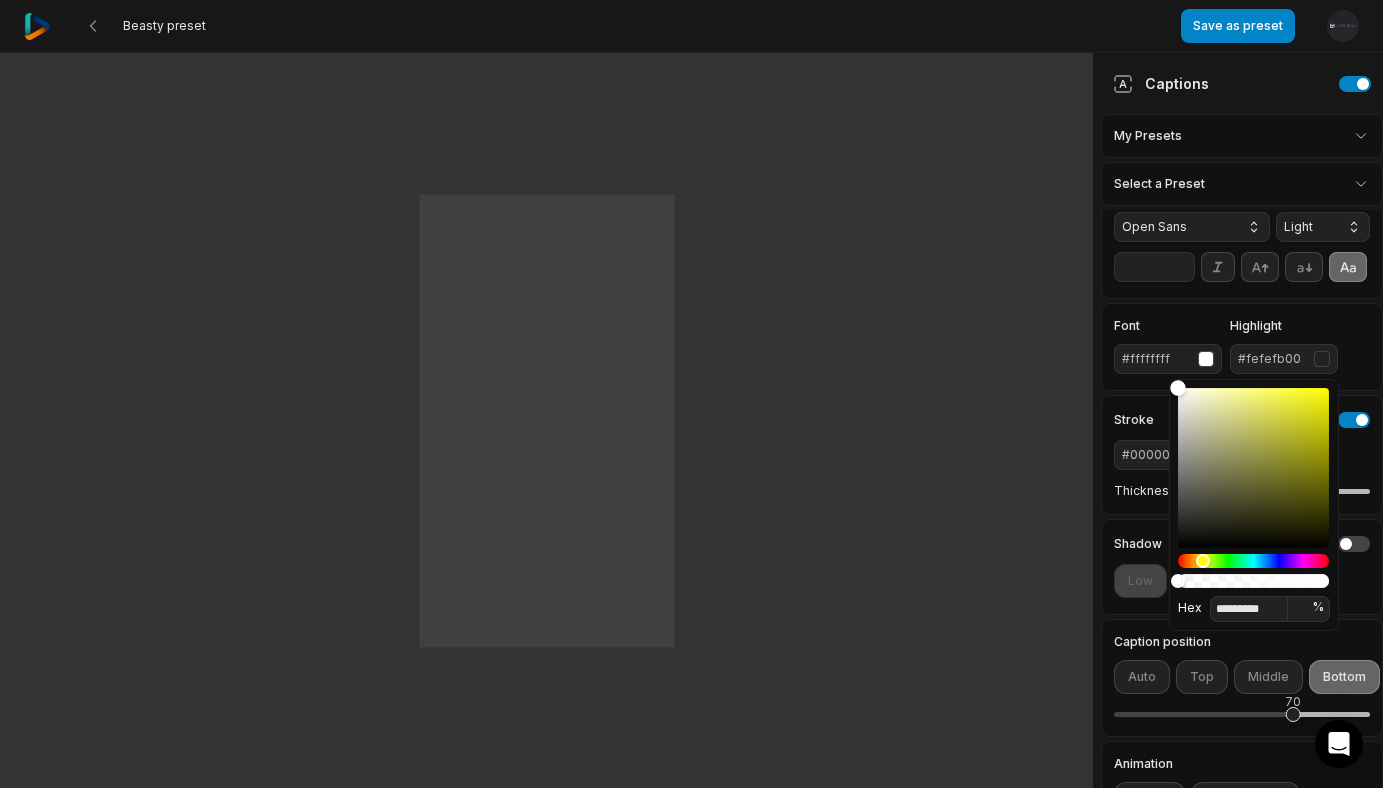 type on "*********" 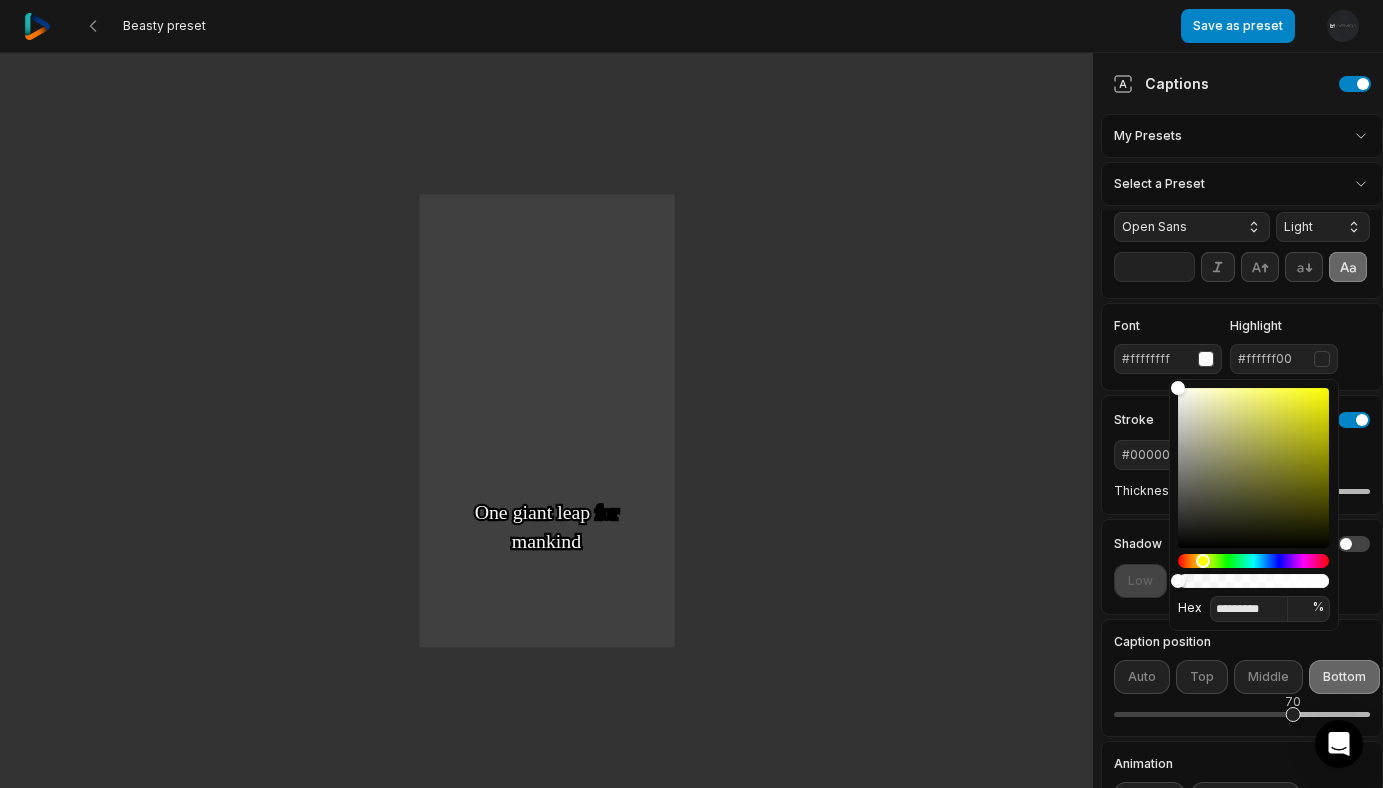 click on "Font #ffffffff Highlight #ffffff00" at bounding box center [1242, 347] 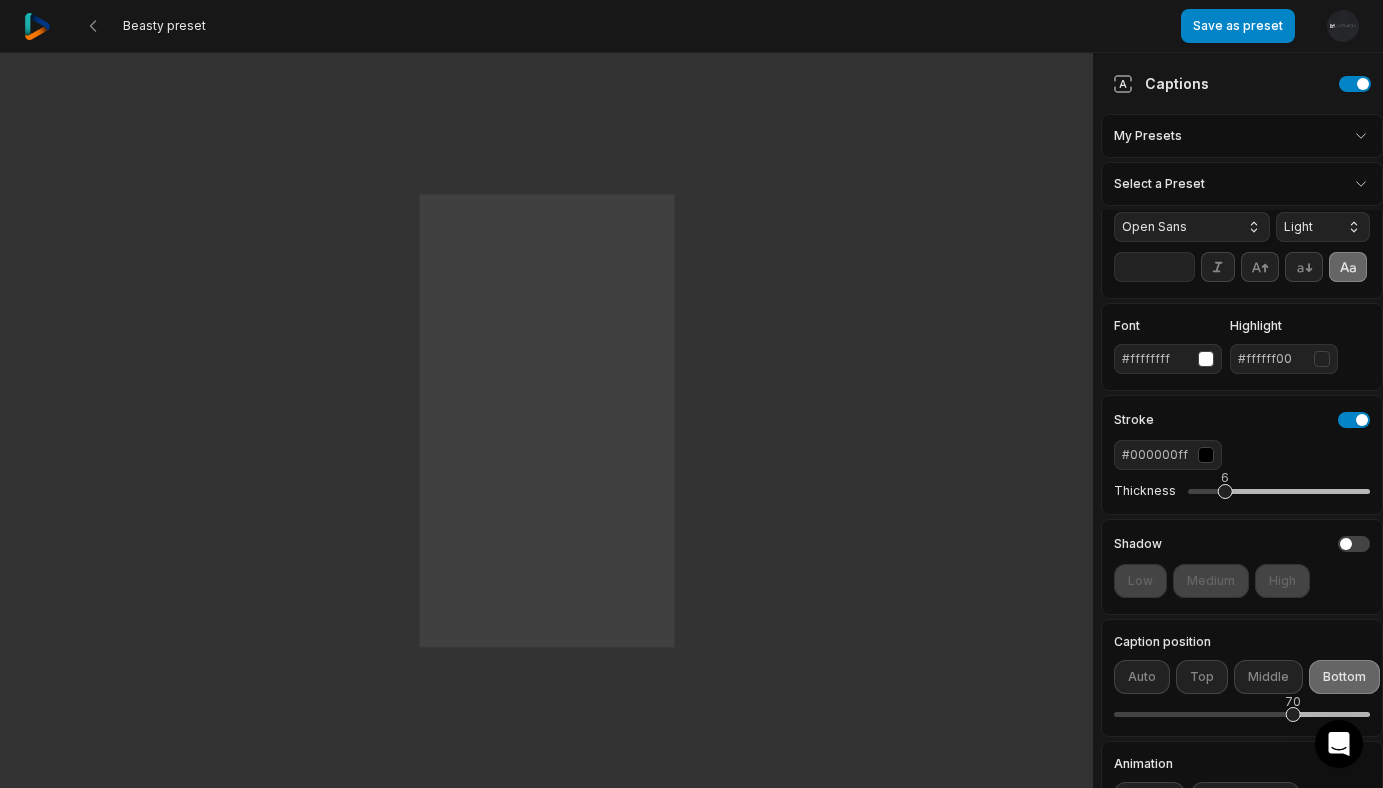 click on "Font #ffffffff Highlight #ffffff00" at bounding box center (1242, 347) 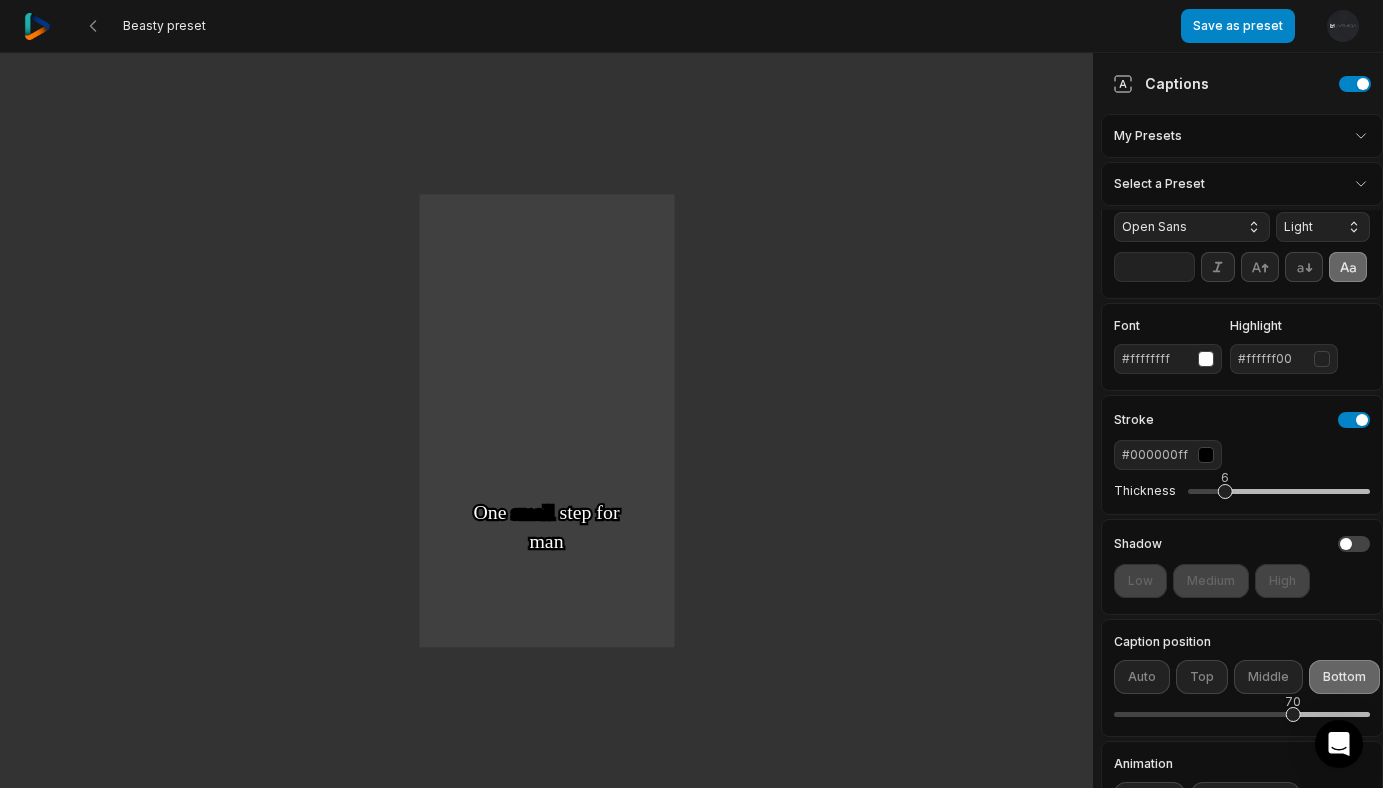 click on "#ffffff00" at bounding box center (1284, 359) 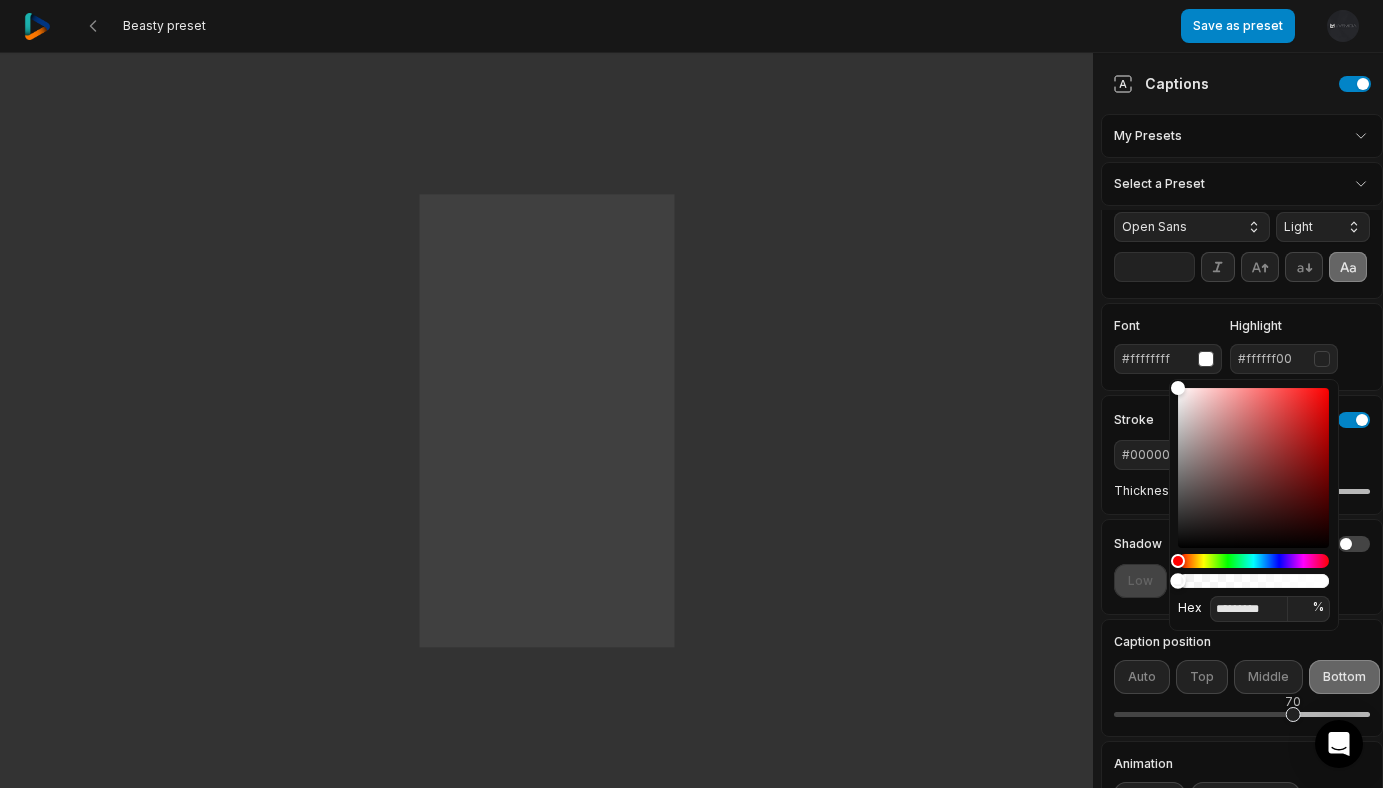 type on "*********" 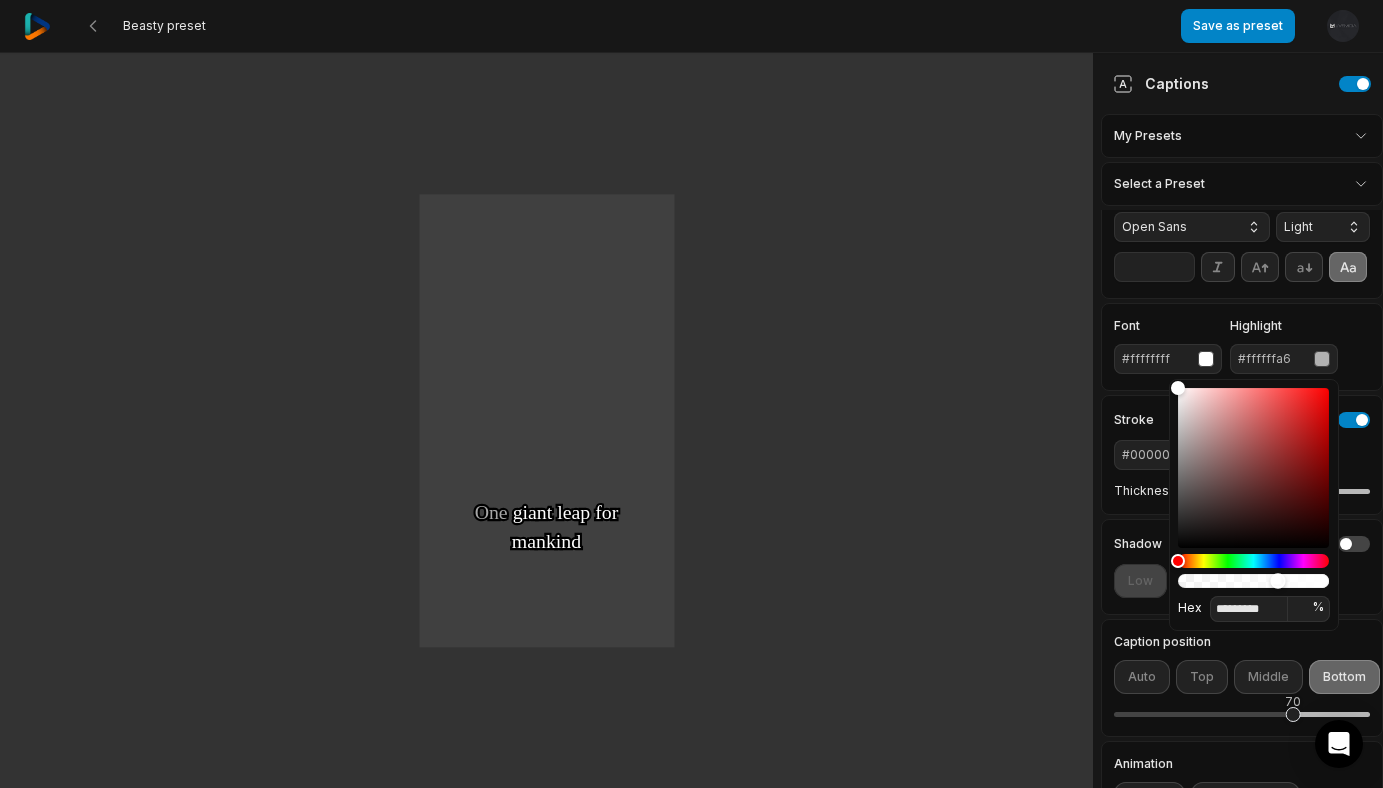 type on "**" 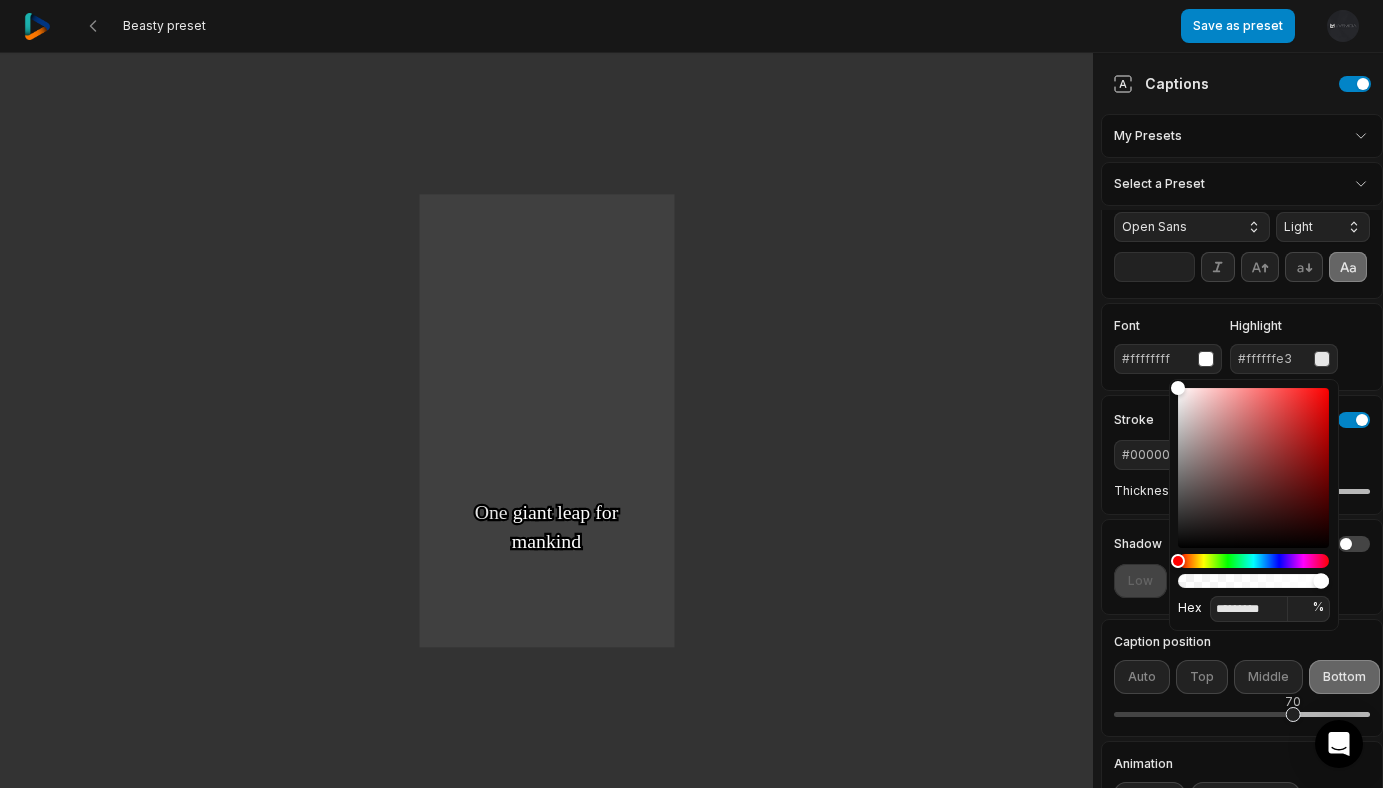 type on "*********" 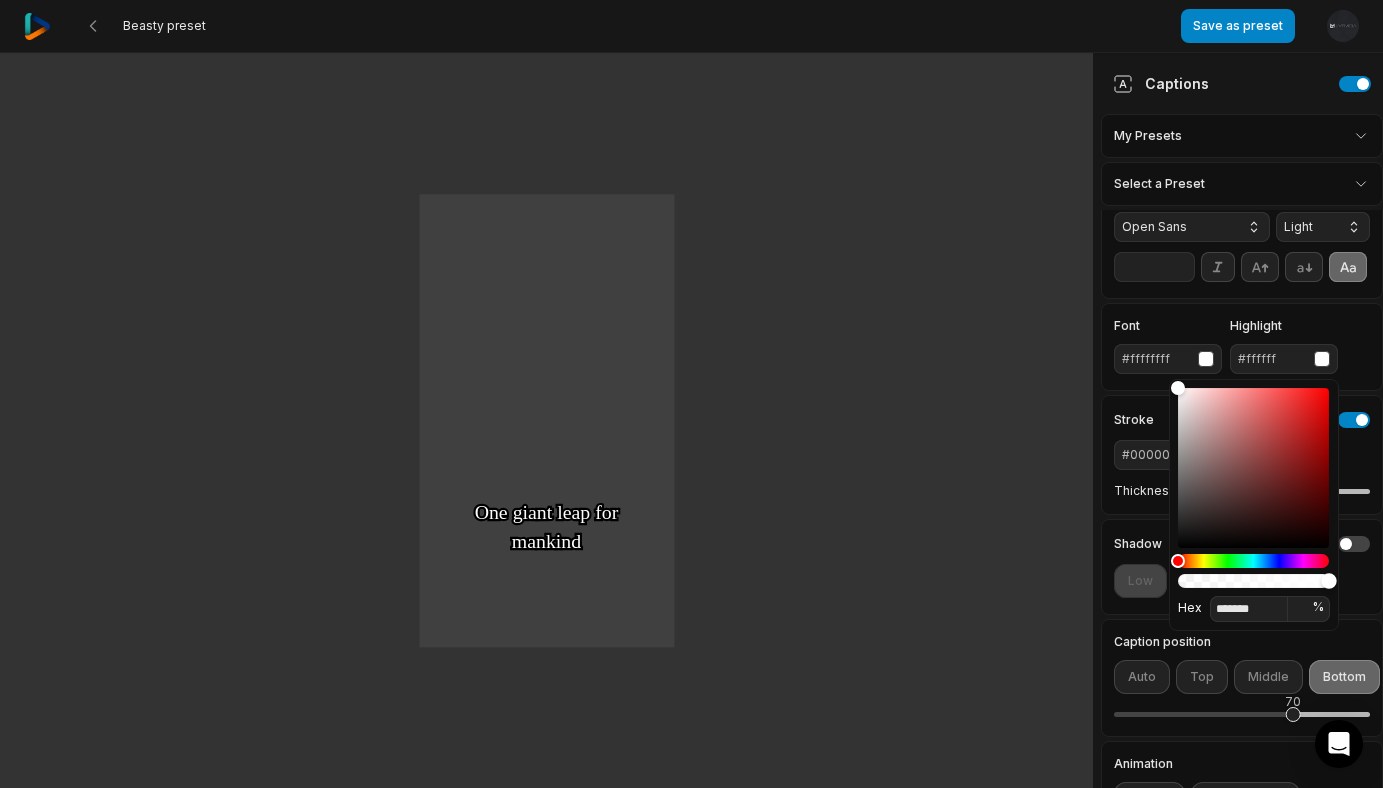 drag, startPoint x: 1270, startPoint y: 583, endPoint x: 1363, endPoint y: 581, distance: 93.0215 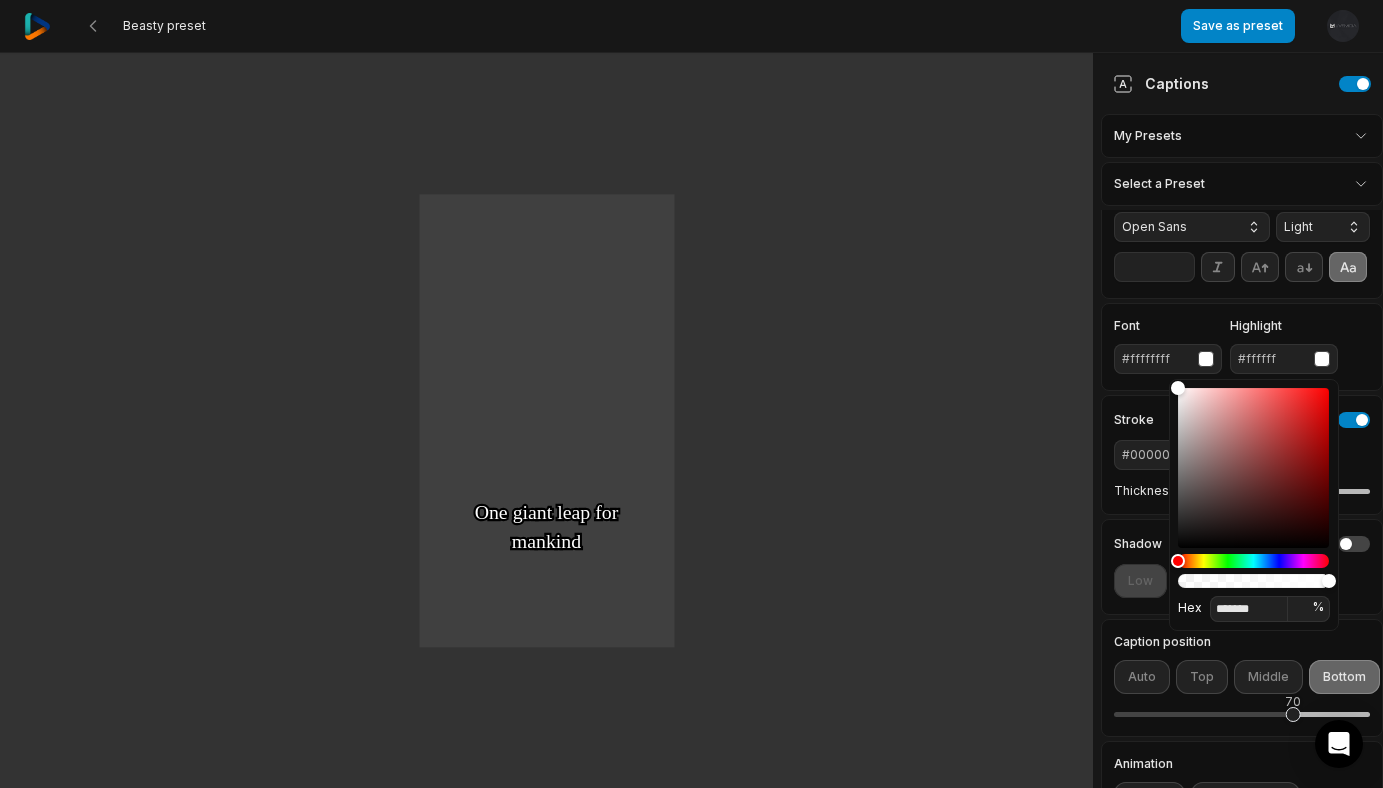 click on "Font #ffffffff Highlight #ffffff" at bounding box center [1242, 347] 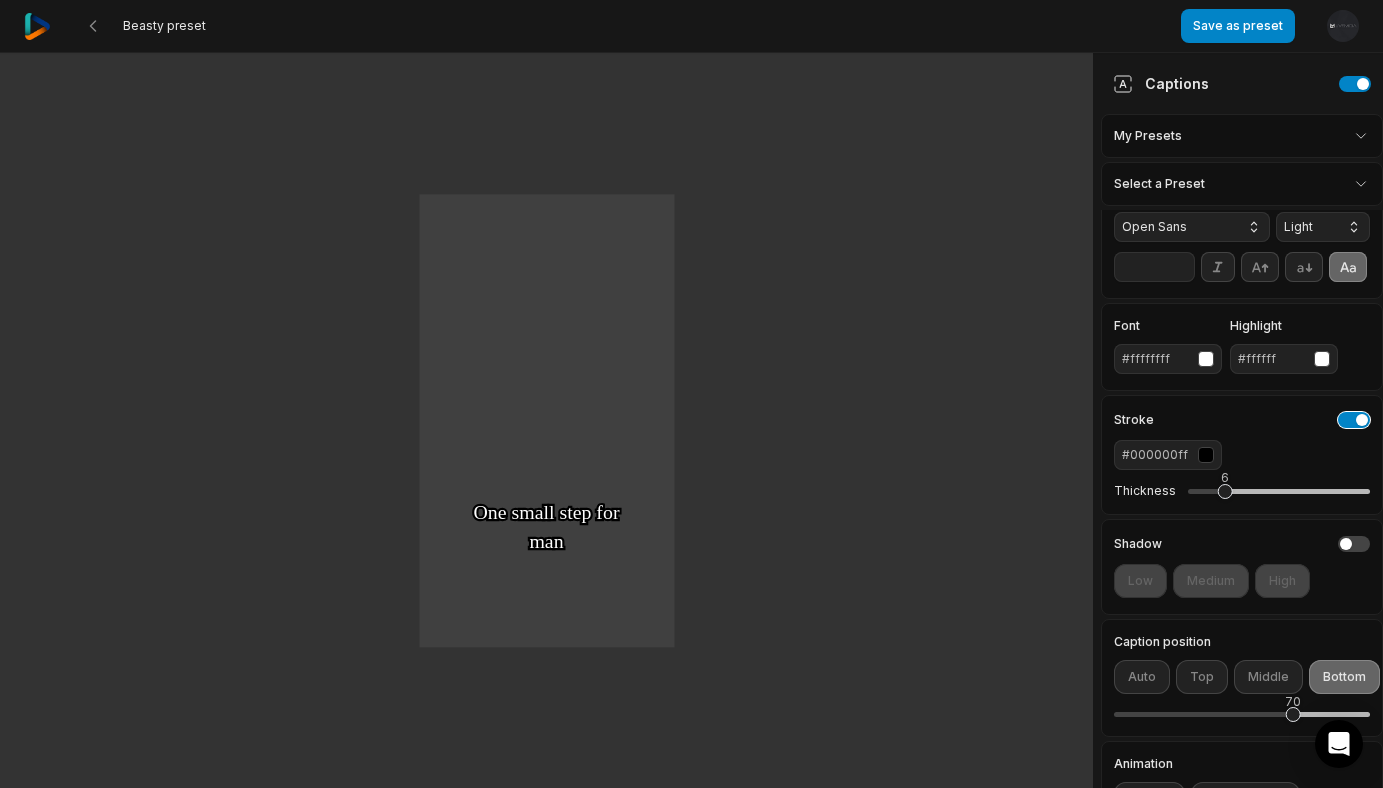 click at bounding box center (1354, 420) 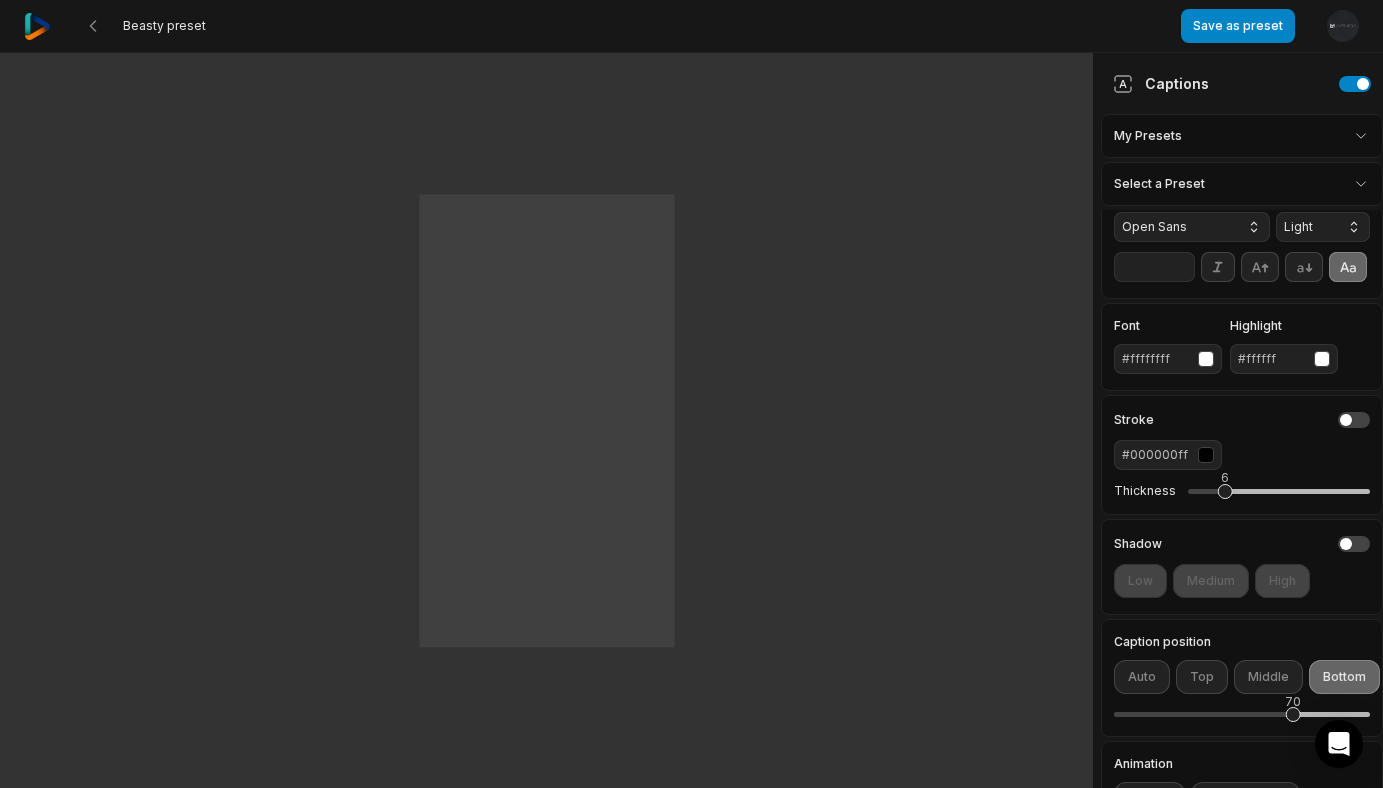 click on "**" at bounding box center [1154, 267] 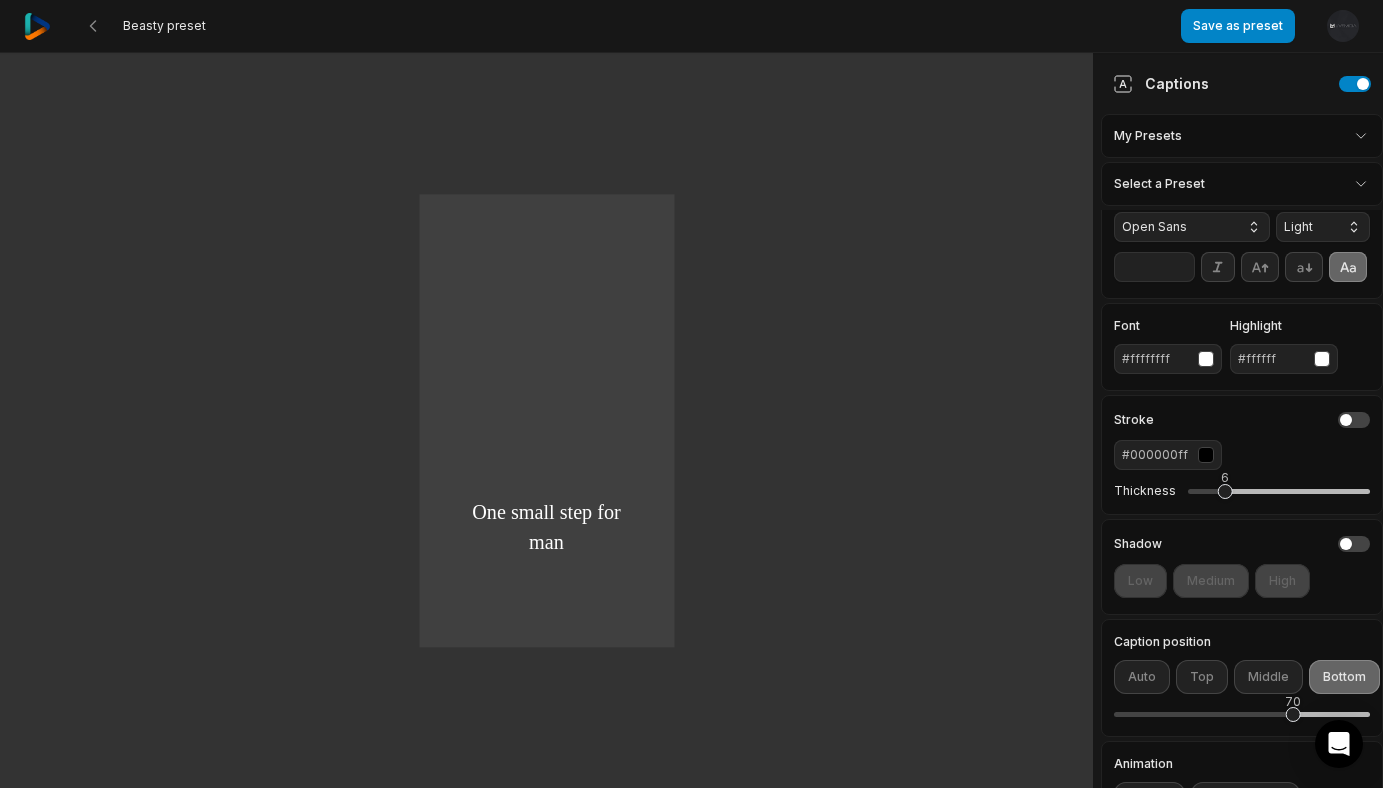 click on "**" at bounding box center (1154, 267) 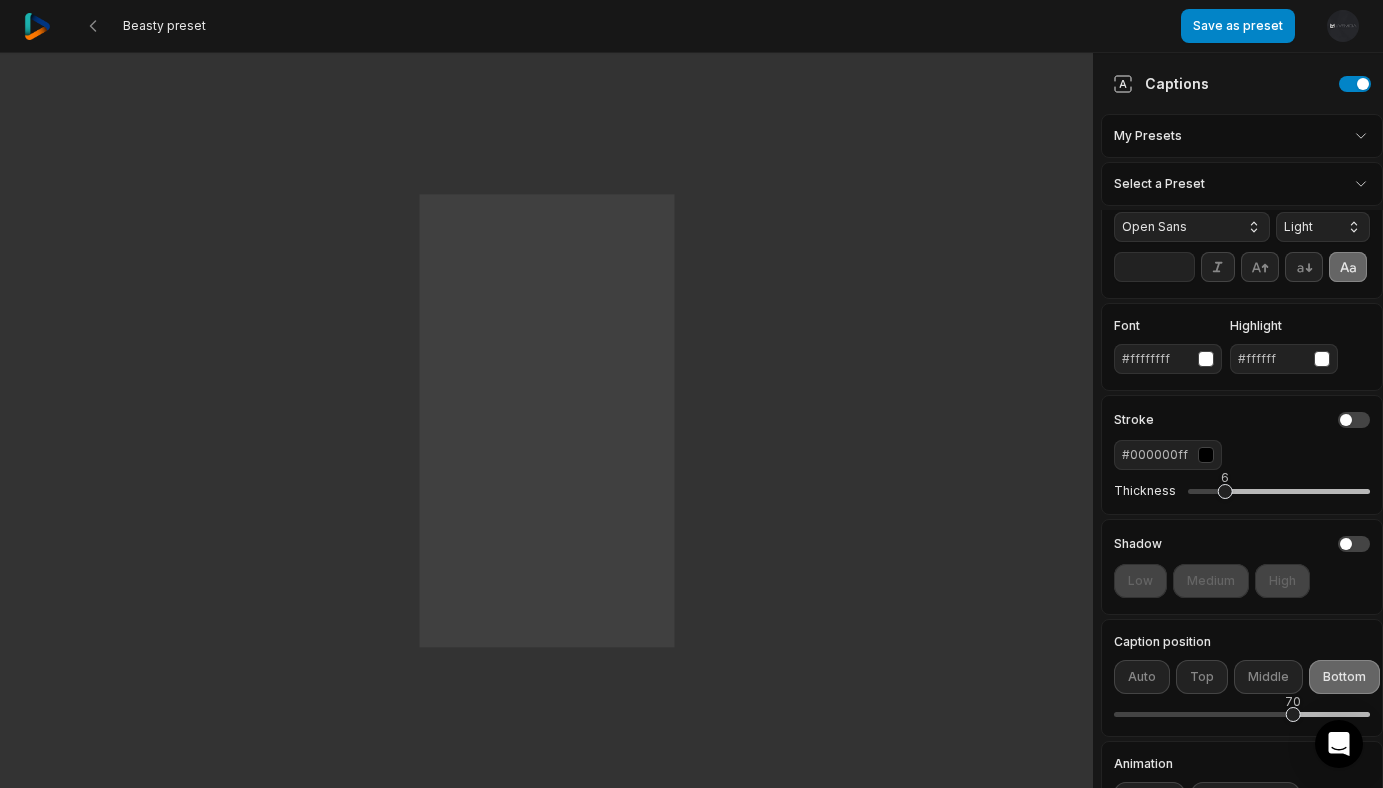 click on "**" at bounding box center [1154, 267] 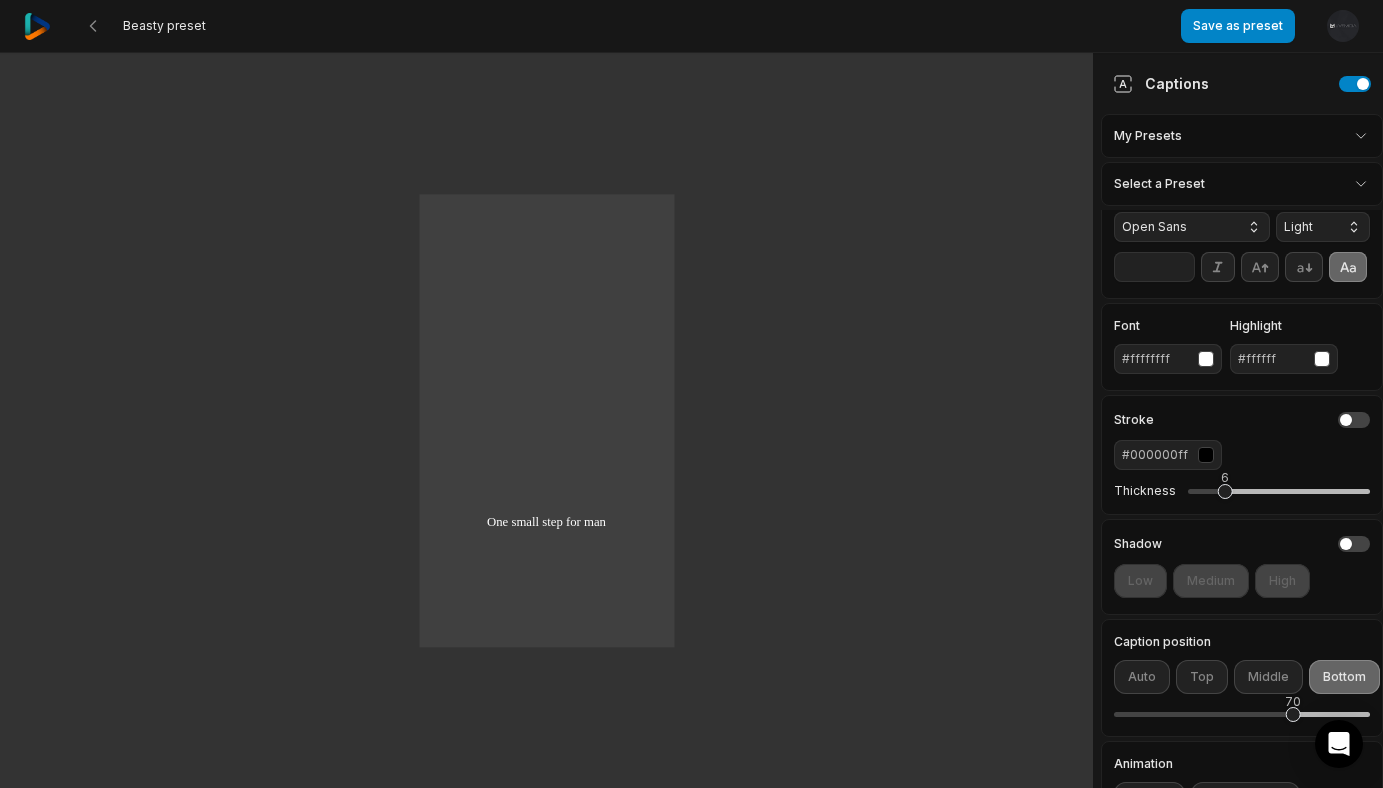 click at bounding box center (1206, 359) 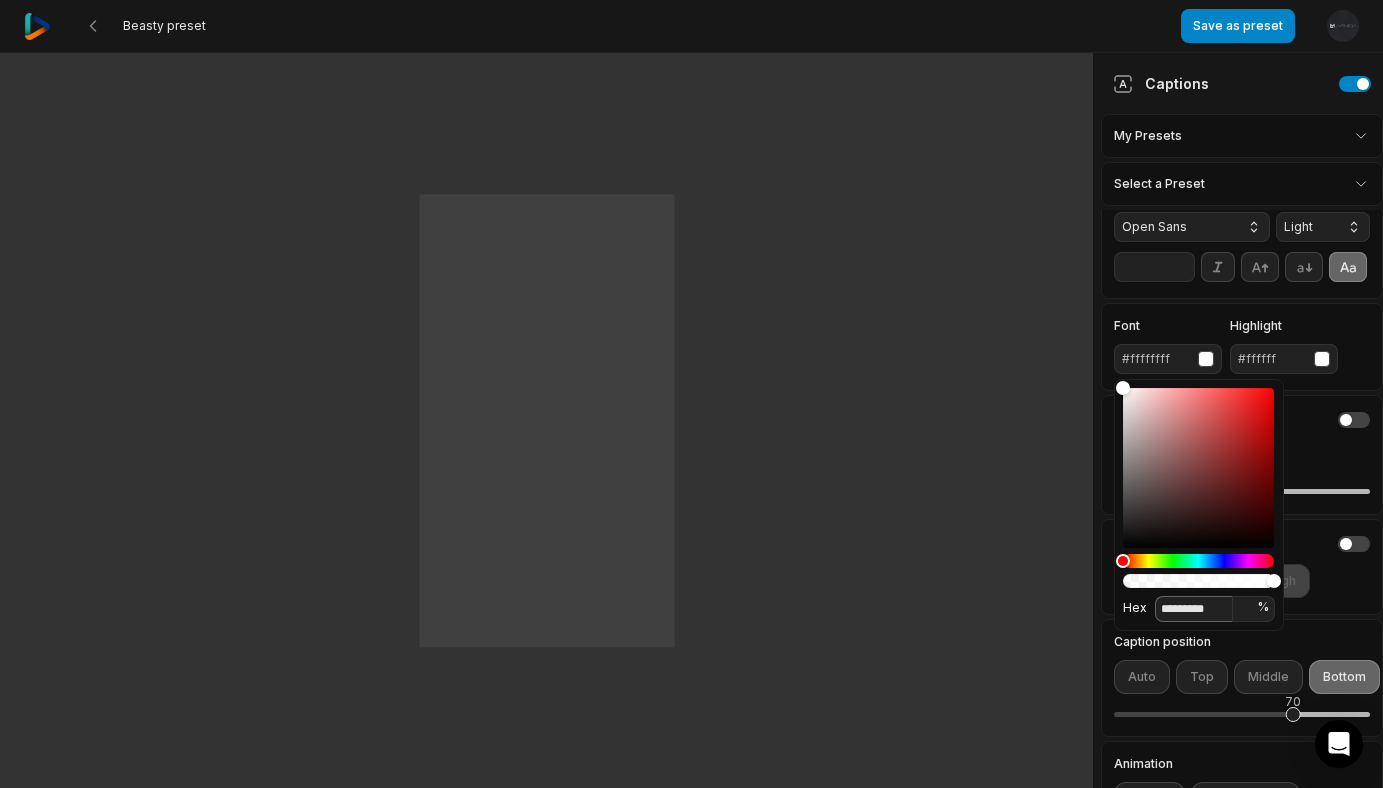 click on "*********" at bounding box center [1194, 609] 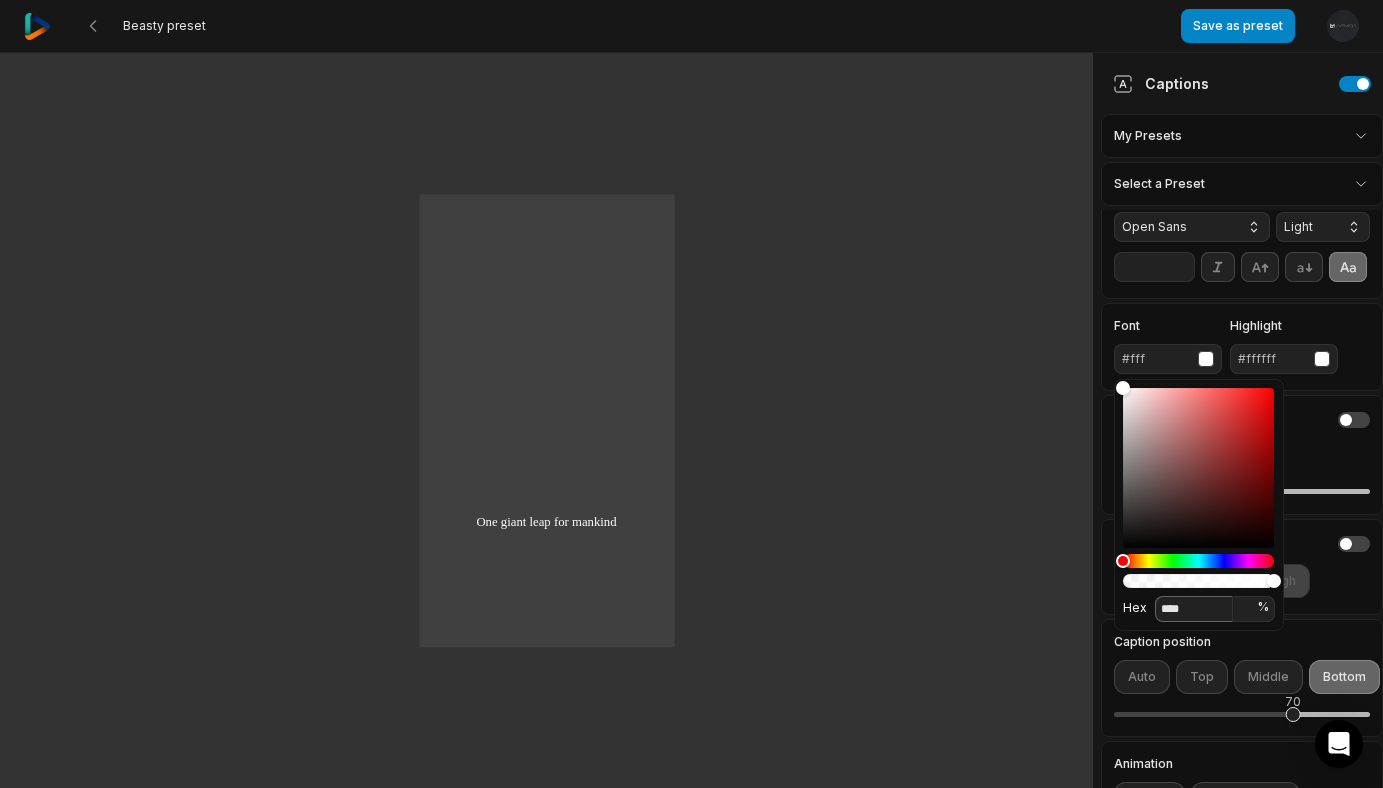 type on "*****" 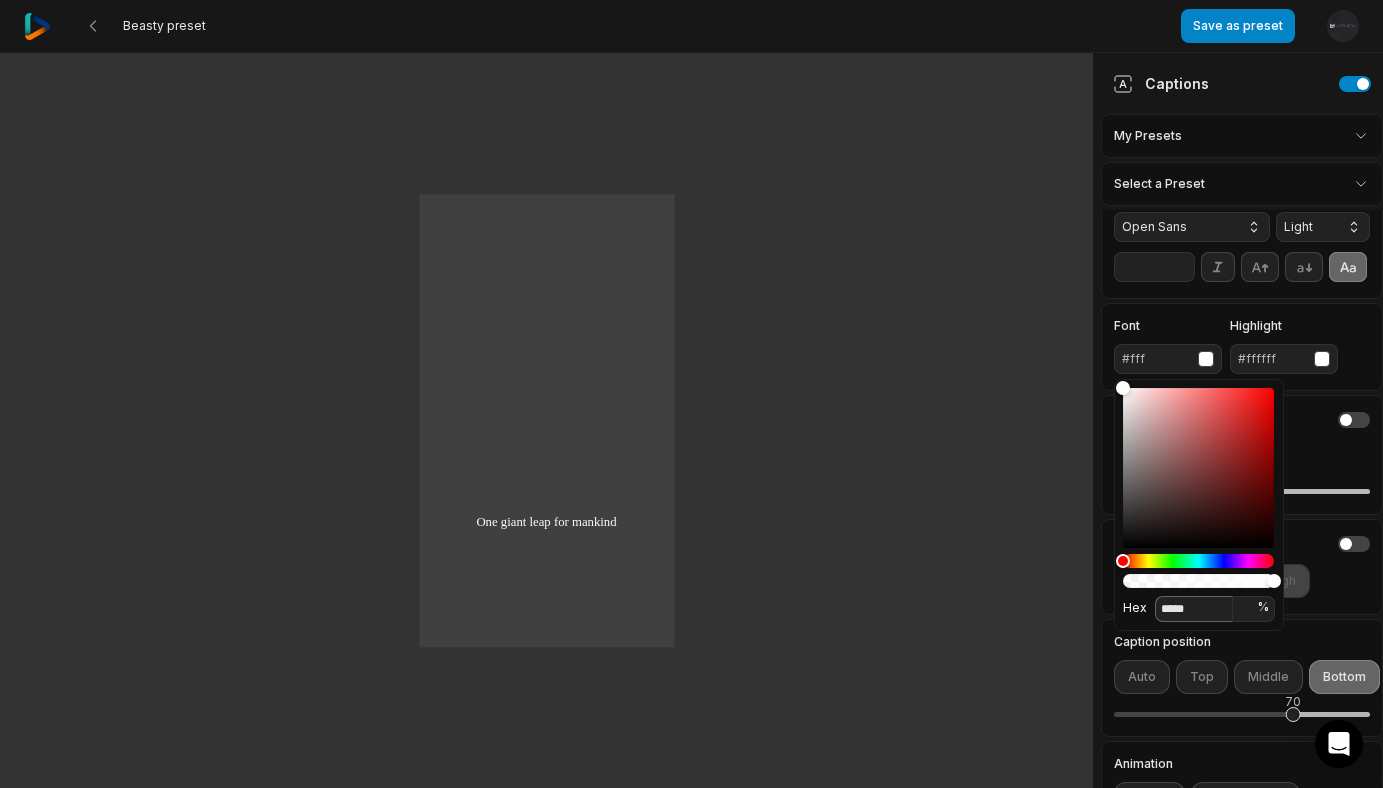 type on "*" 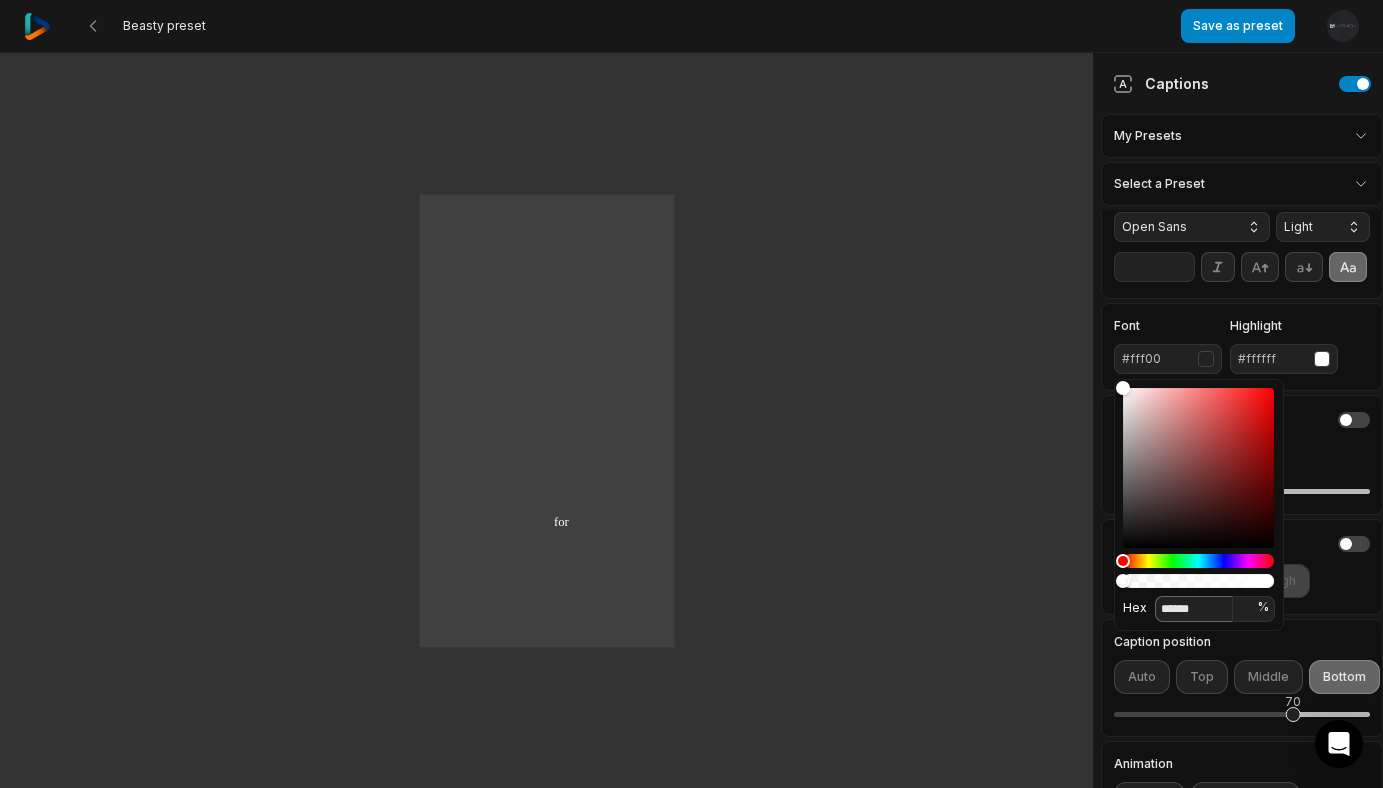 type on "*******" 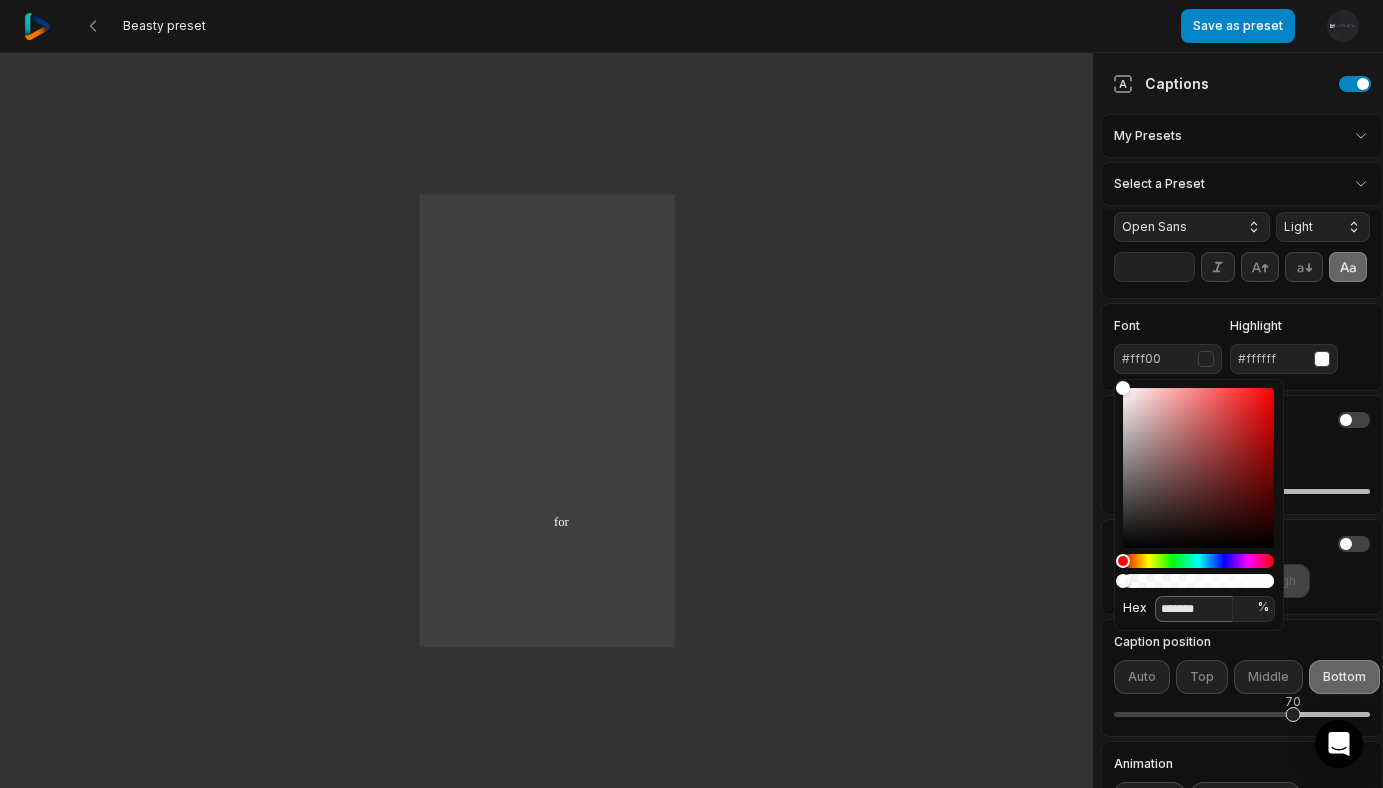 type on "***" 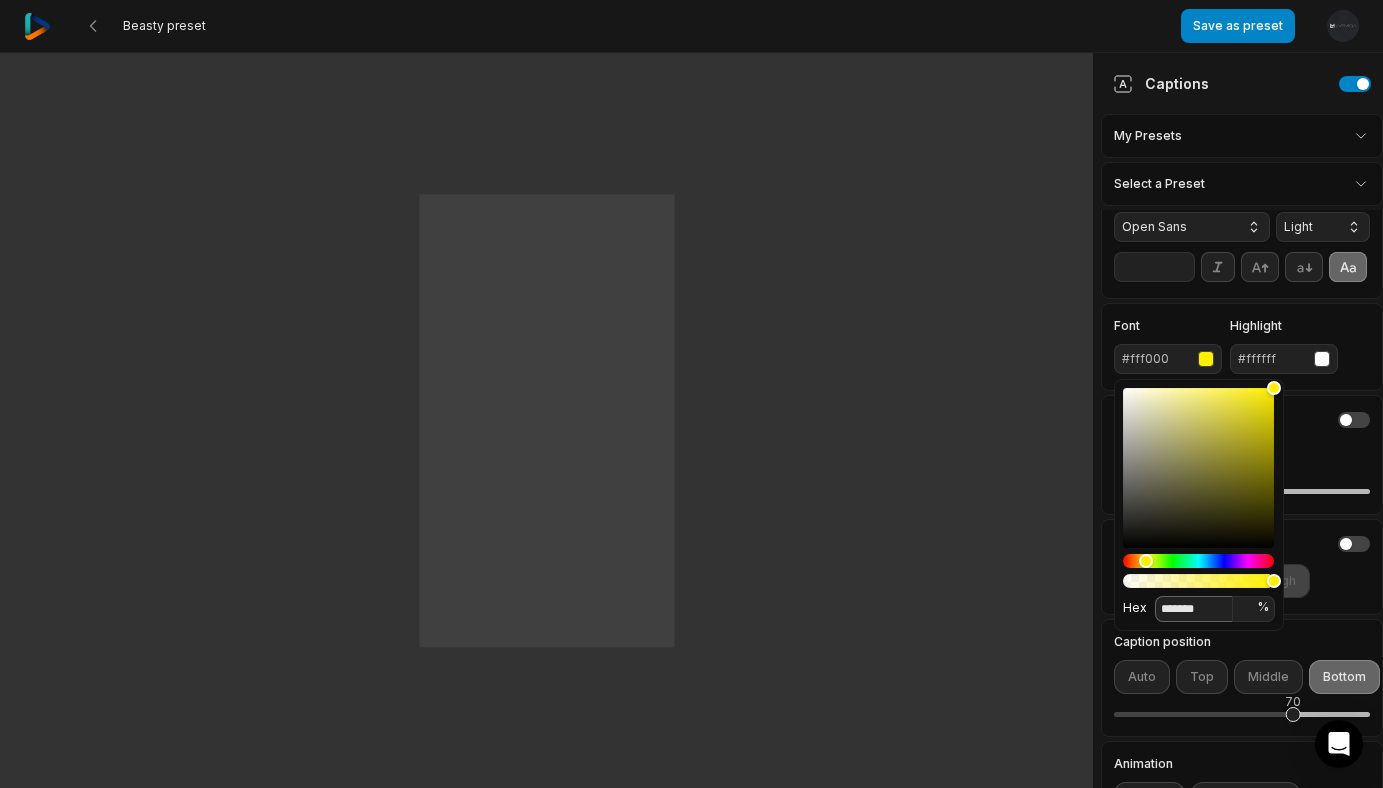 type on "*******" 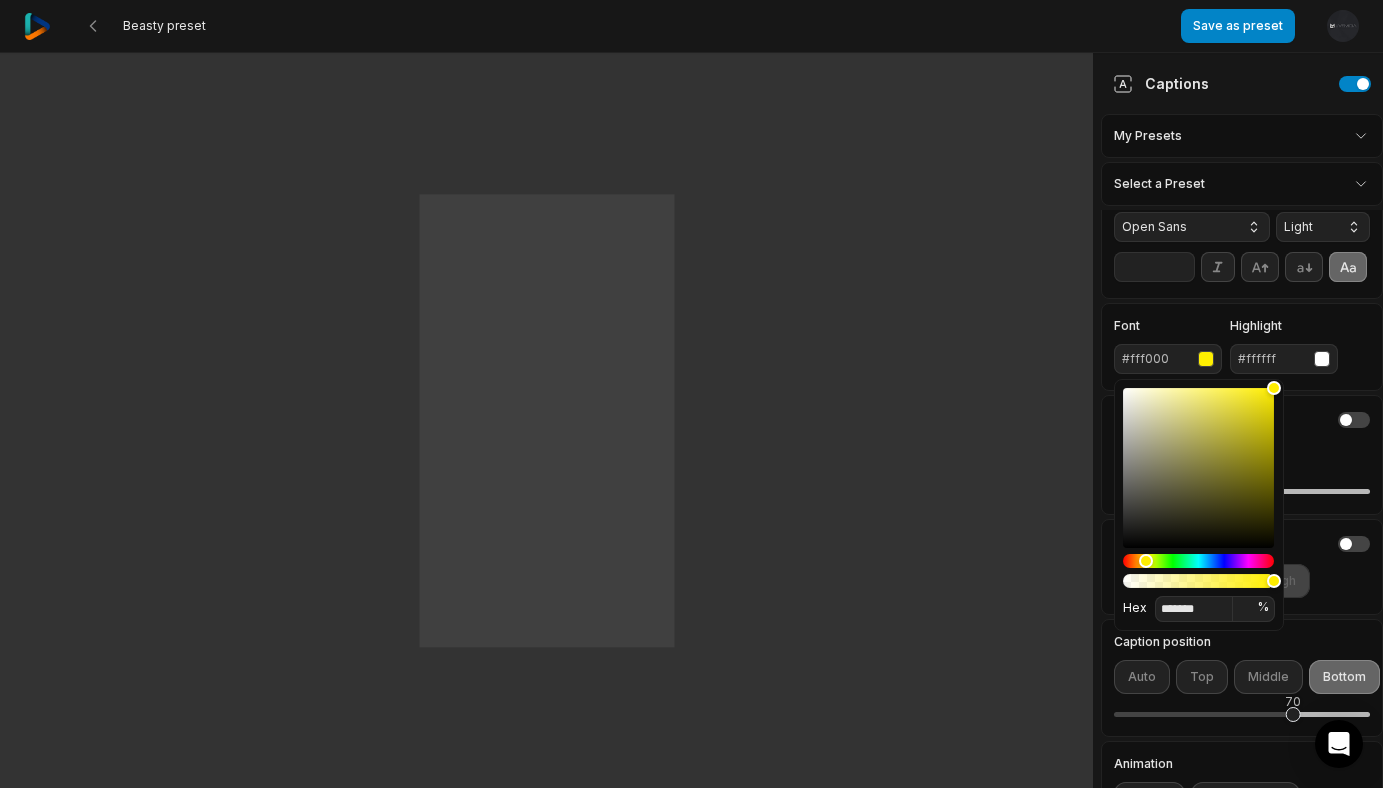 click on "Font #fff000 Highlight #ffffff" at bounding box center (1242, 347) 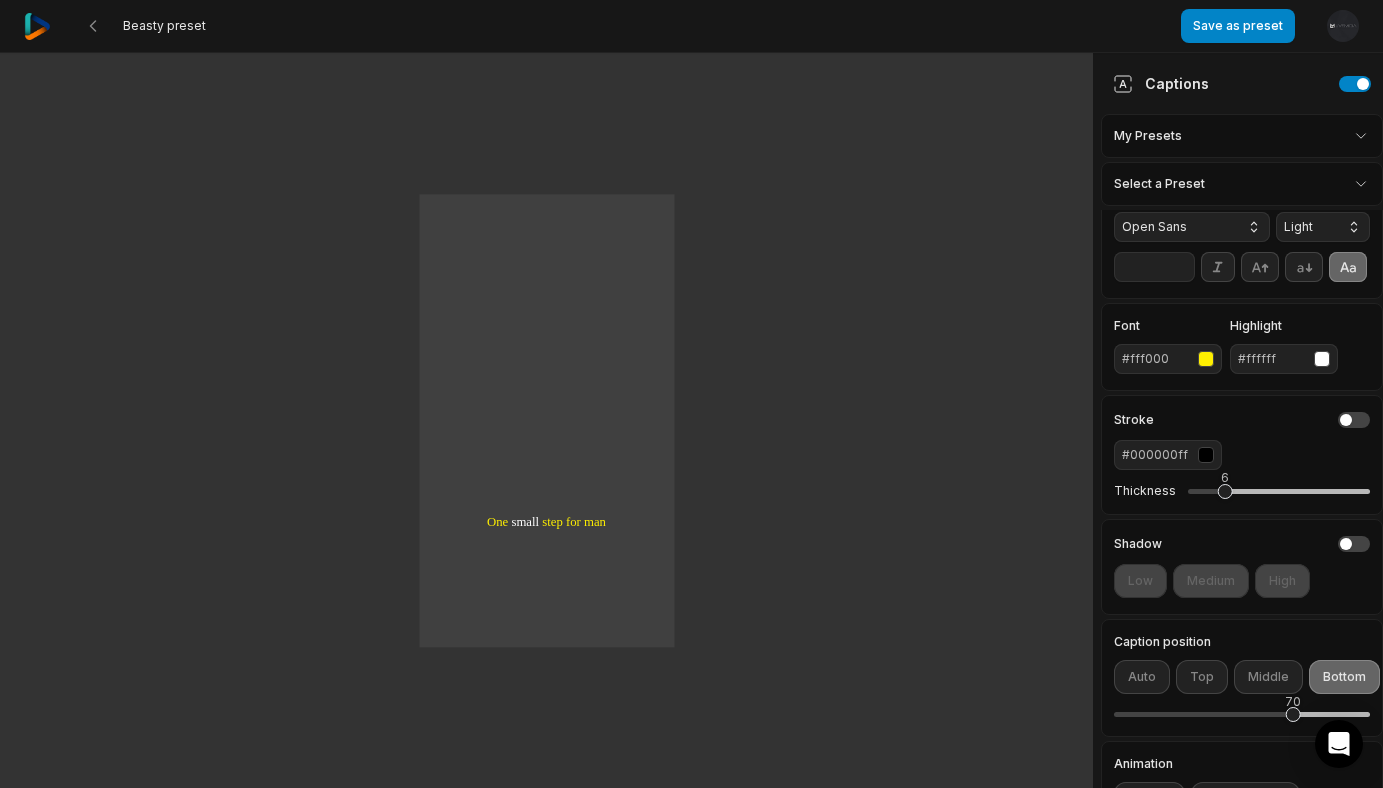 click at bounding box center [1322, 359] 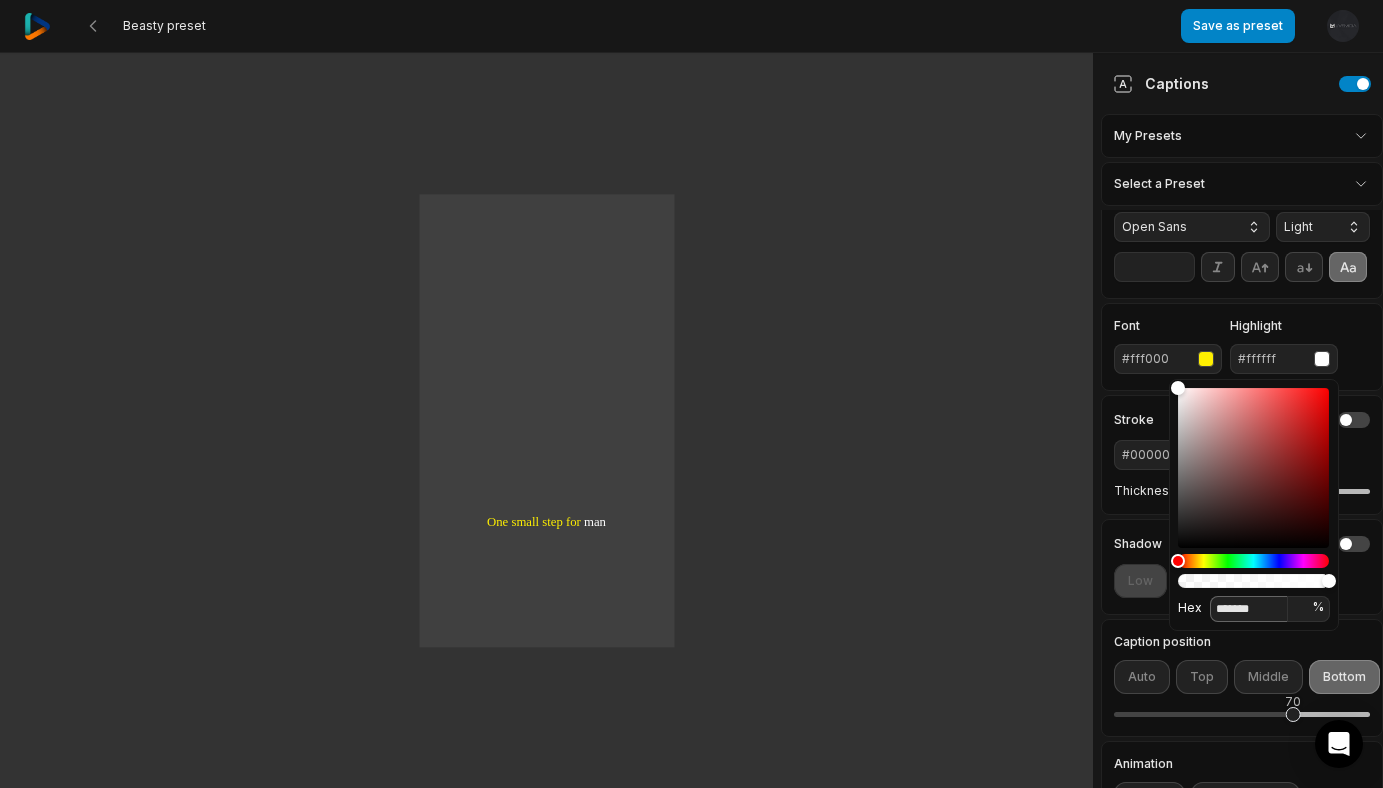 click on "*******" at bounding box center [1249, 609] 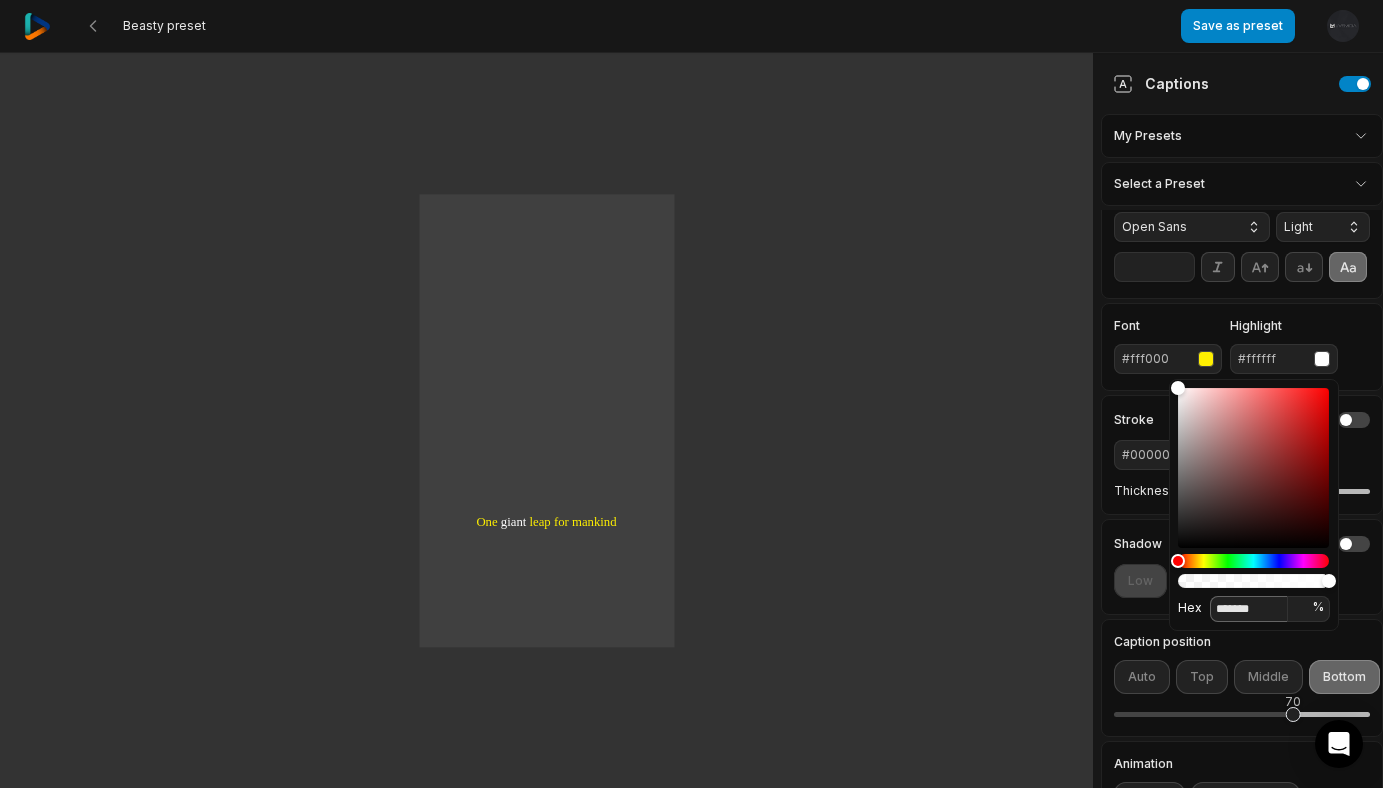 drag, startPoint x: 1251, startPoint y: 611, endPoint x: 1219, endPoint y: 615, distance: 32.24903 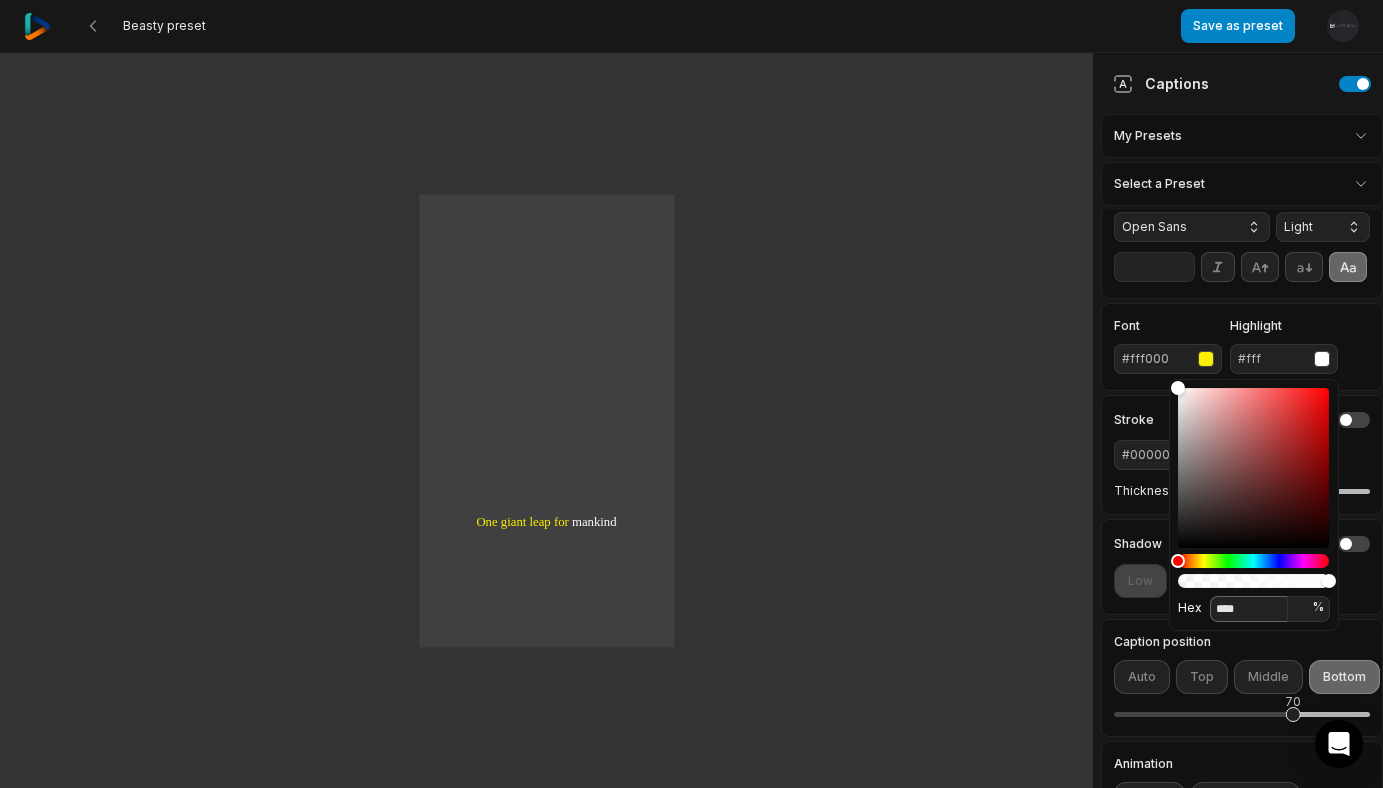 type on "*****" 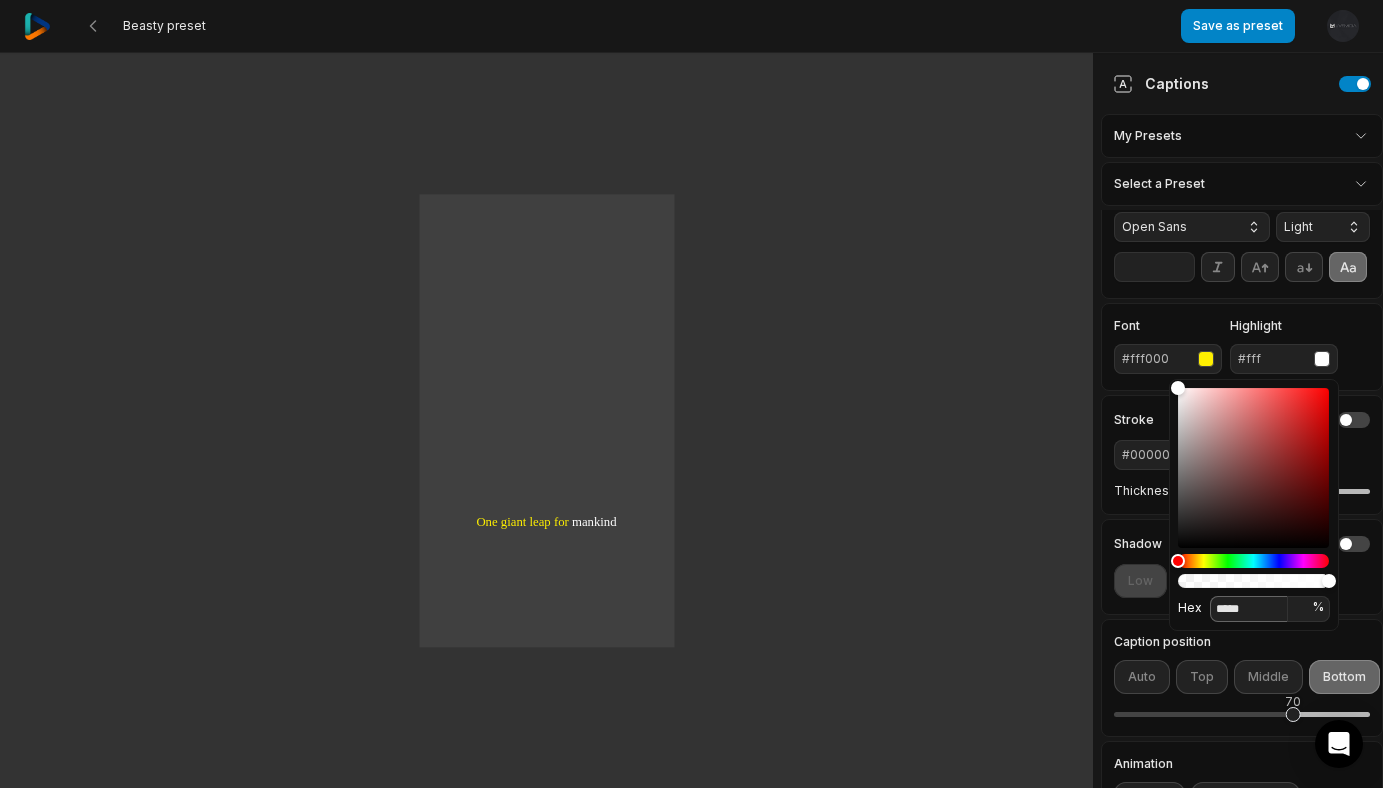 type on "*" 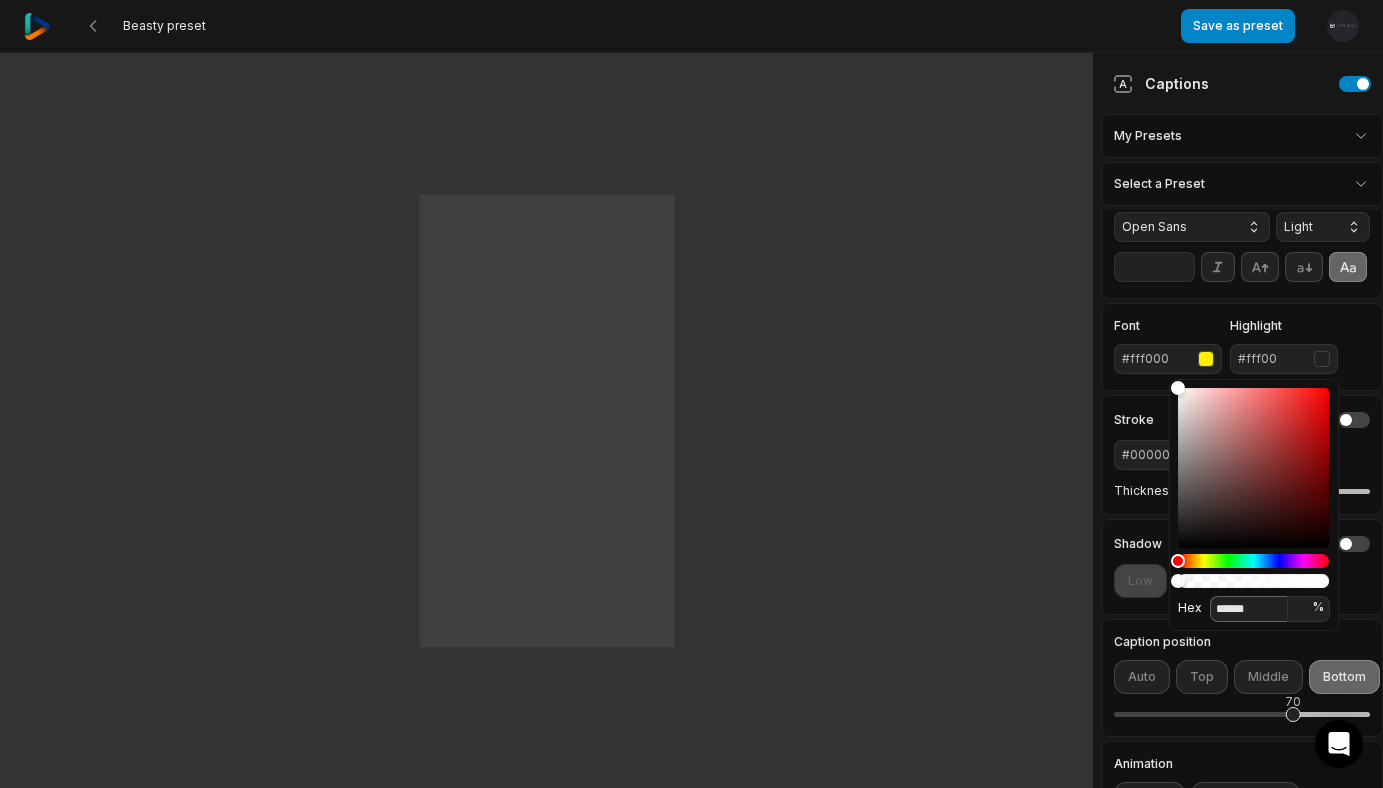 type on "*******" 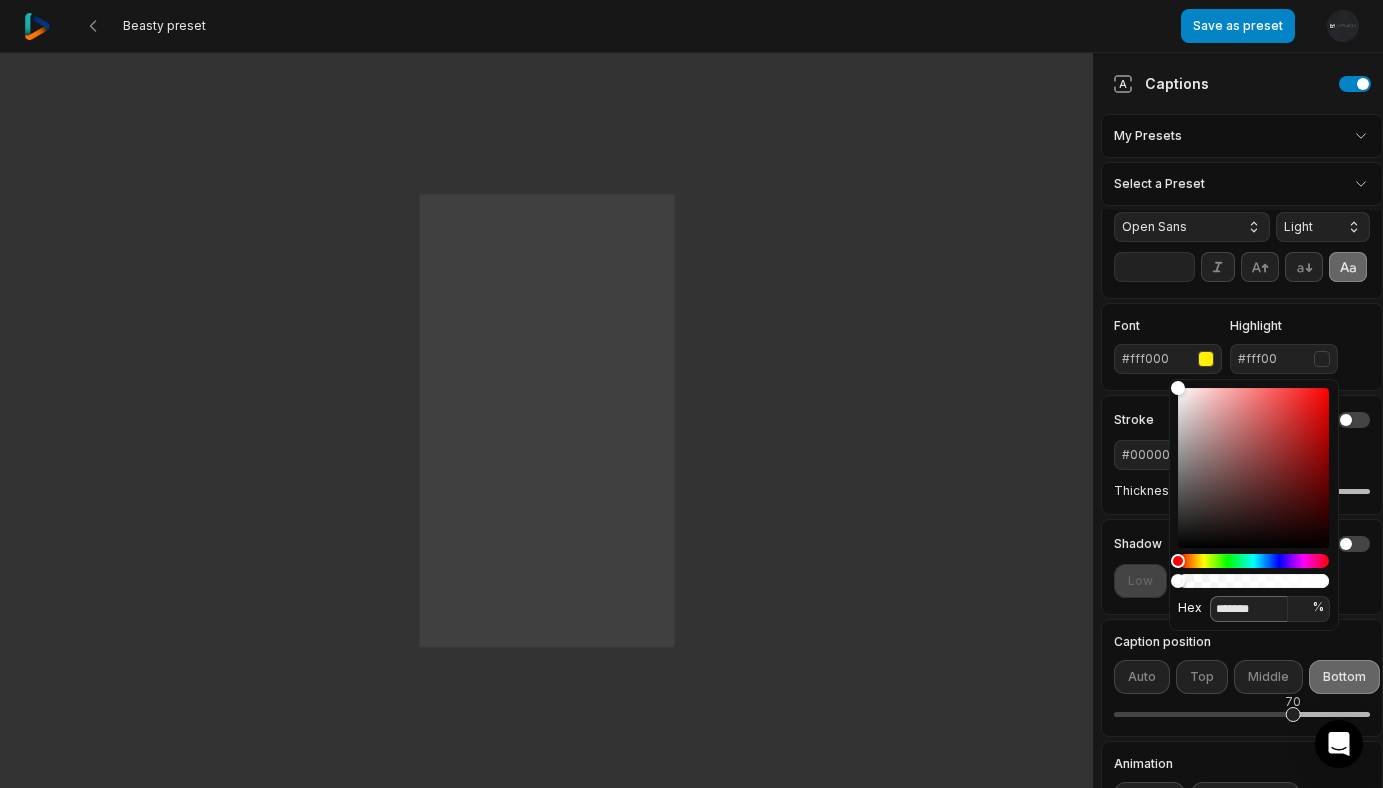 type on "***" 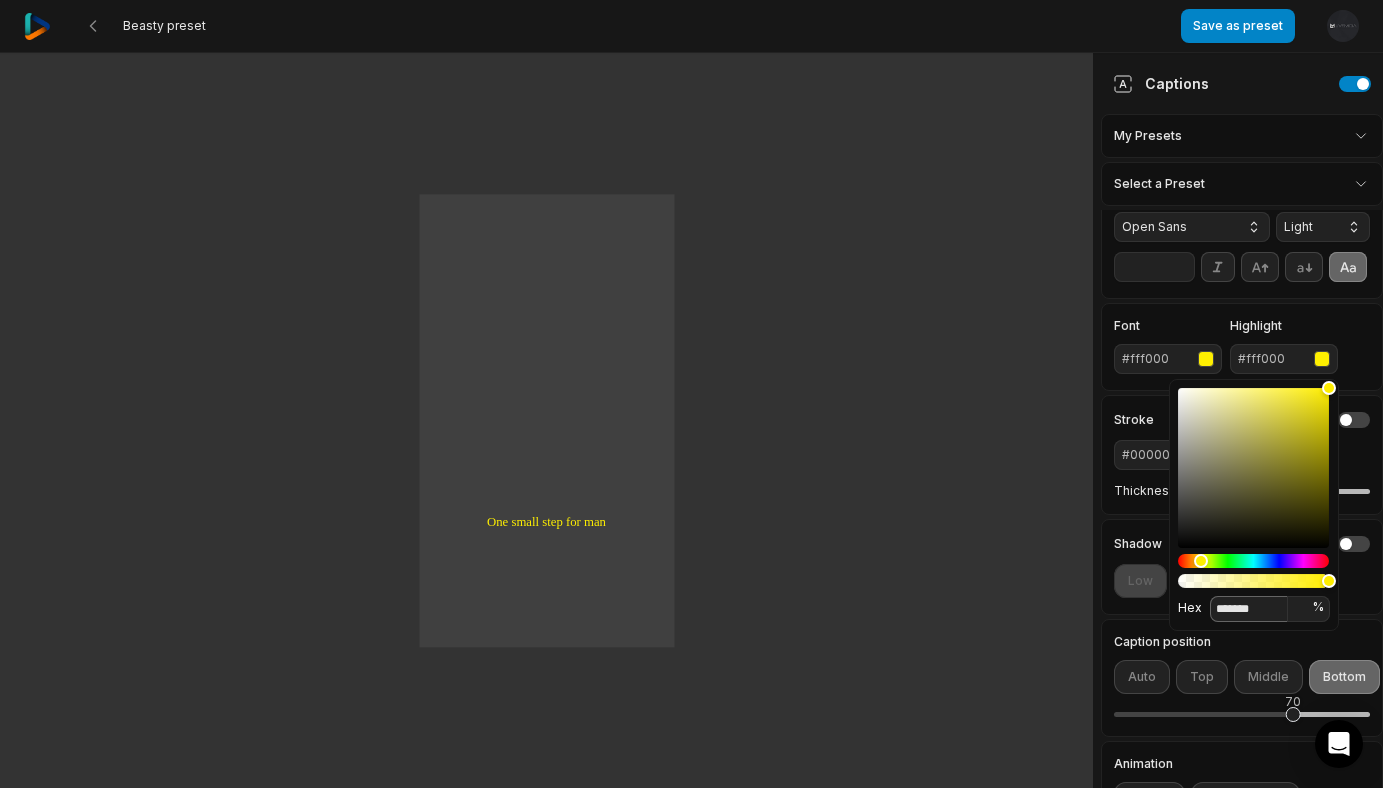 type on "*******" 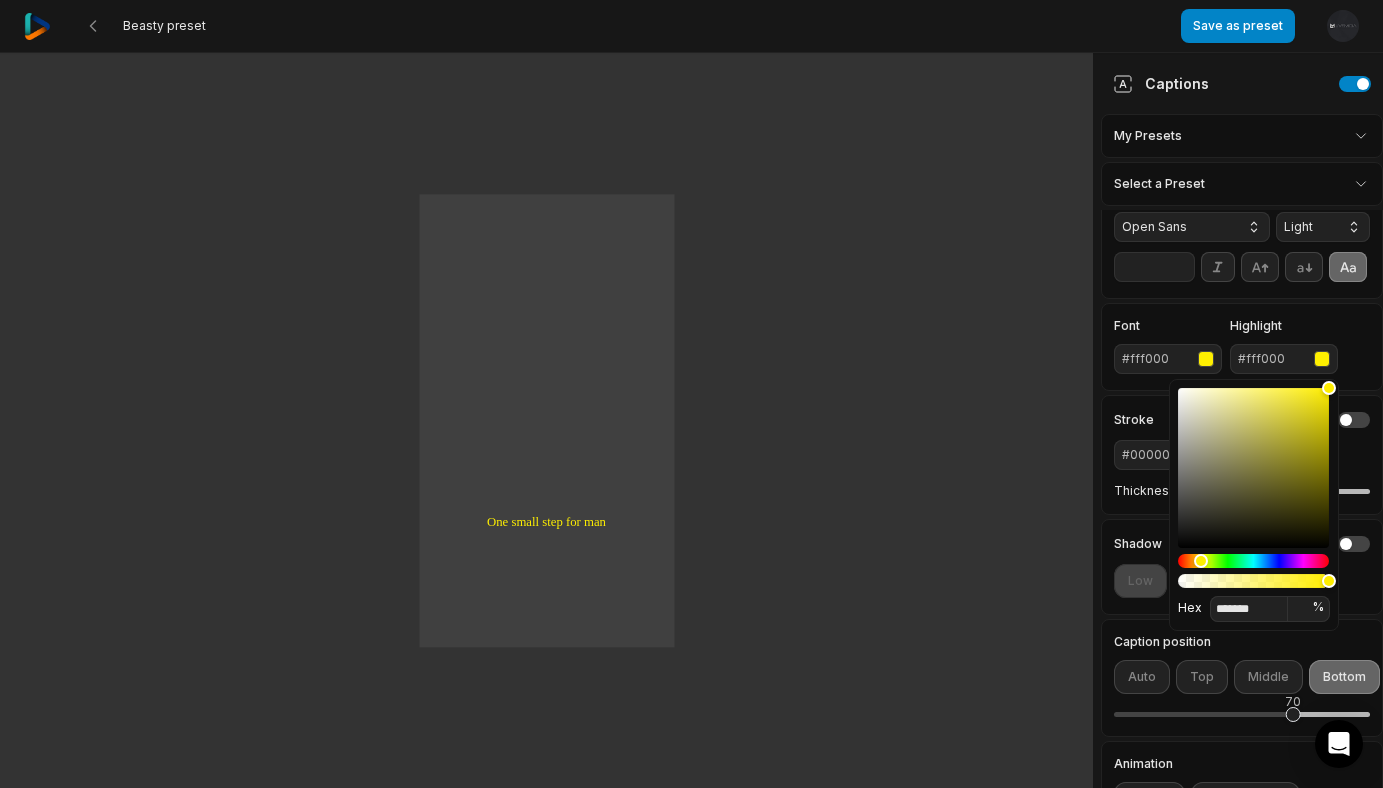 click on "Font #fff000 Highlight #fff000" at bounding box center [1242, 347] 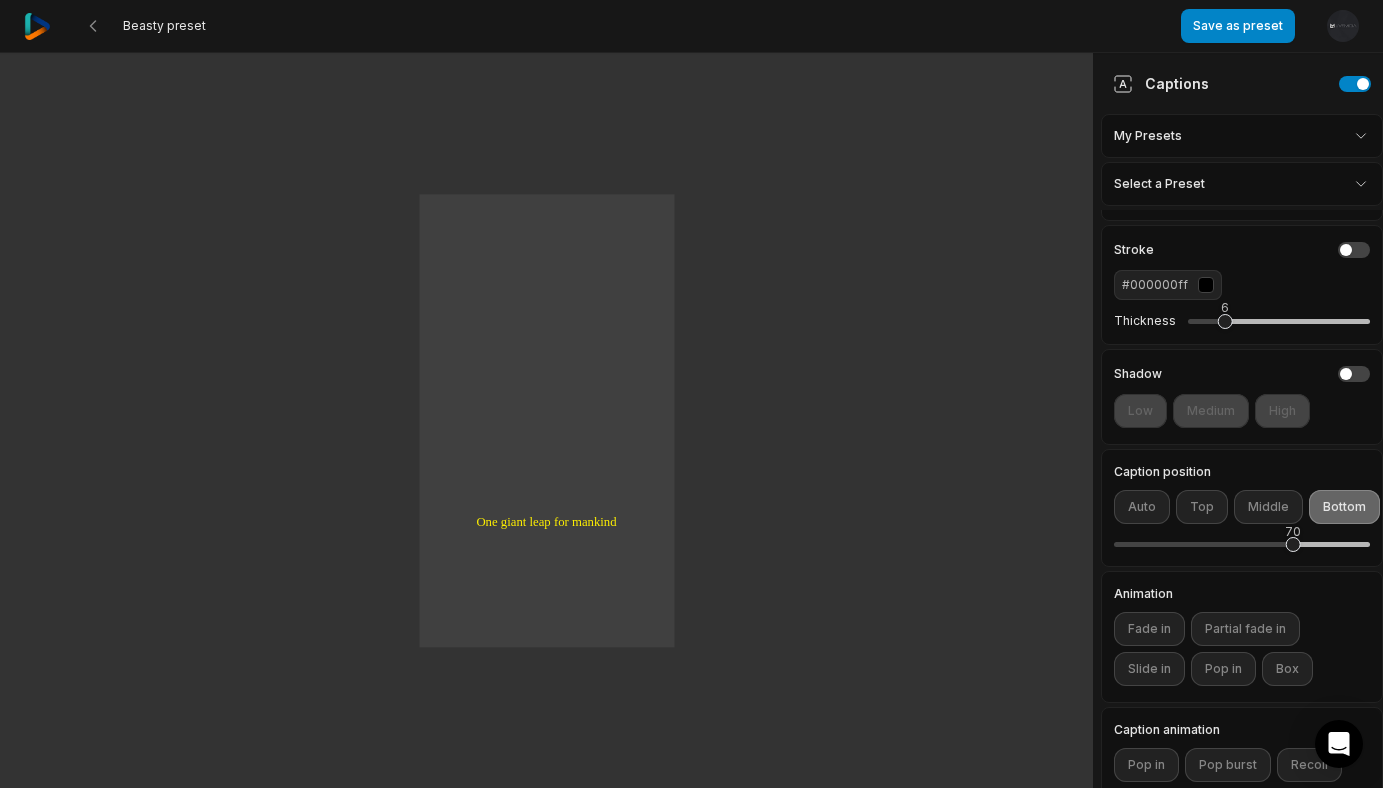 scroll, scrollTop: 348, scrollLeft: 0, axis: vertical 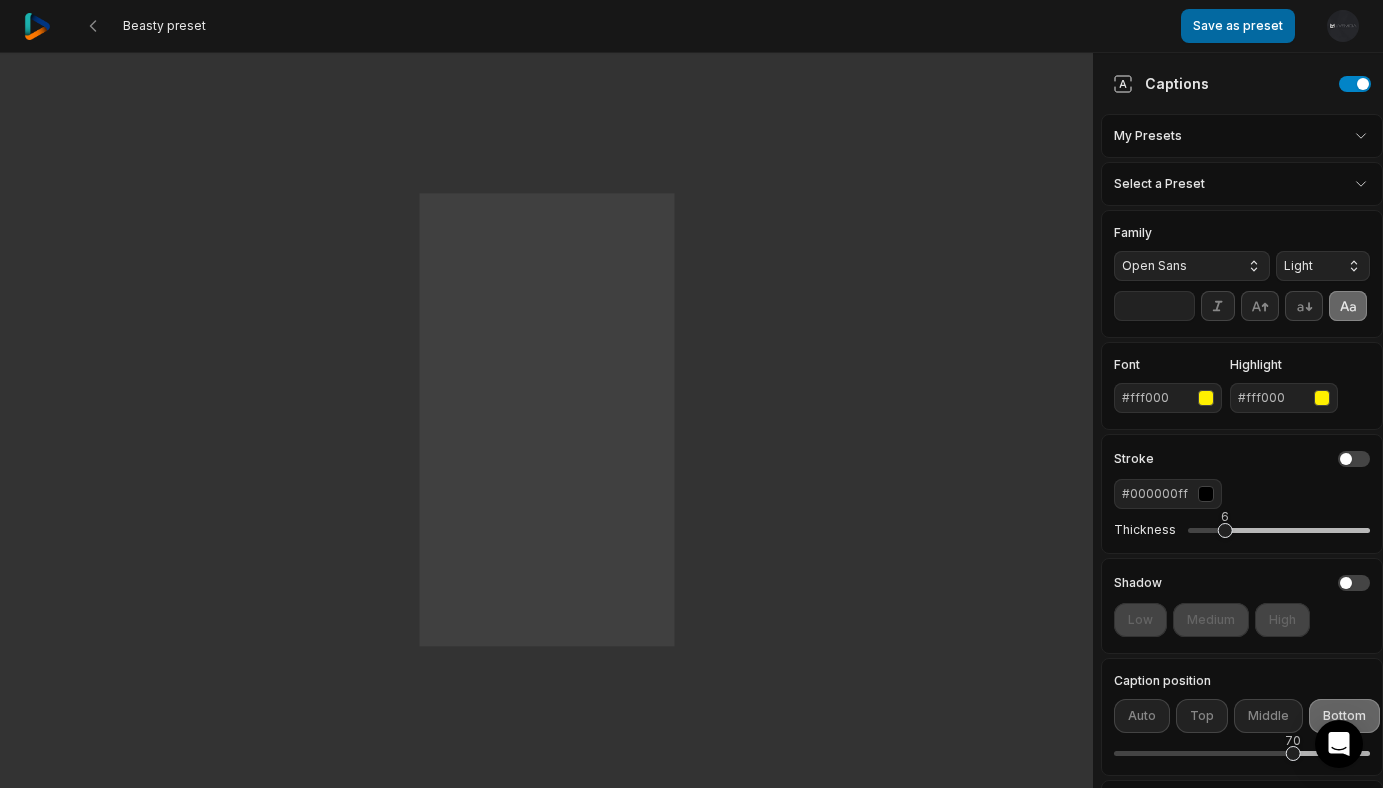 click on "Save as preset" at bounding box center (1238, 26) 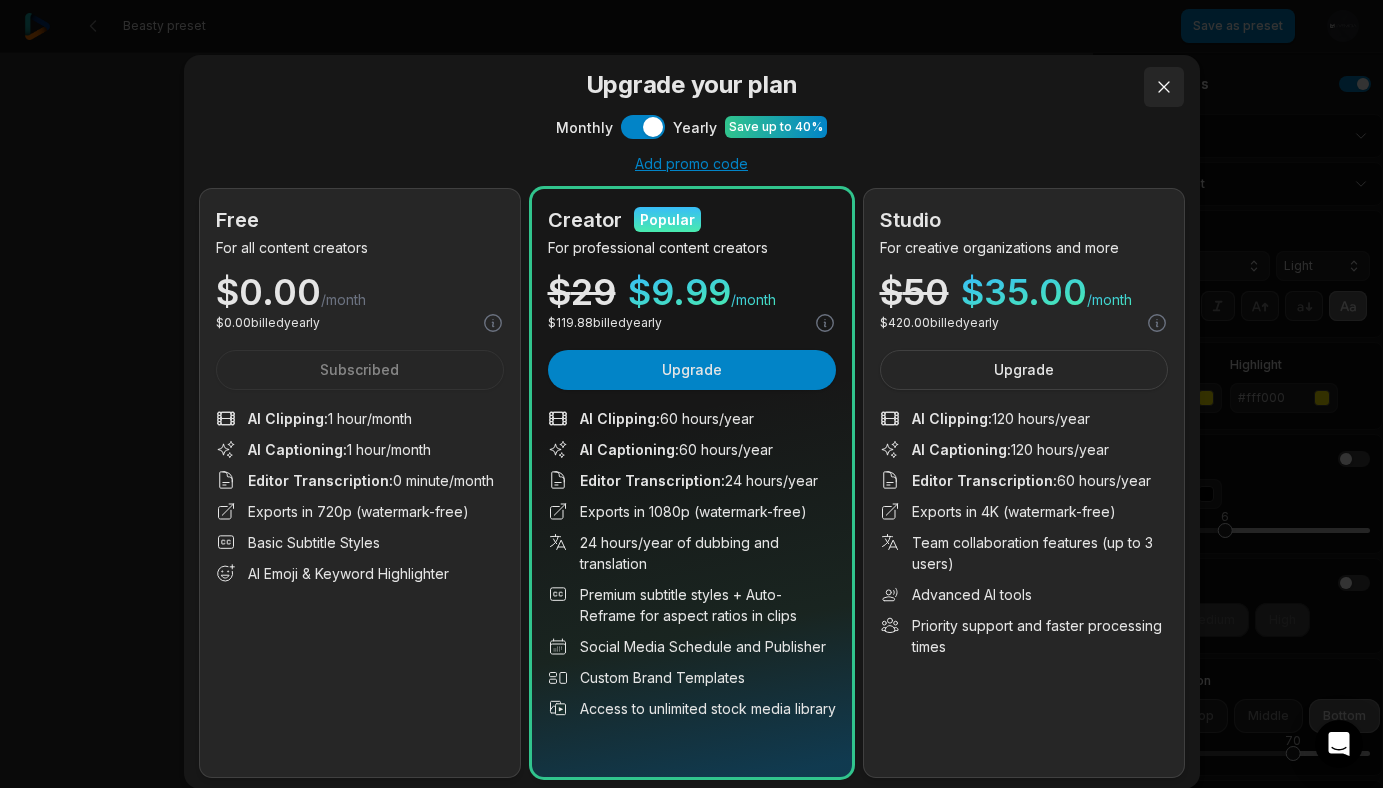 click at bounding box center [1164, 87] 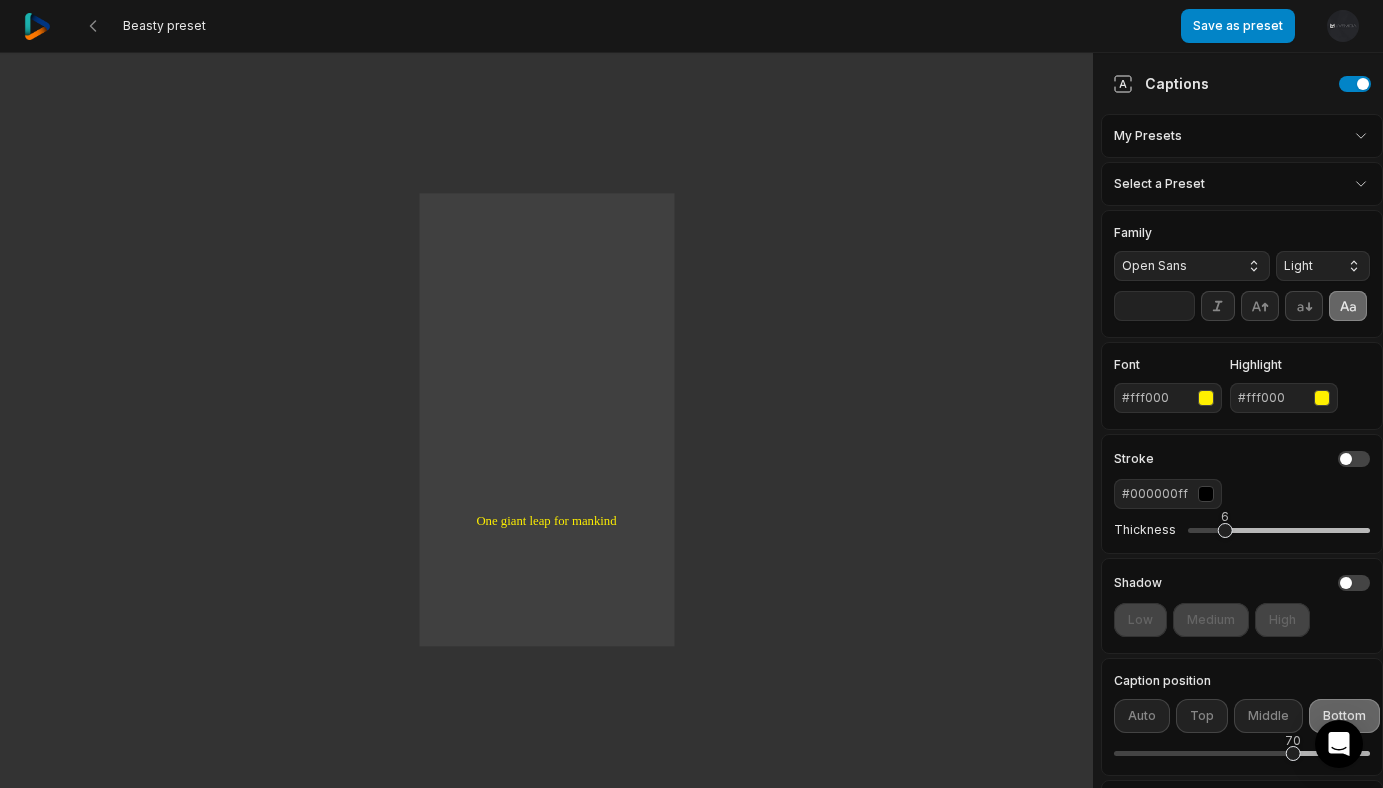 type 